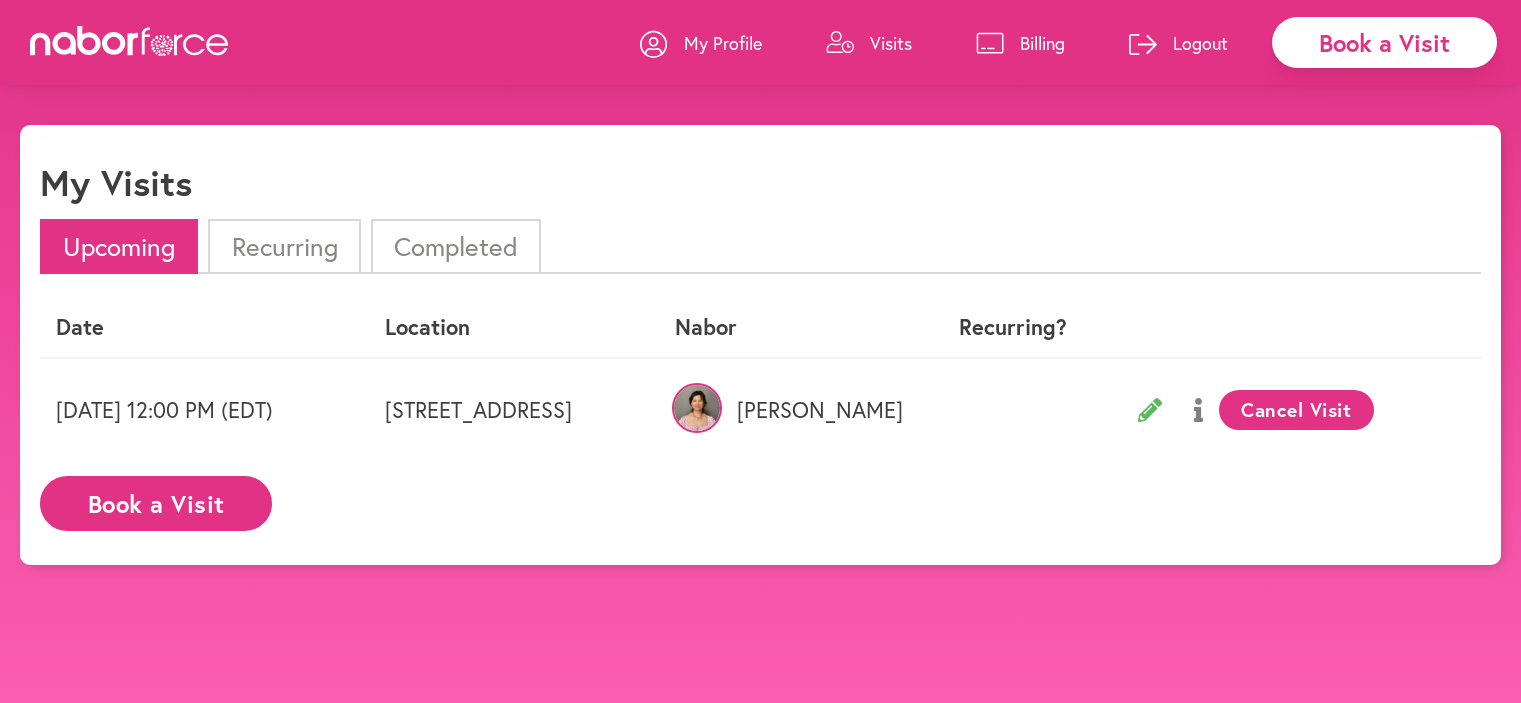 scroll, scrollTop: 0, scrollLeft: 0, axis: both 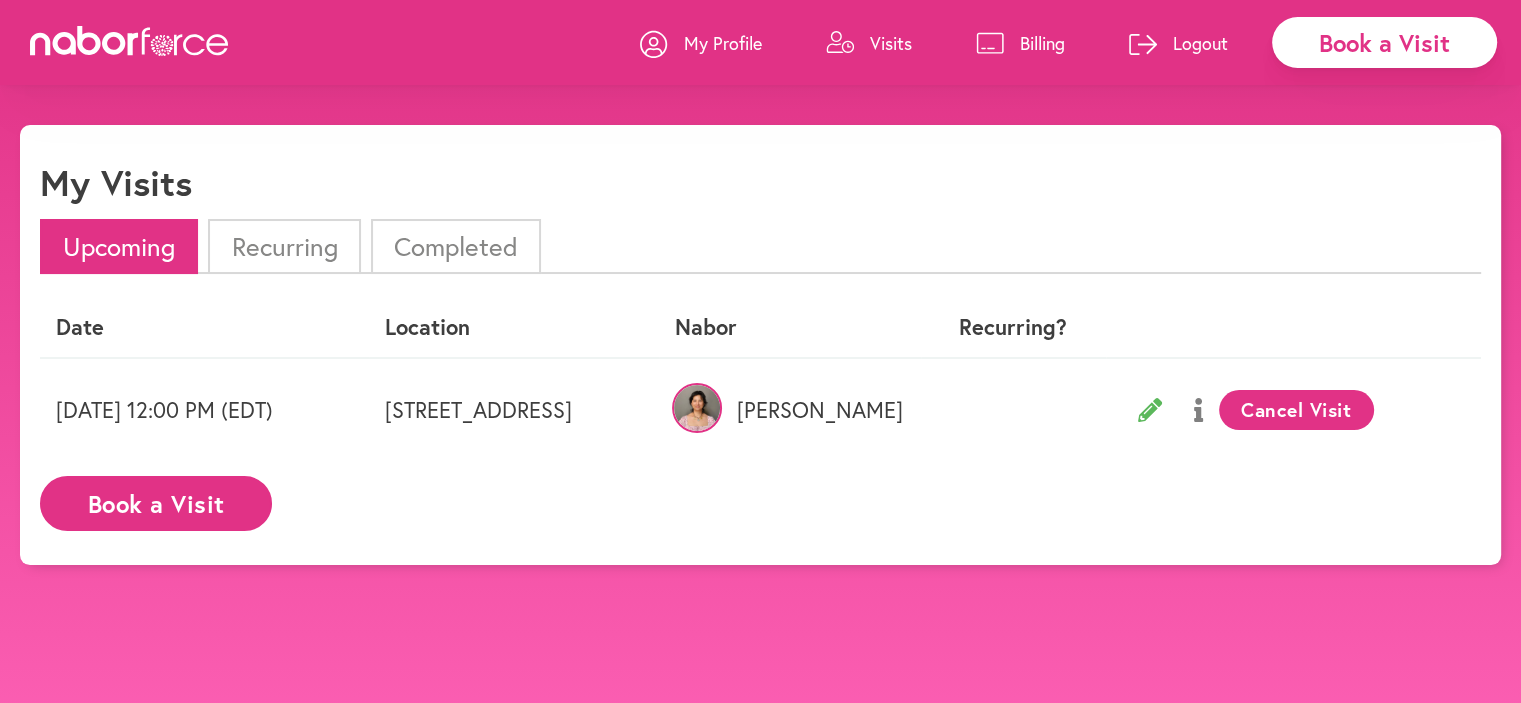 click on "Visits" at bounding box center [891, 43] 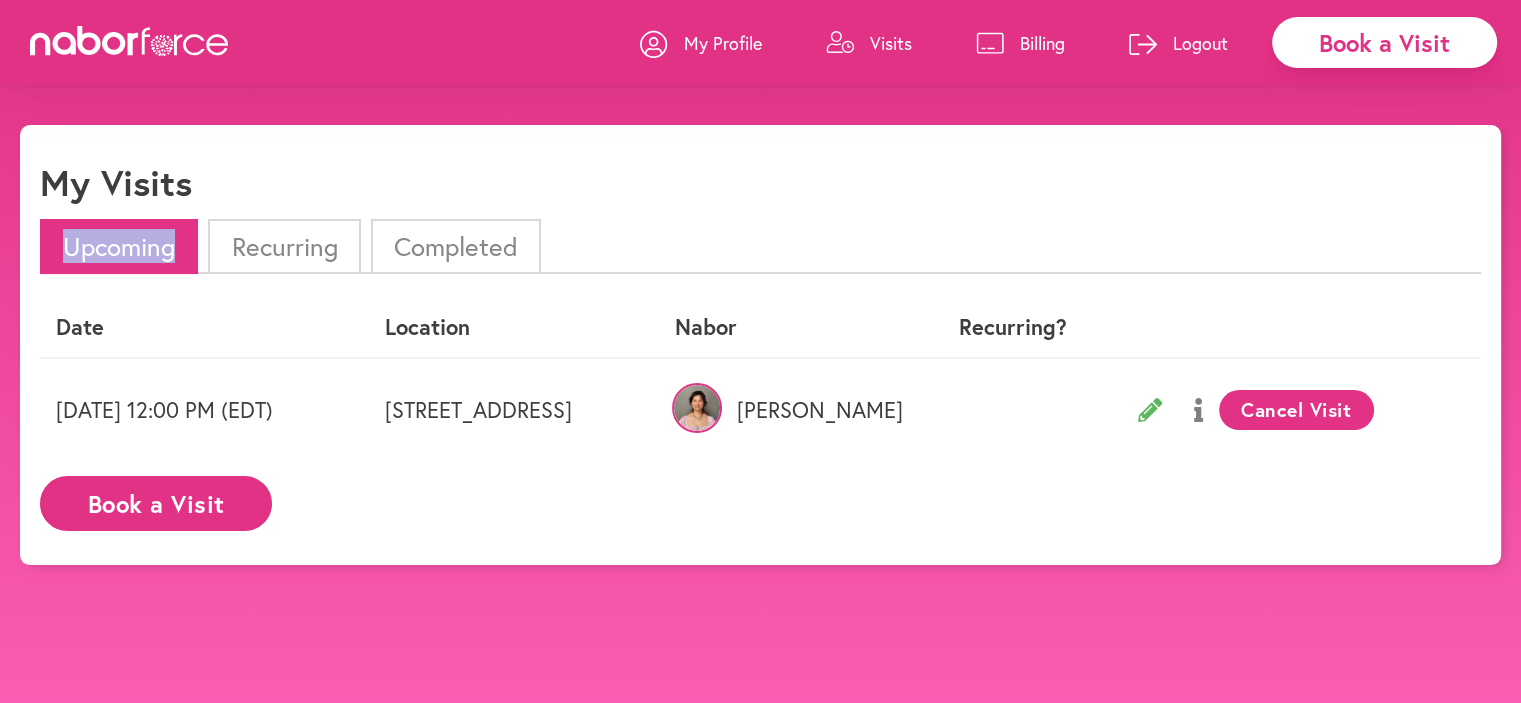 click on "Upcoming" at bounding box center (119, 246) 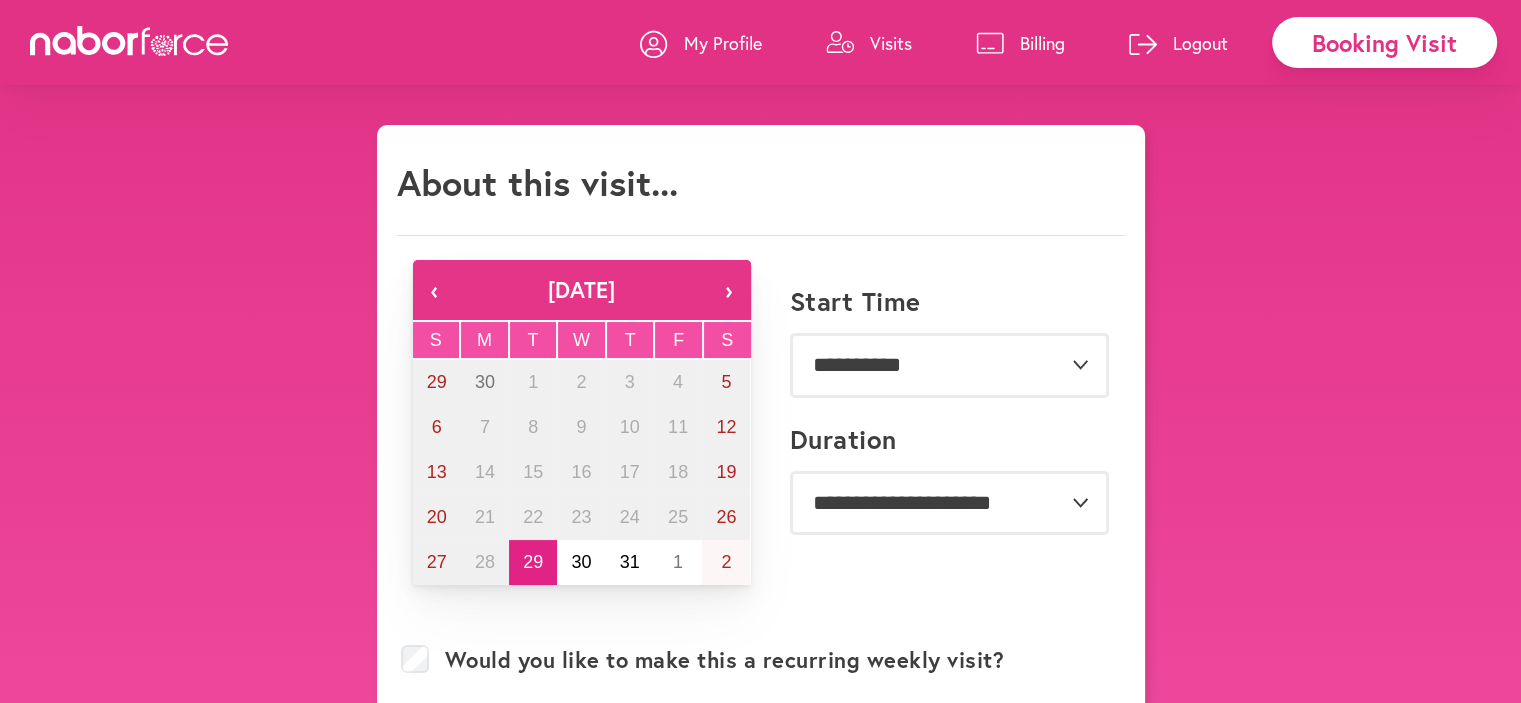 click on "›" at bounding box center (729, 290) 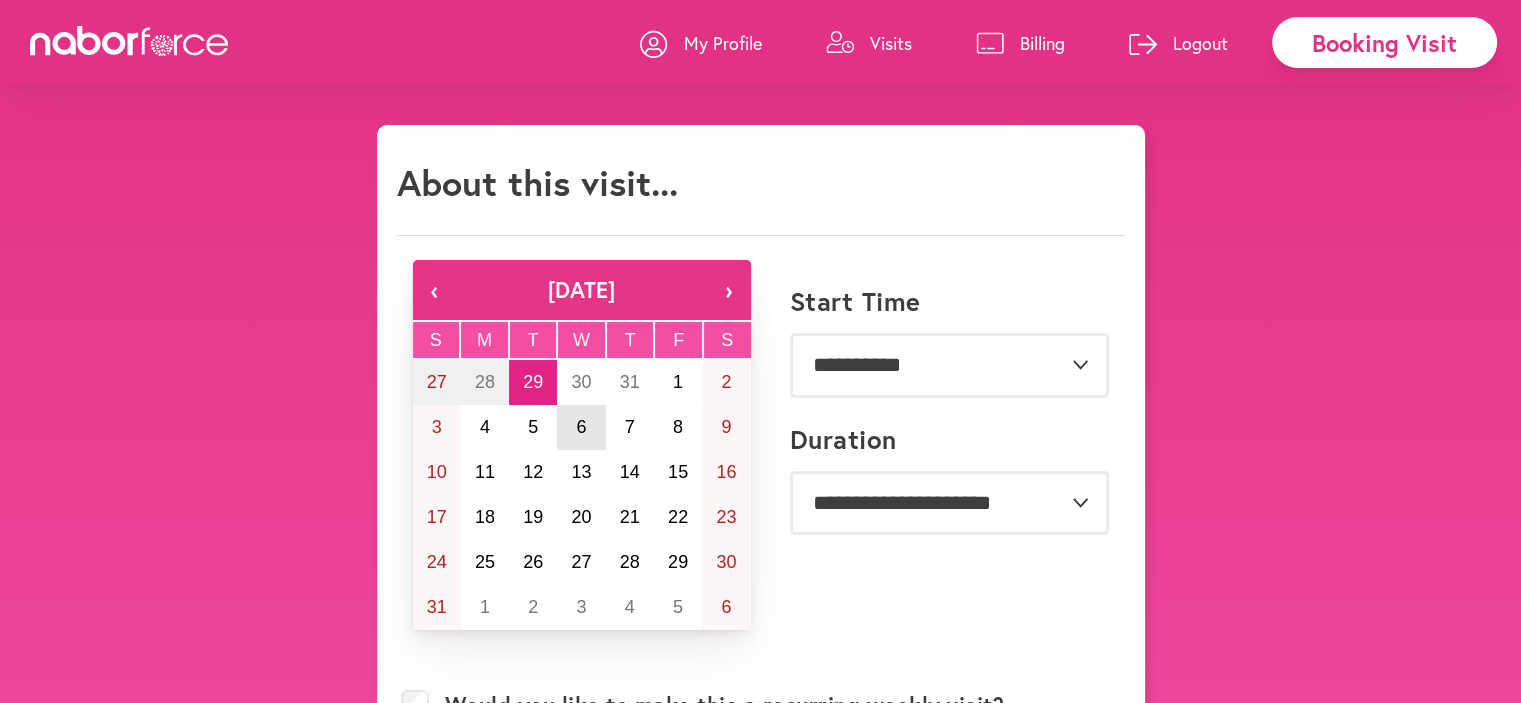 click on "6" at bounding box center [581, 427] 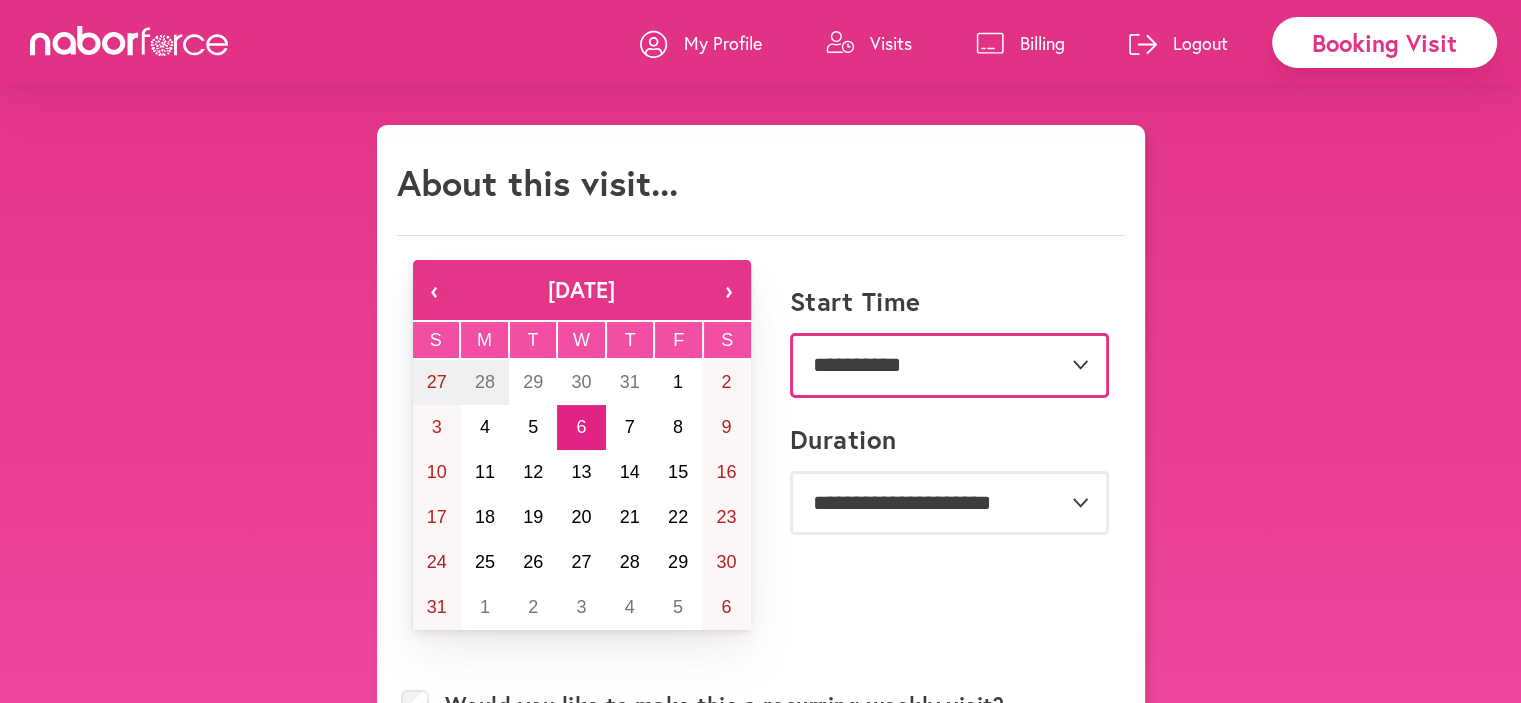click on "**********" at bounding box center [949, 365] 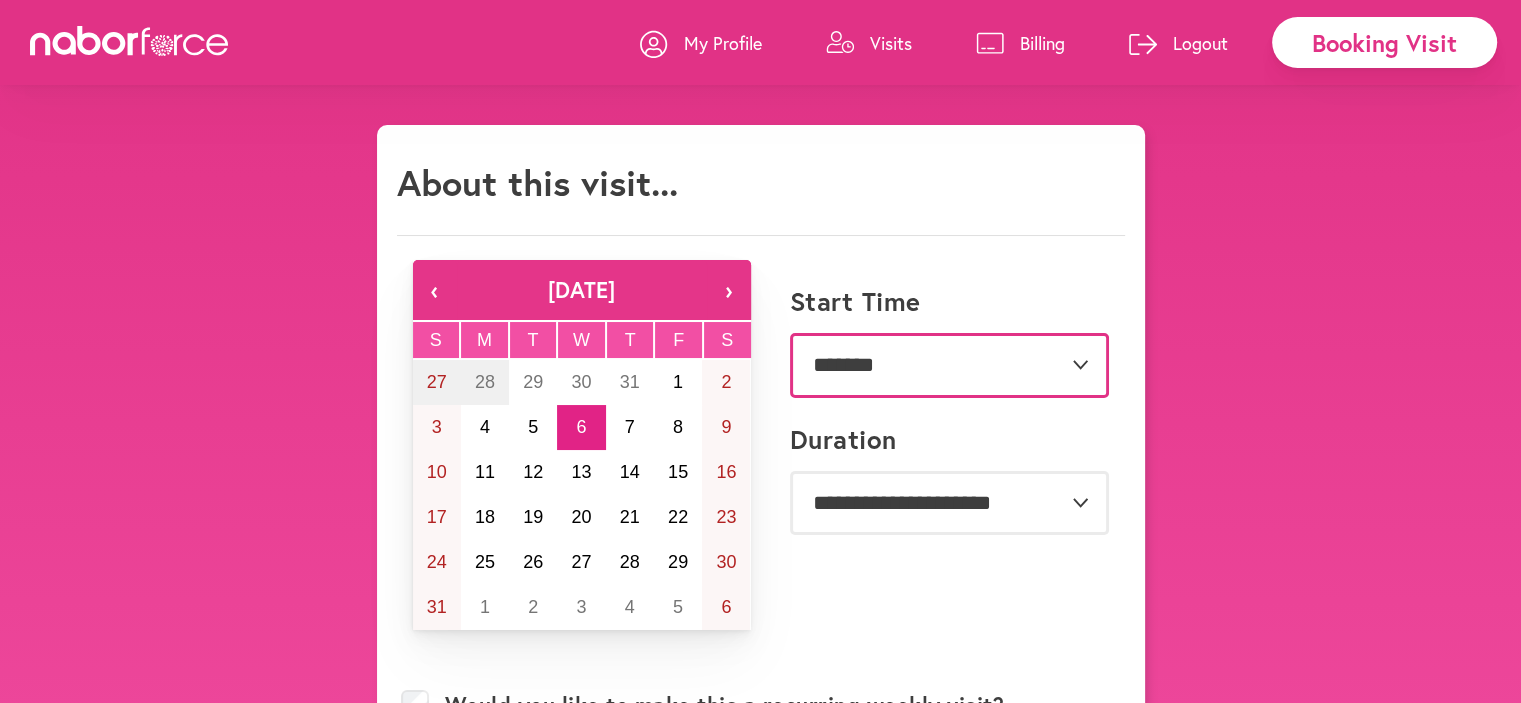 click on "**********" at bounding box center (949, 365) 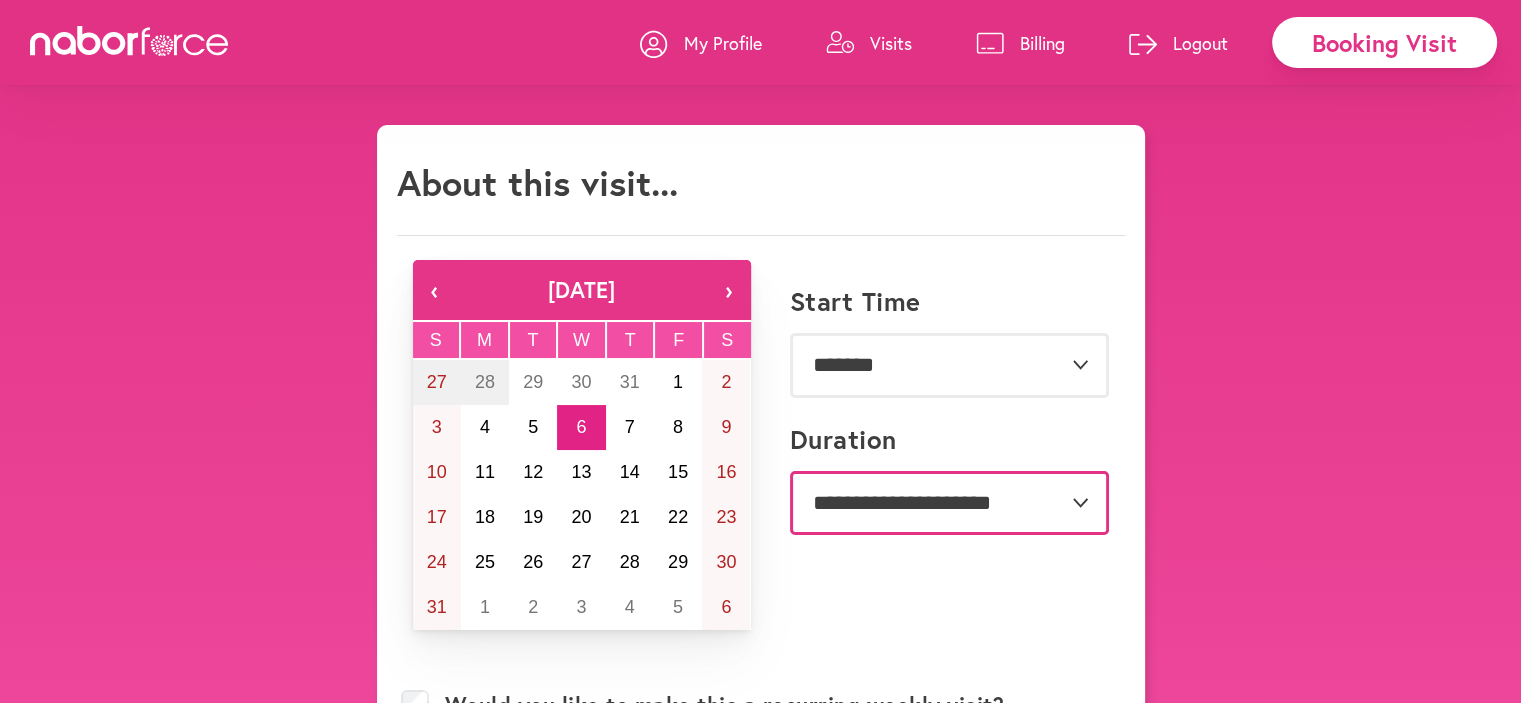 click on "**********" at bounding box center [949, 503] 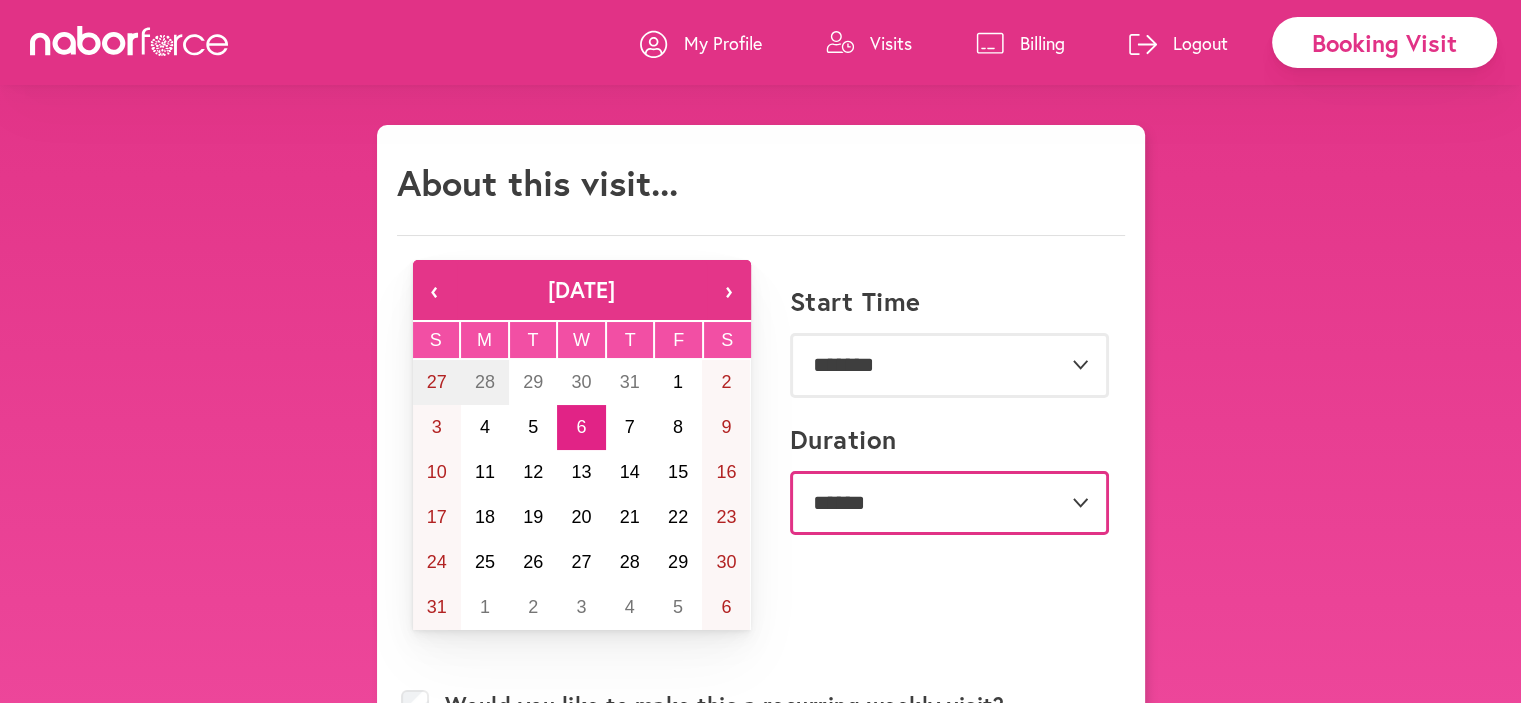 click on "**********" at bounding box center (949, 503) 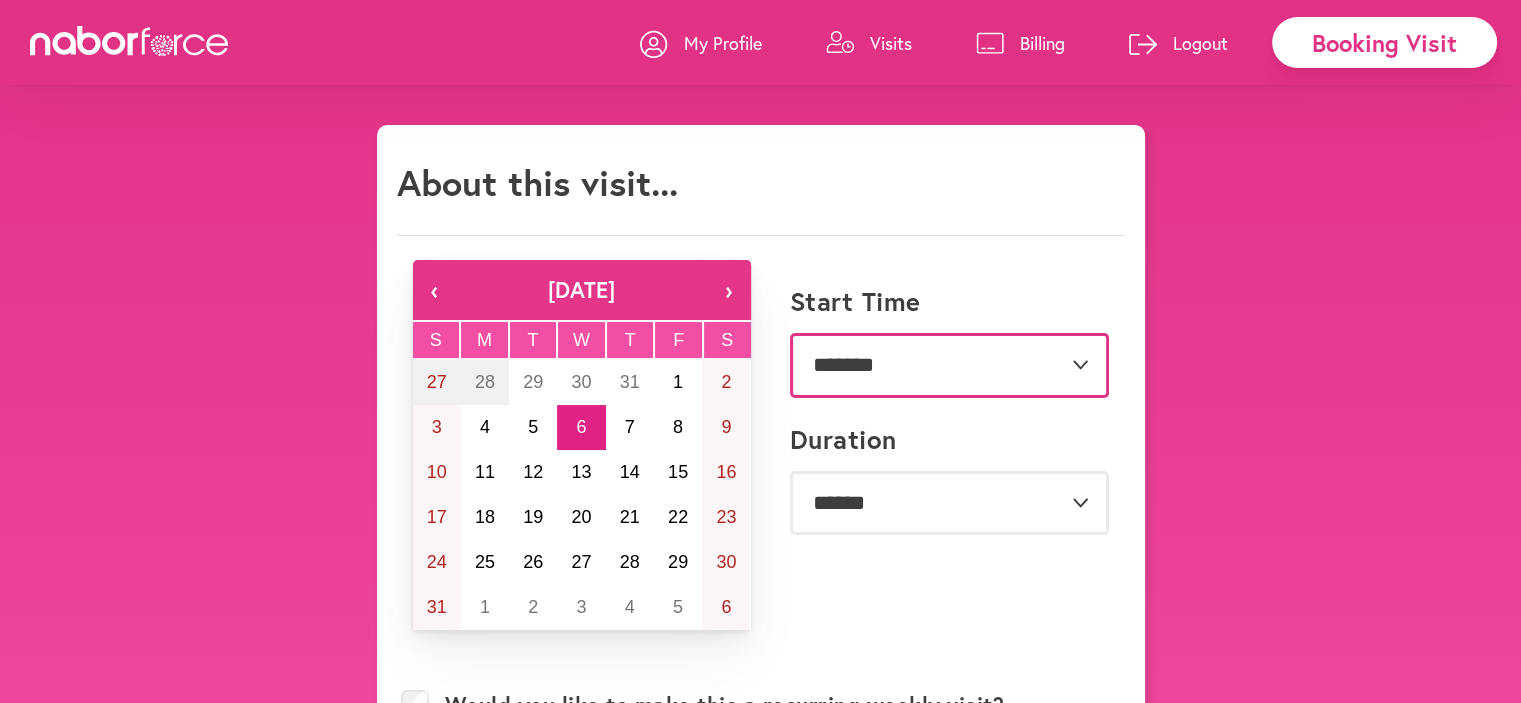 click on "**********" at bounding box center (949, 365) 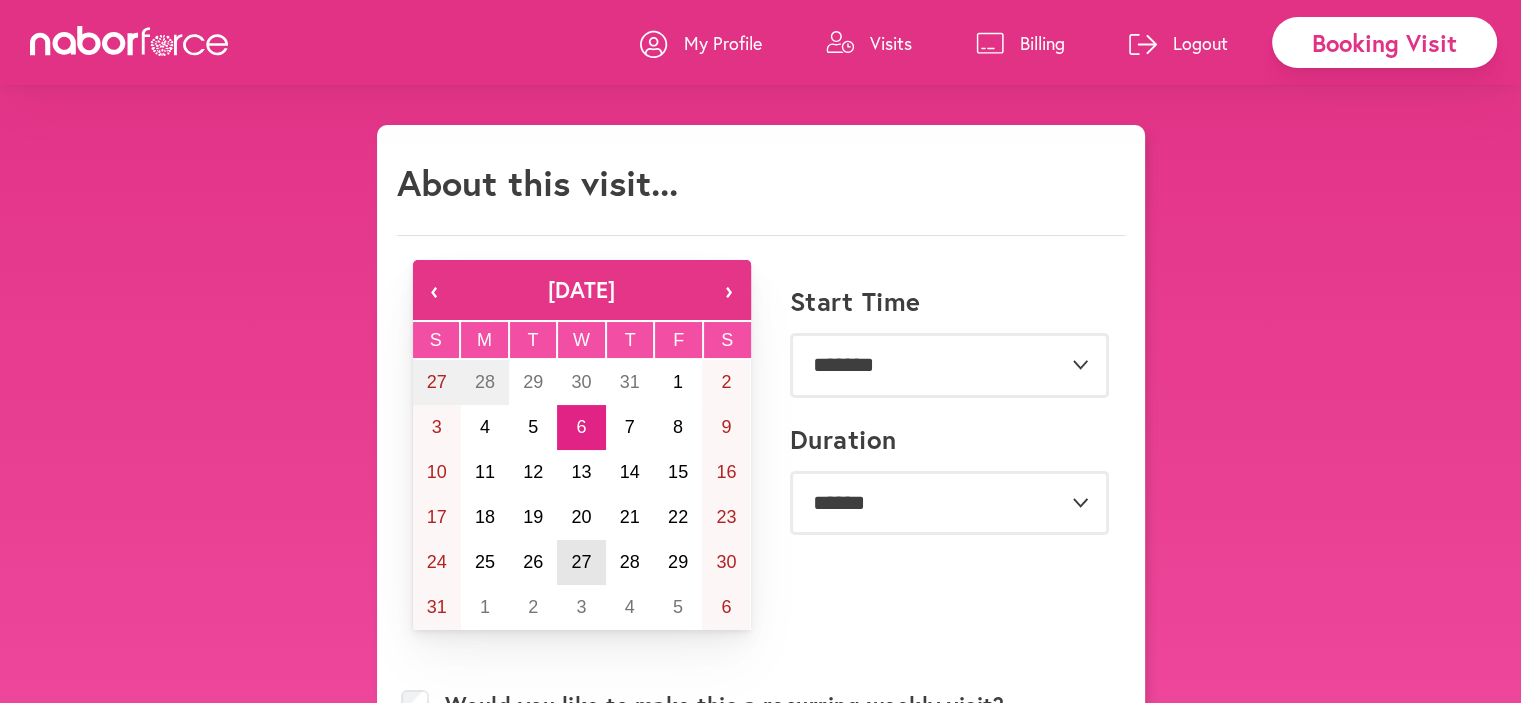 click on "27" at bounding box center [581, 562] 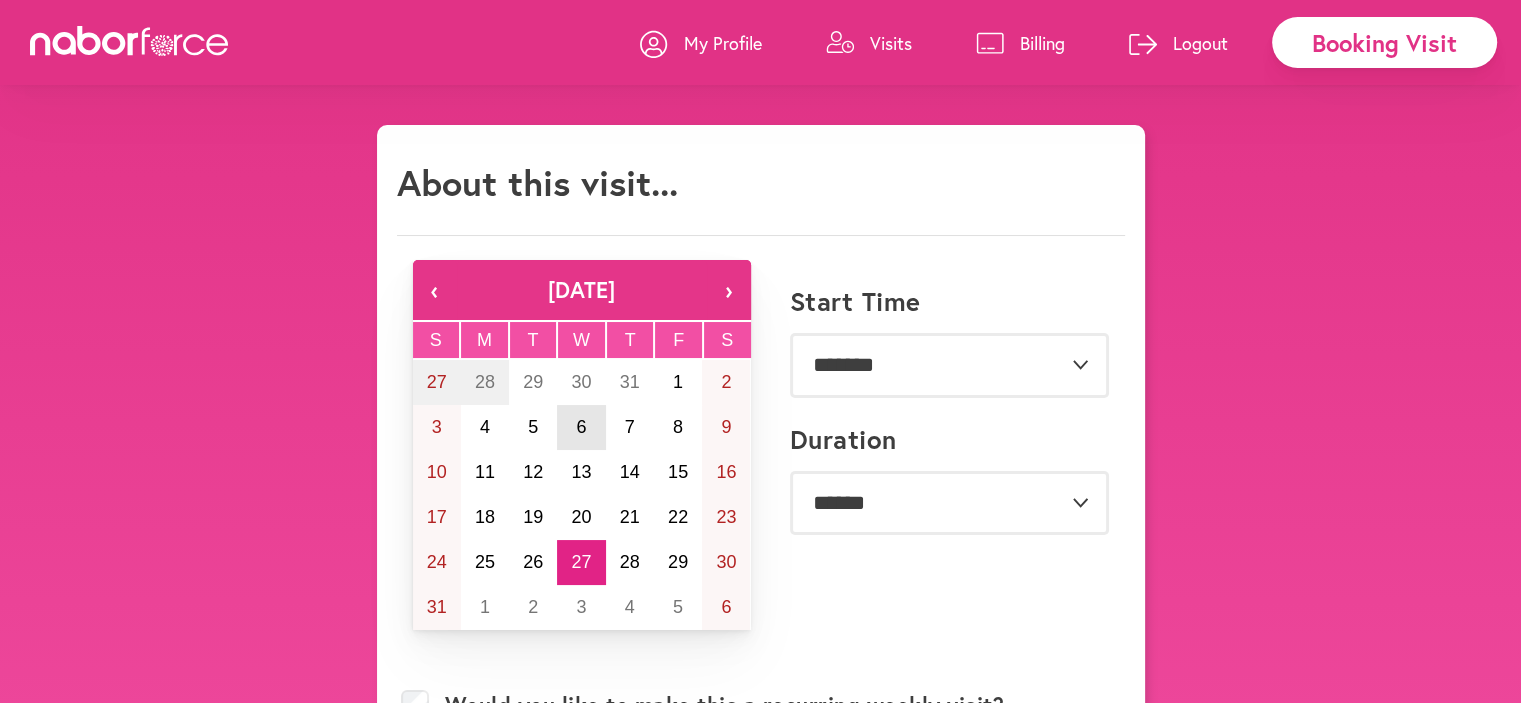 click on "6" at bounding box center (581, 427) 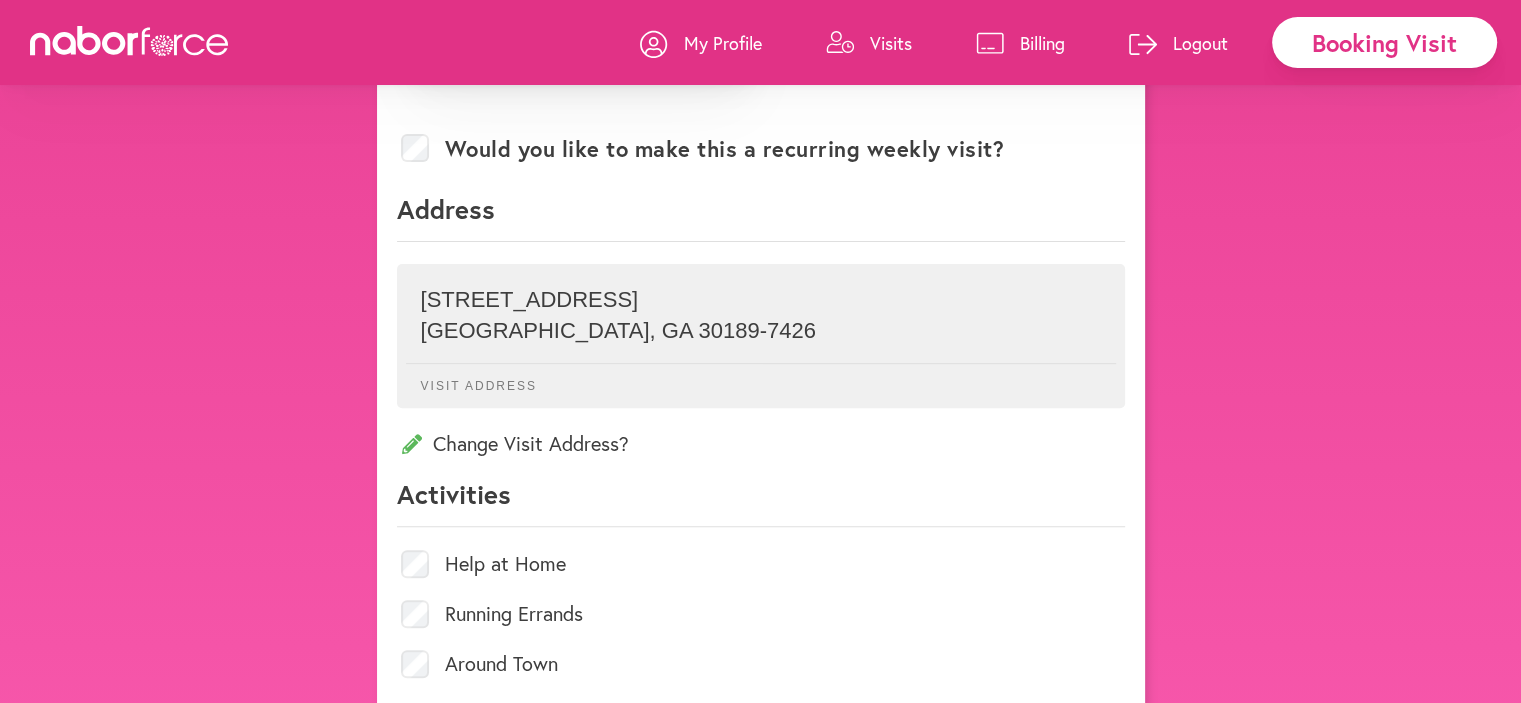 scroll, scrollTop: 600, scrollLeft: 0, axis: vertical 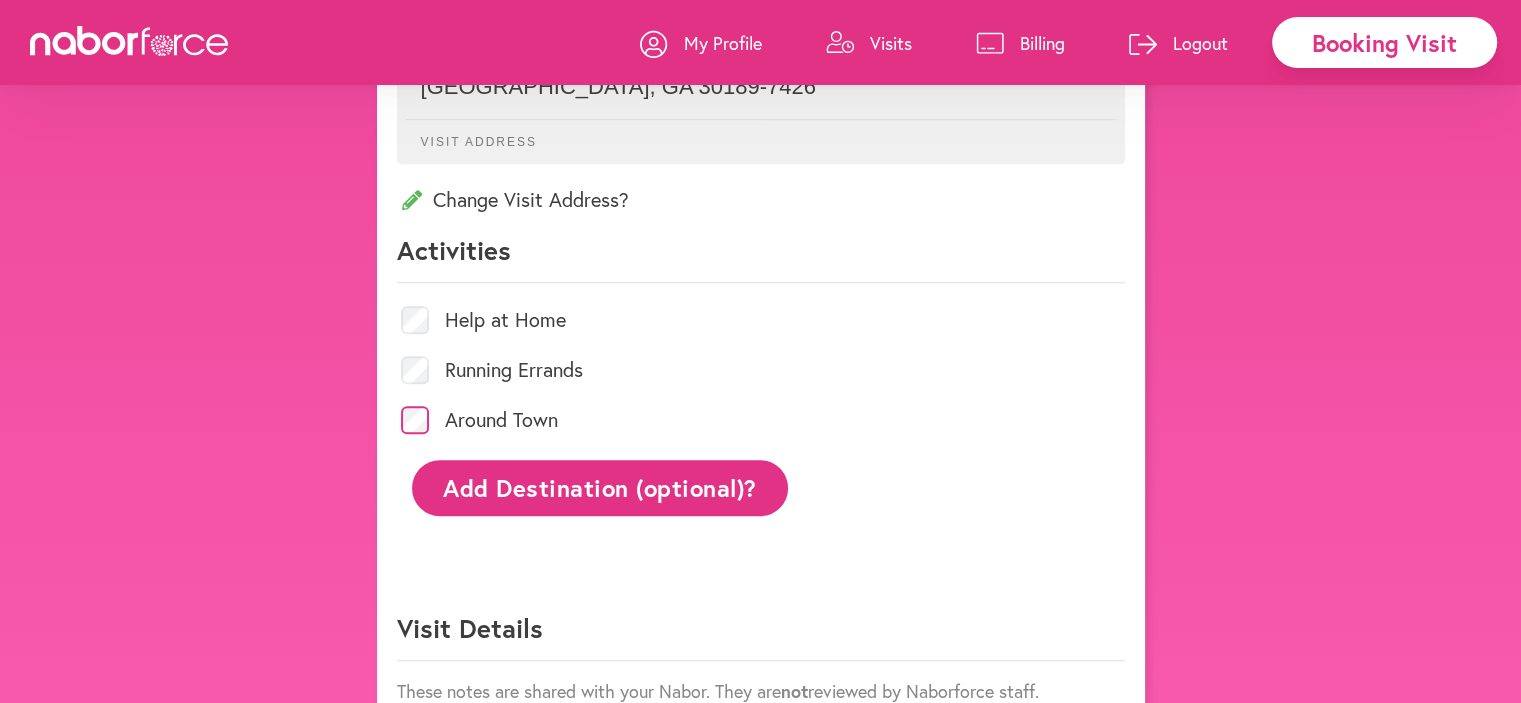 click on "Add Destination (optional)?" 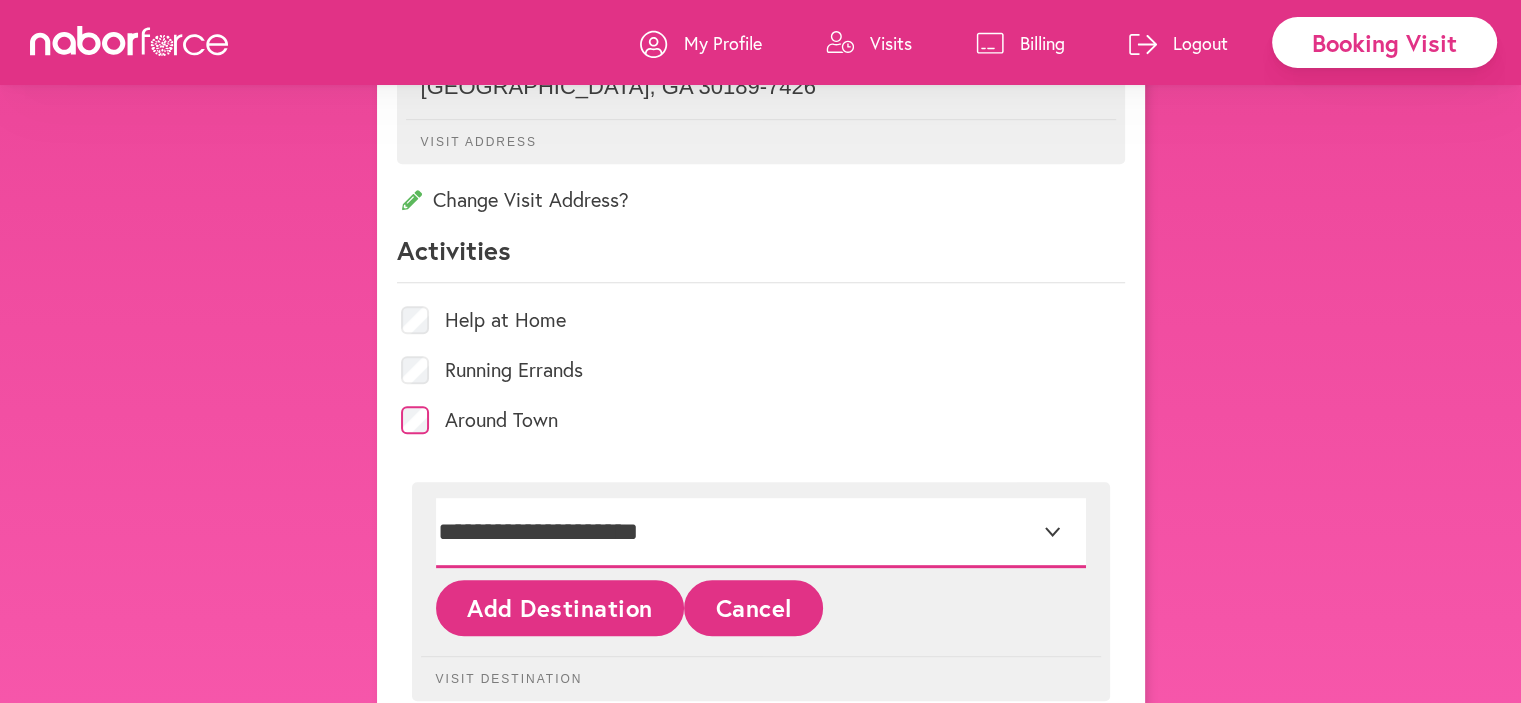 click on "**********" at bounding box center (761, 533) 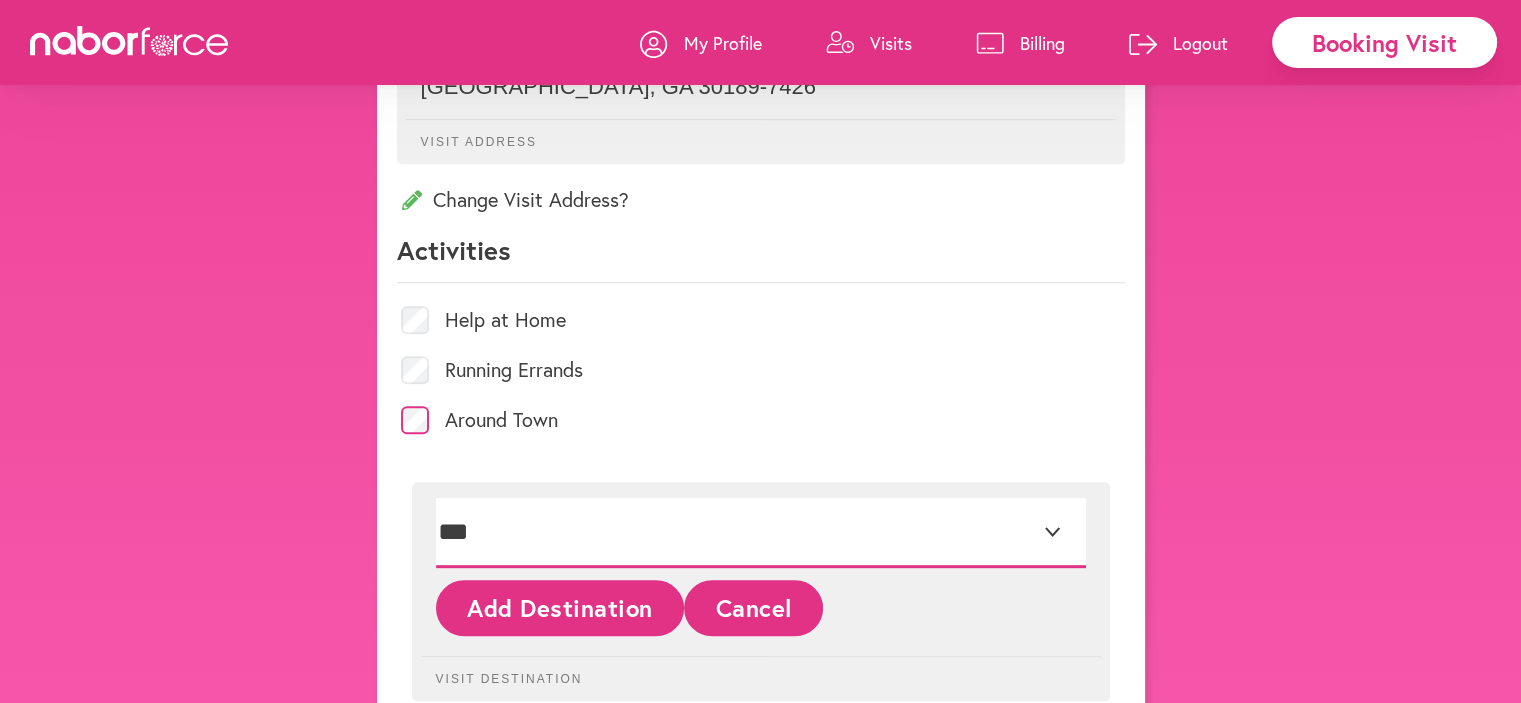 click on "**********" at bounding box center (761, 533) 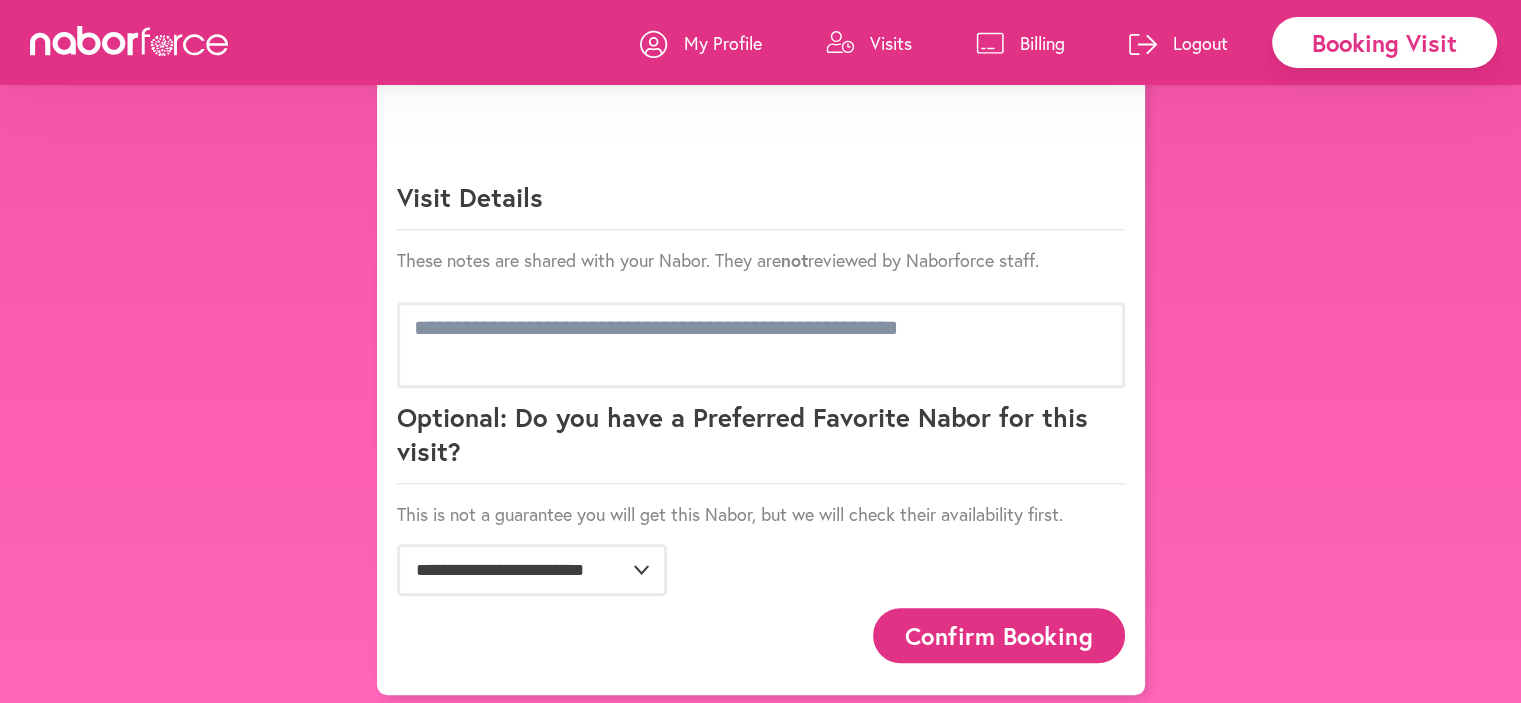 scroll, scrollTop: 1419, scrollLeft: 0, axis: vertical 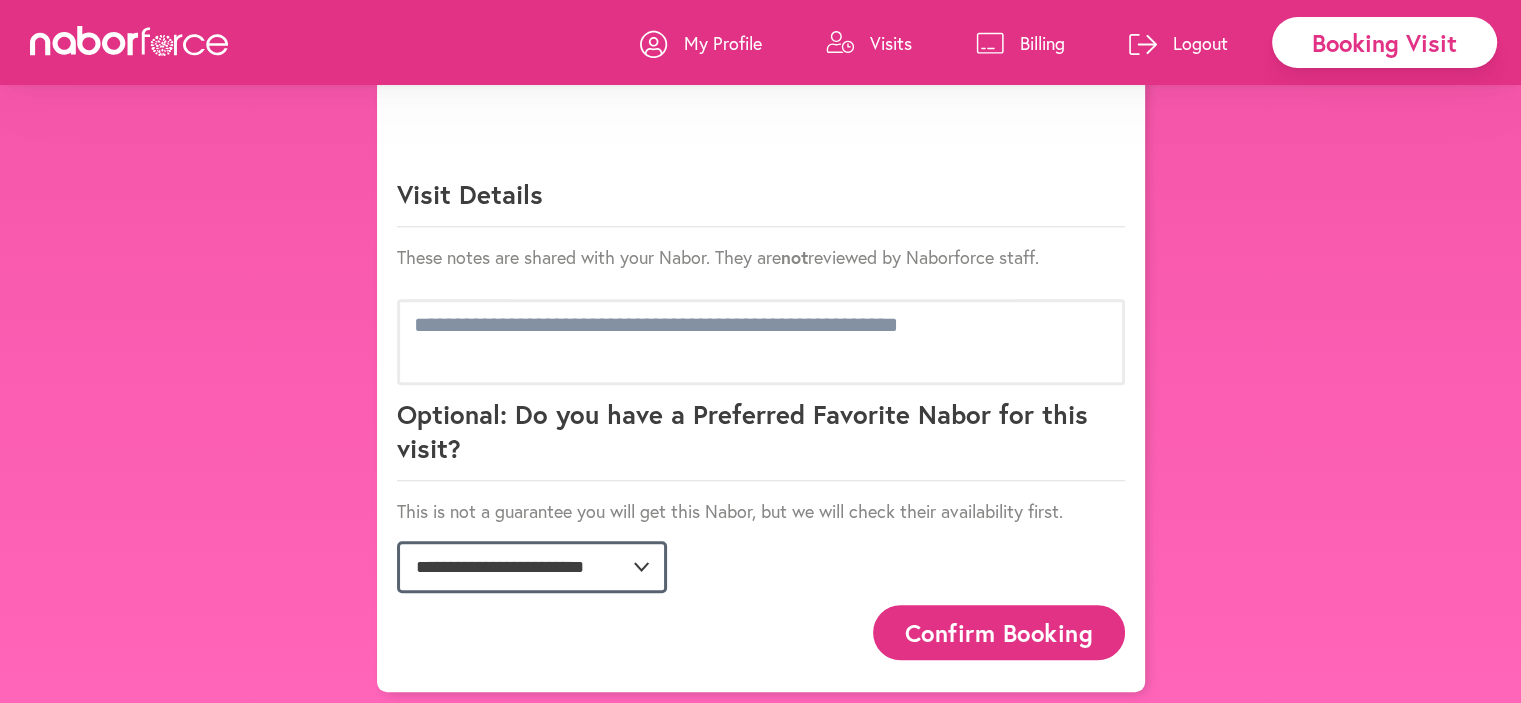 click on "**********" 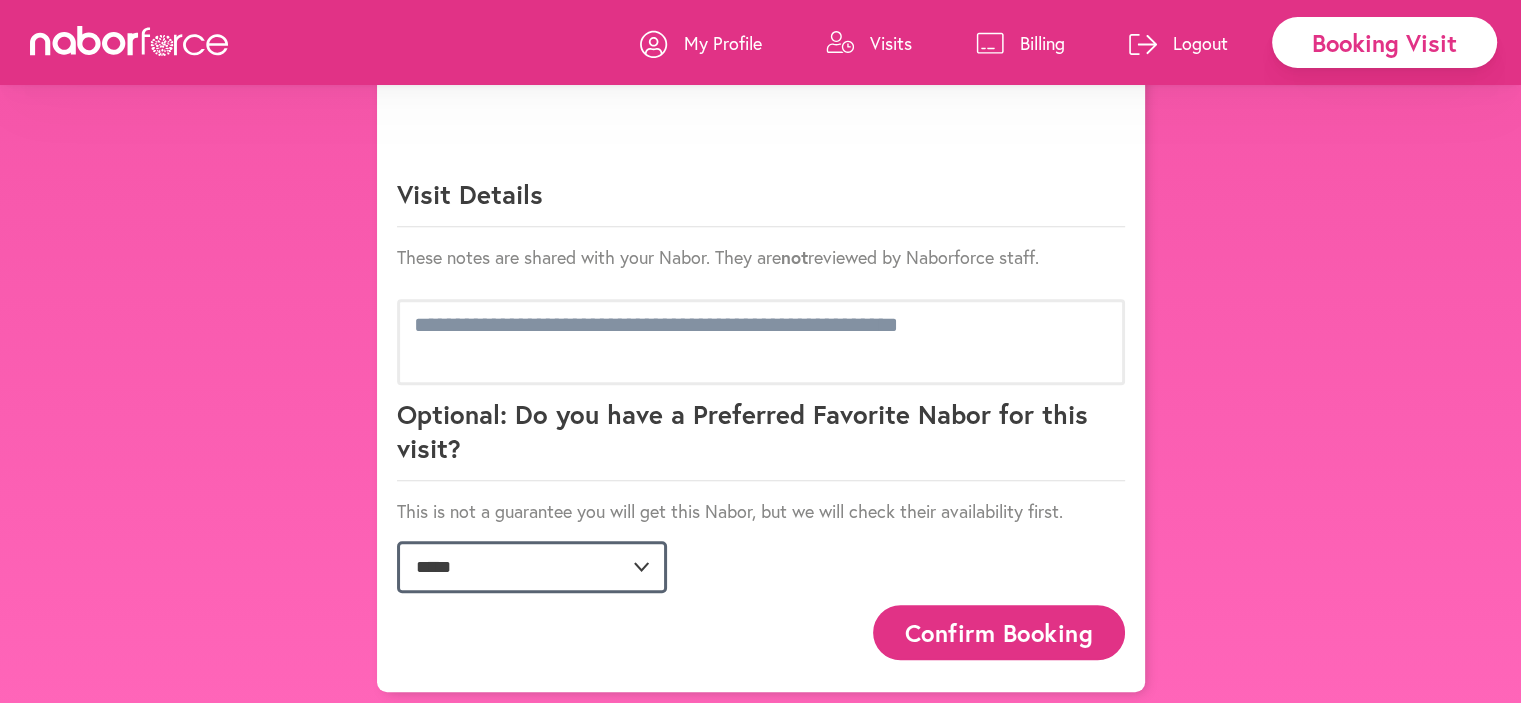 click on "**********" 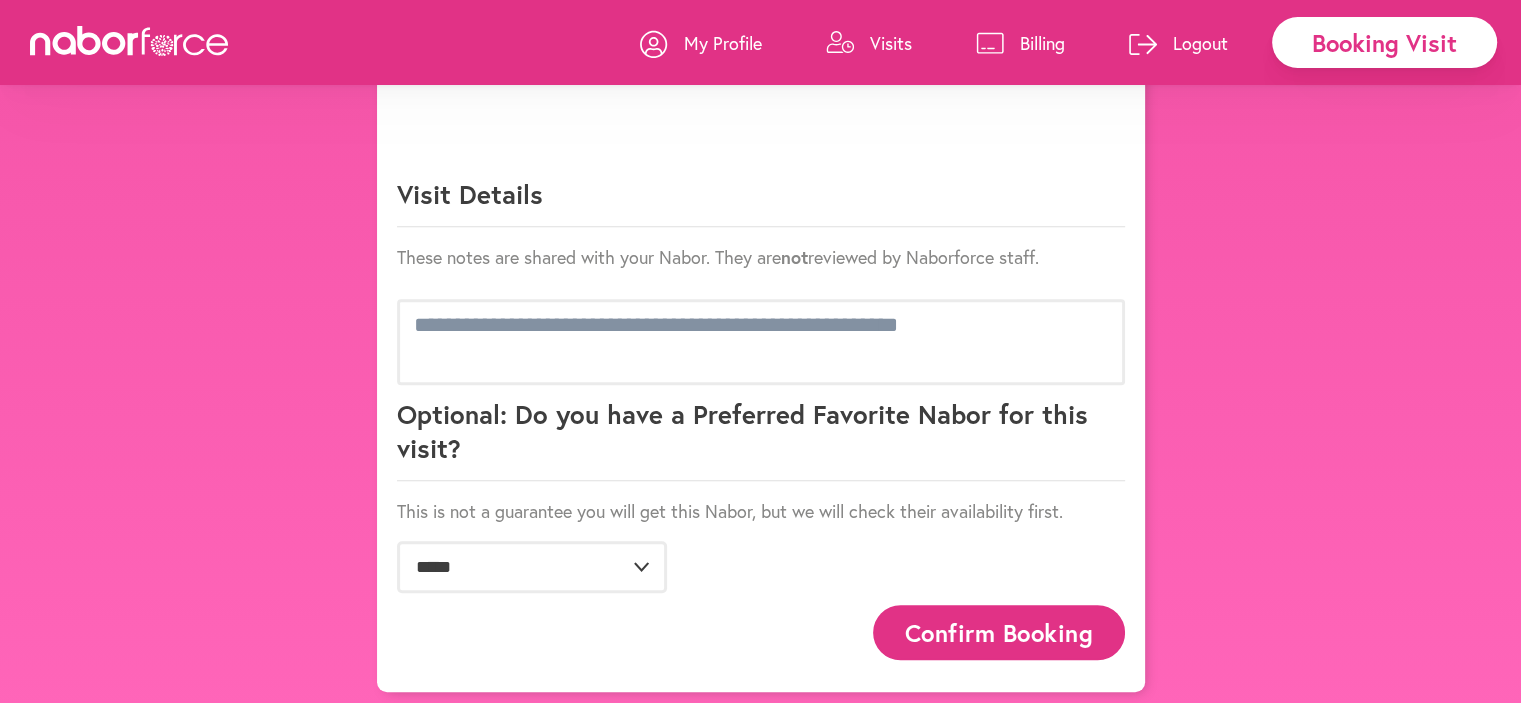 click on "Confirm Booking" at bounding box center (999, 632) 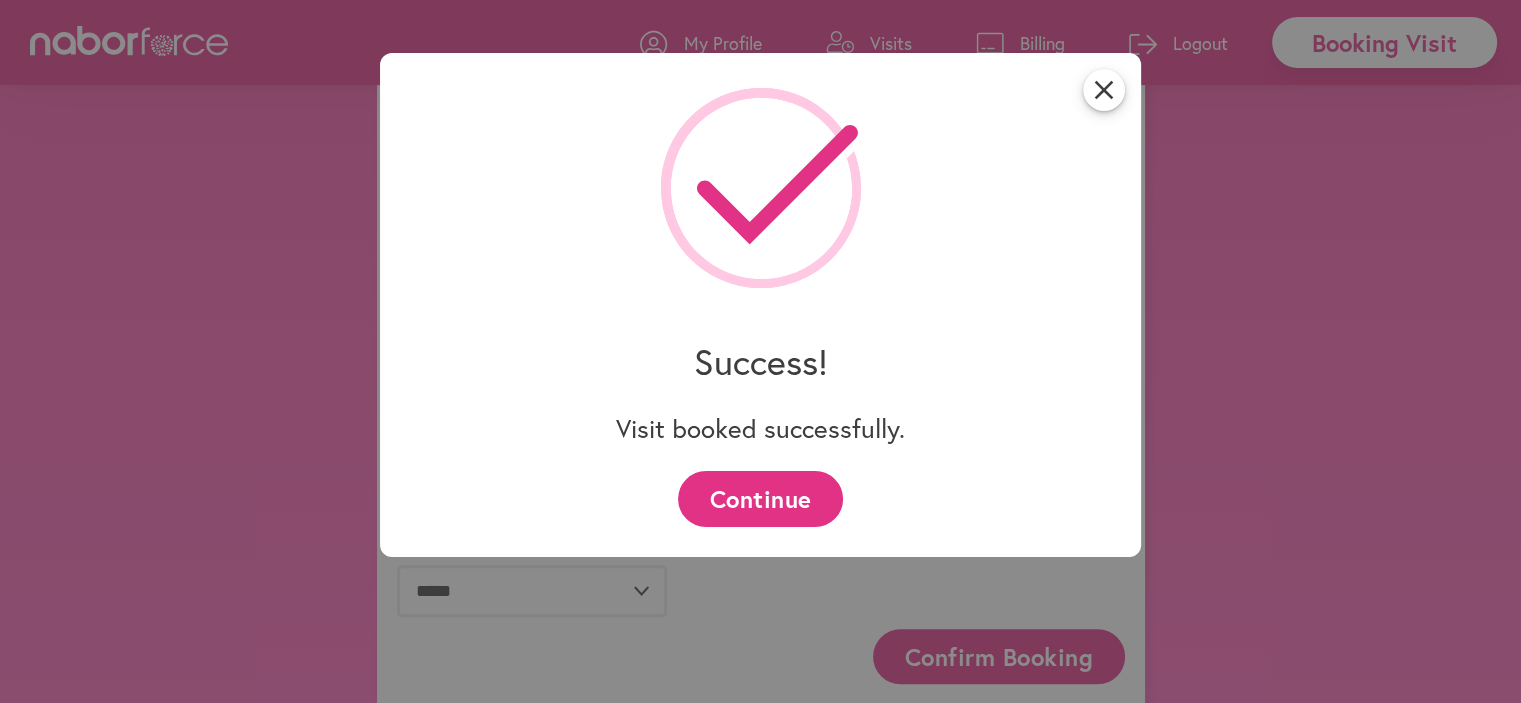 scroll, scrollTop: 1419, scrollLeft: 0, axis: vertical 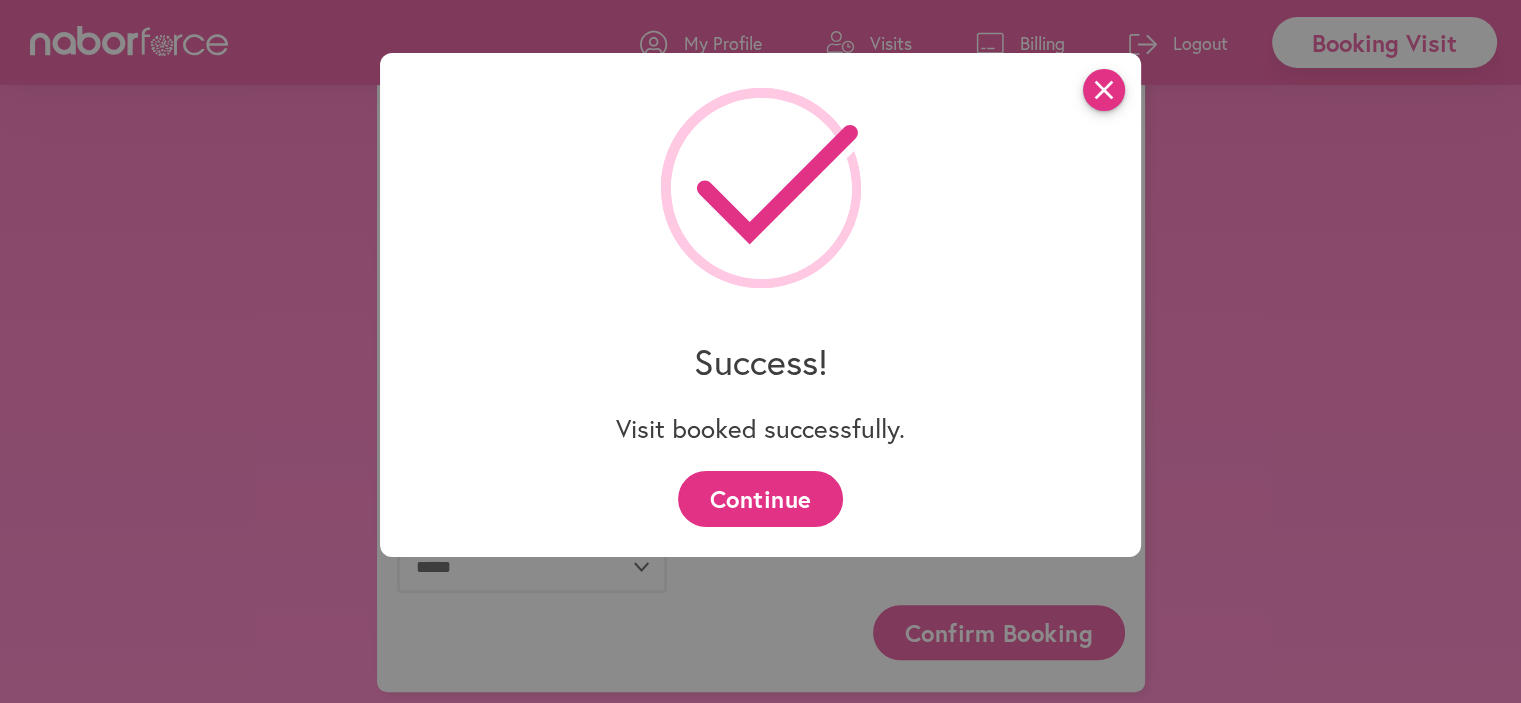 click on "close" at bounding box center (1104, 90) 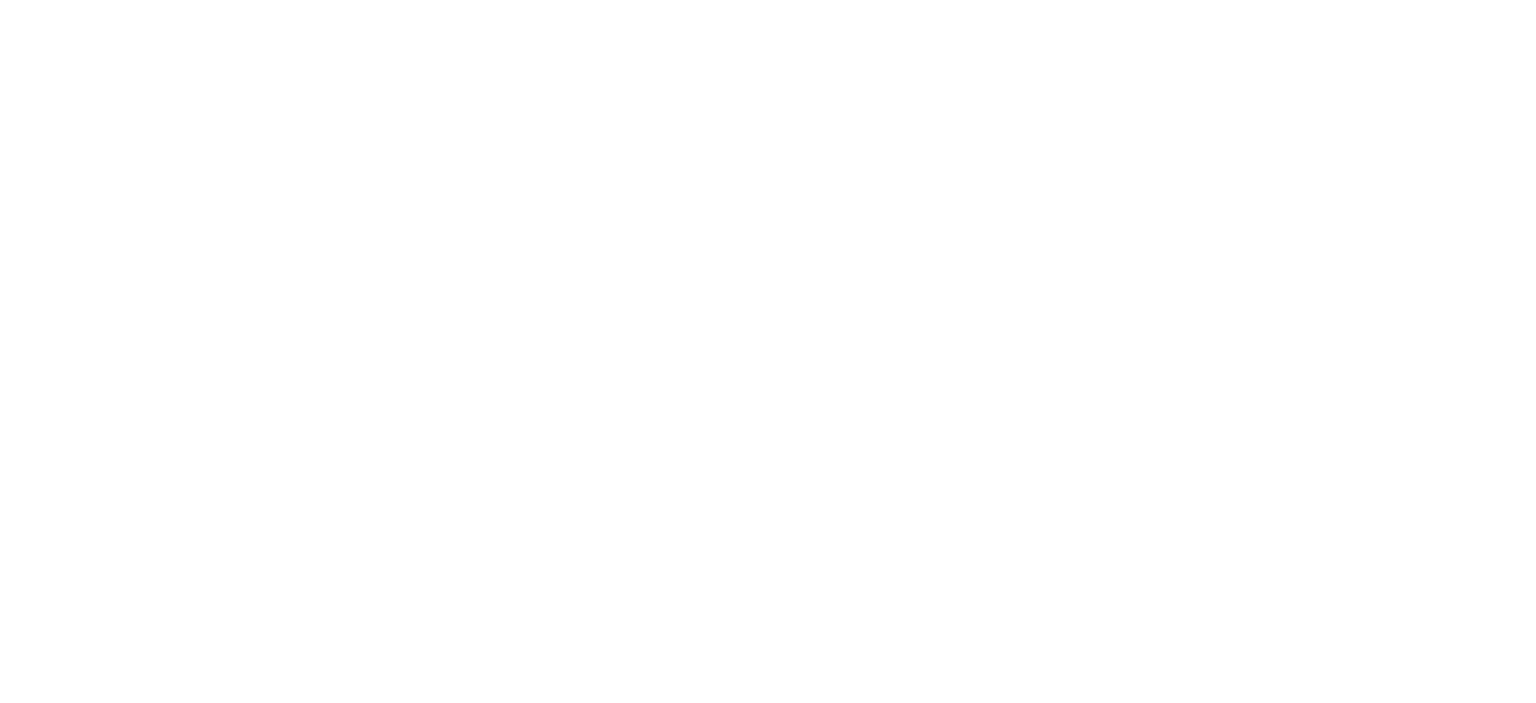 scroll, scrollTop: 0, scrollLeft: 0, axis: both 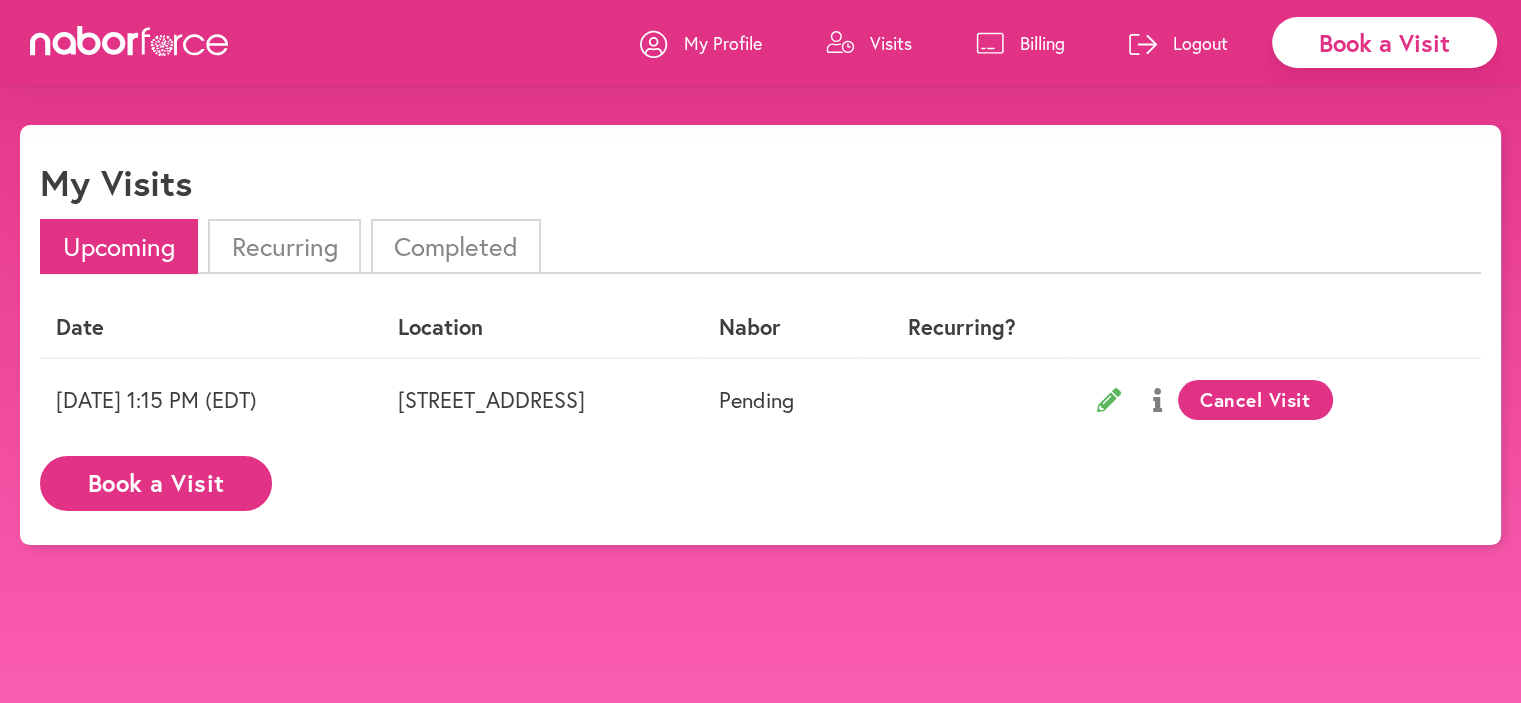 click on "Book a Visit" at bounding box center (156, 483) 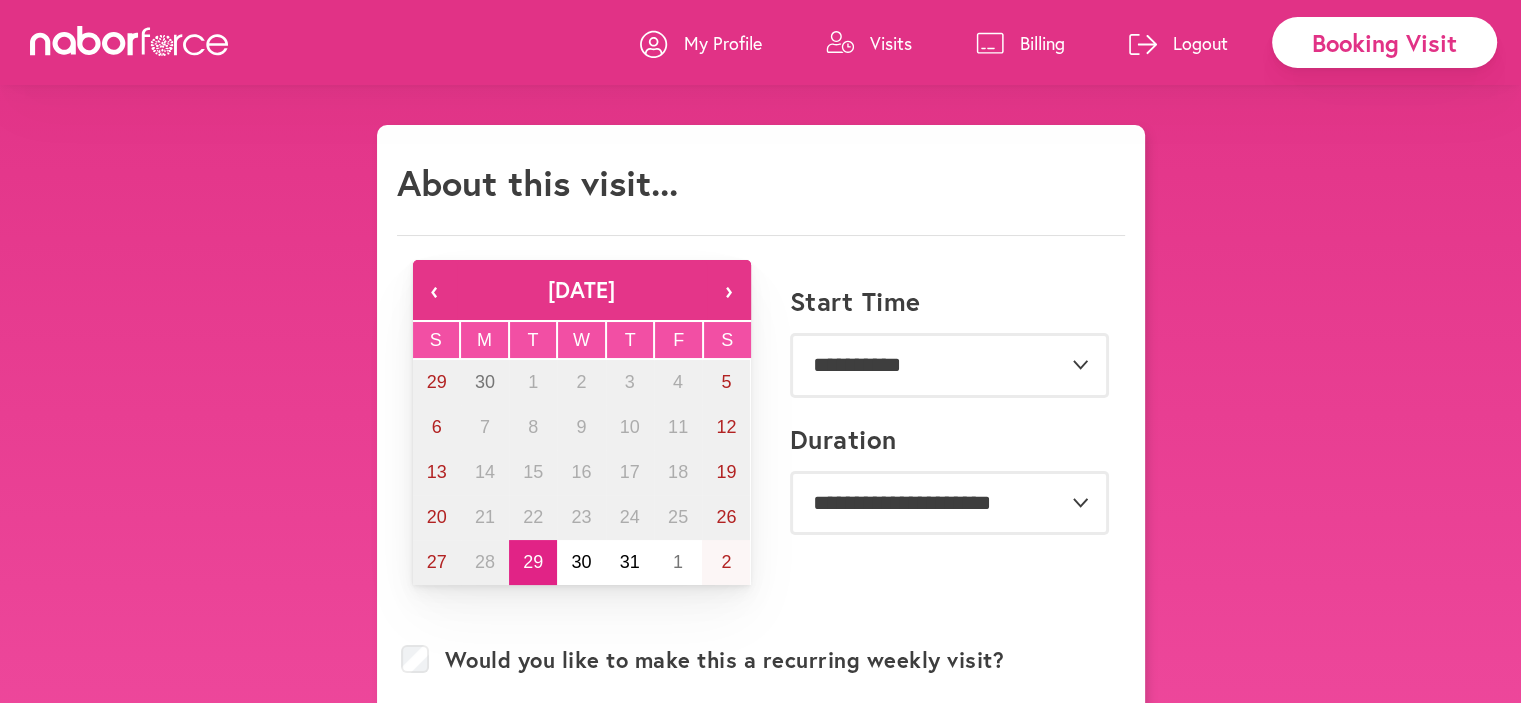 click on "›" at bounding box center (729, 290) 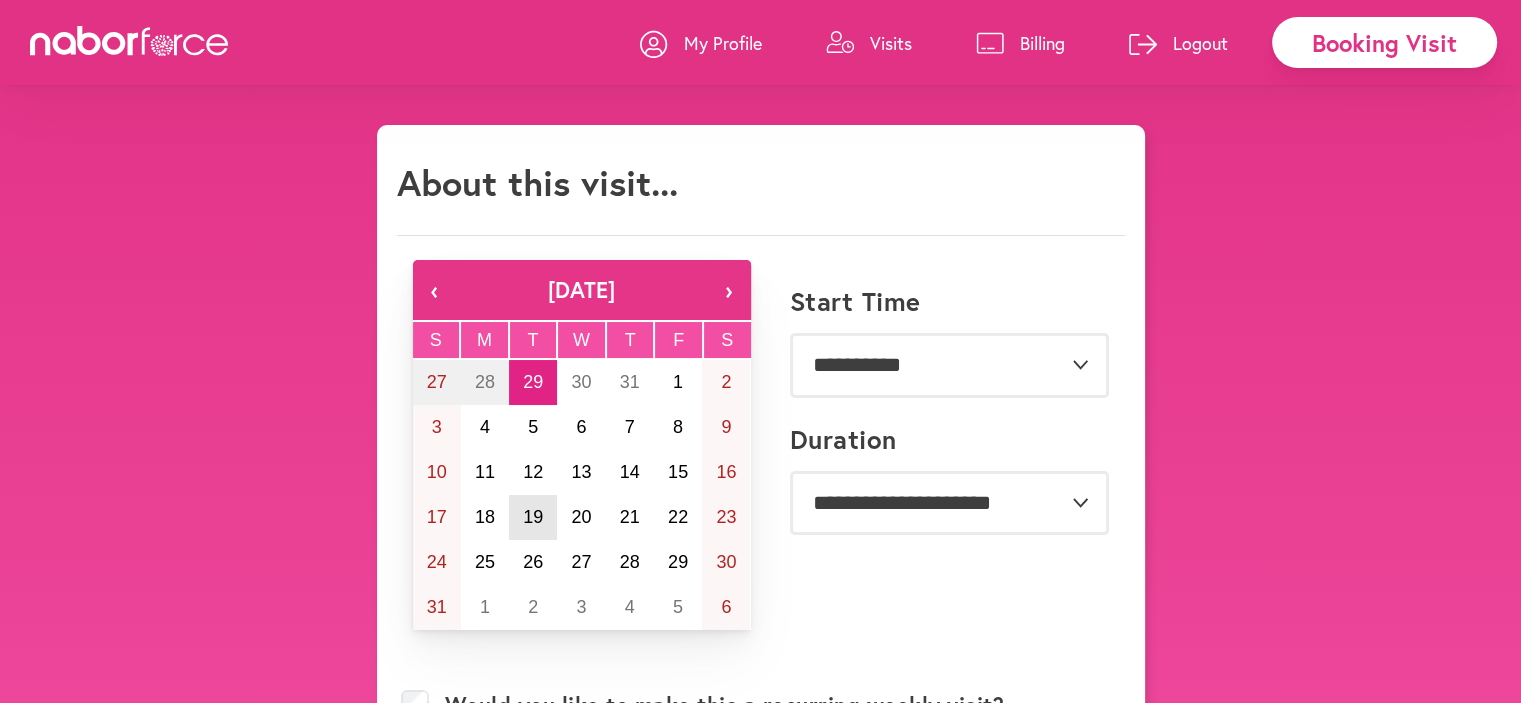 click on "19" at bounding box center [533, 517] 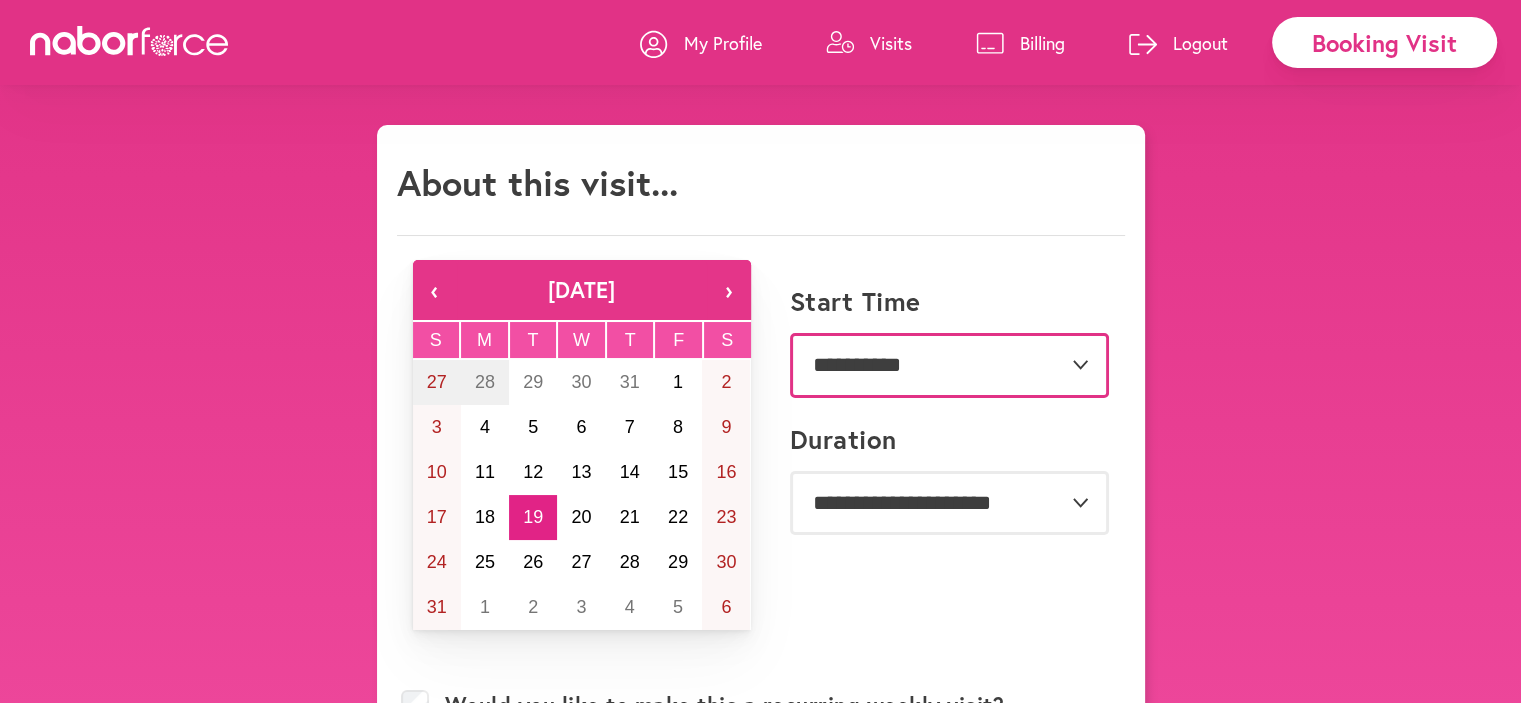 click on "**********" at bounding box center [949, 365] 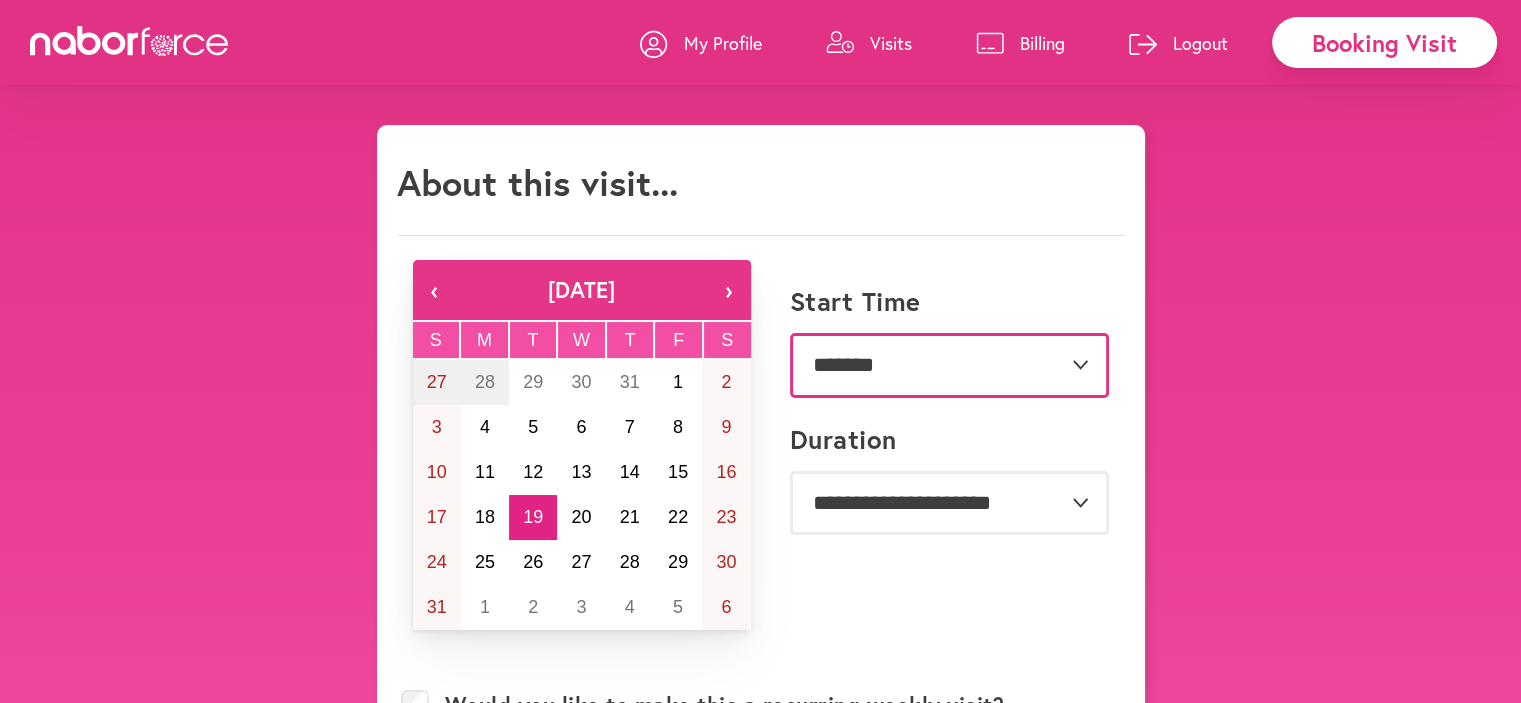click on "**********" at bounding box center [949, 365] 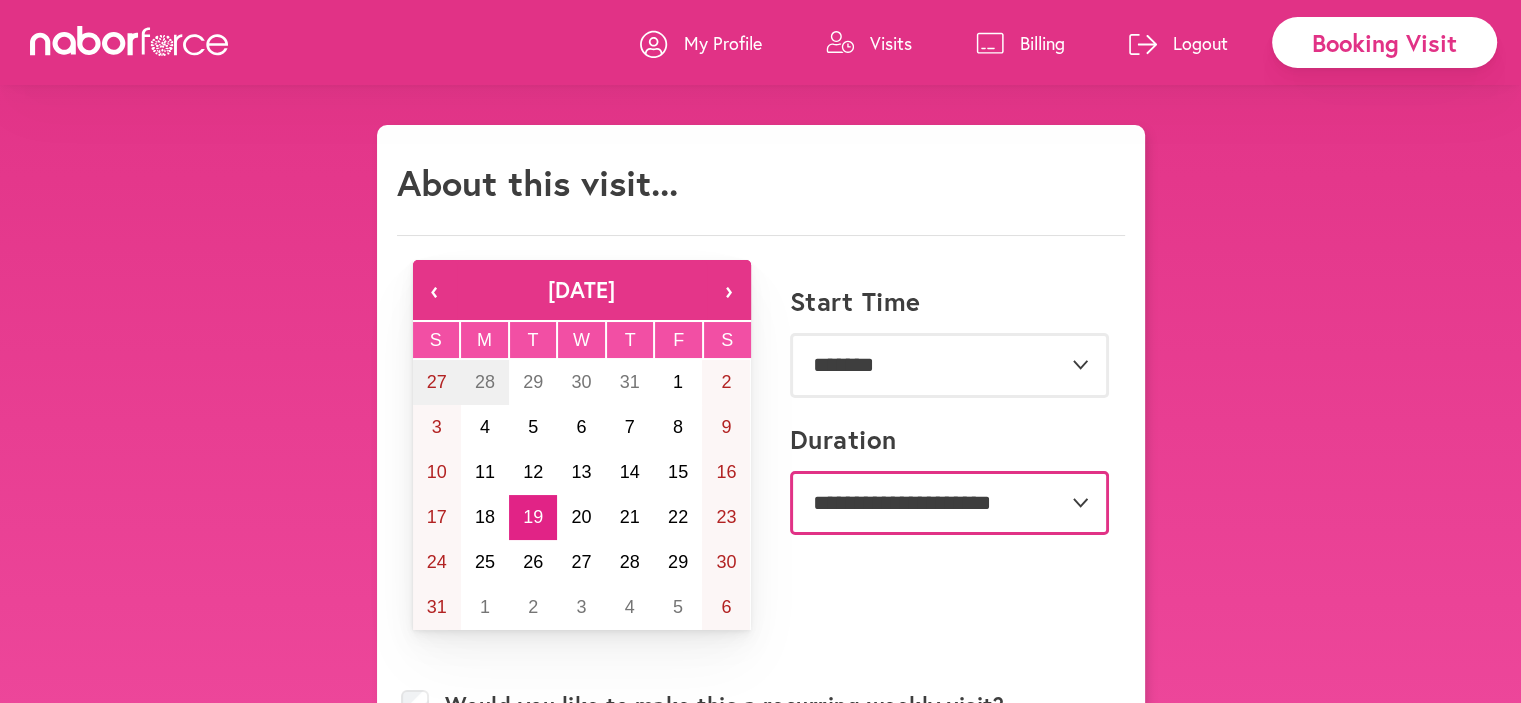 click on "**********" at bounding box center [949, 503] 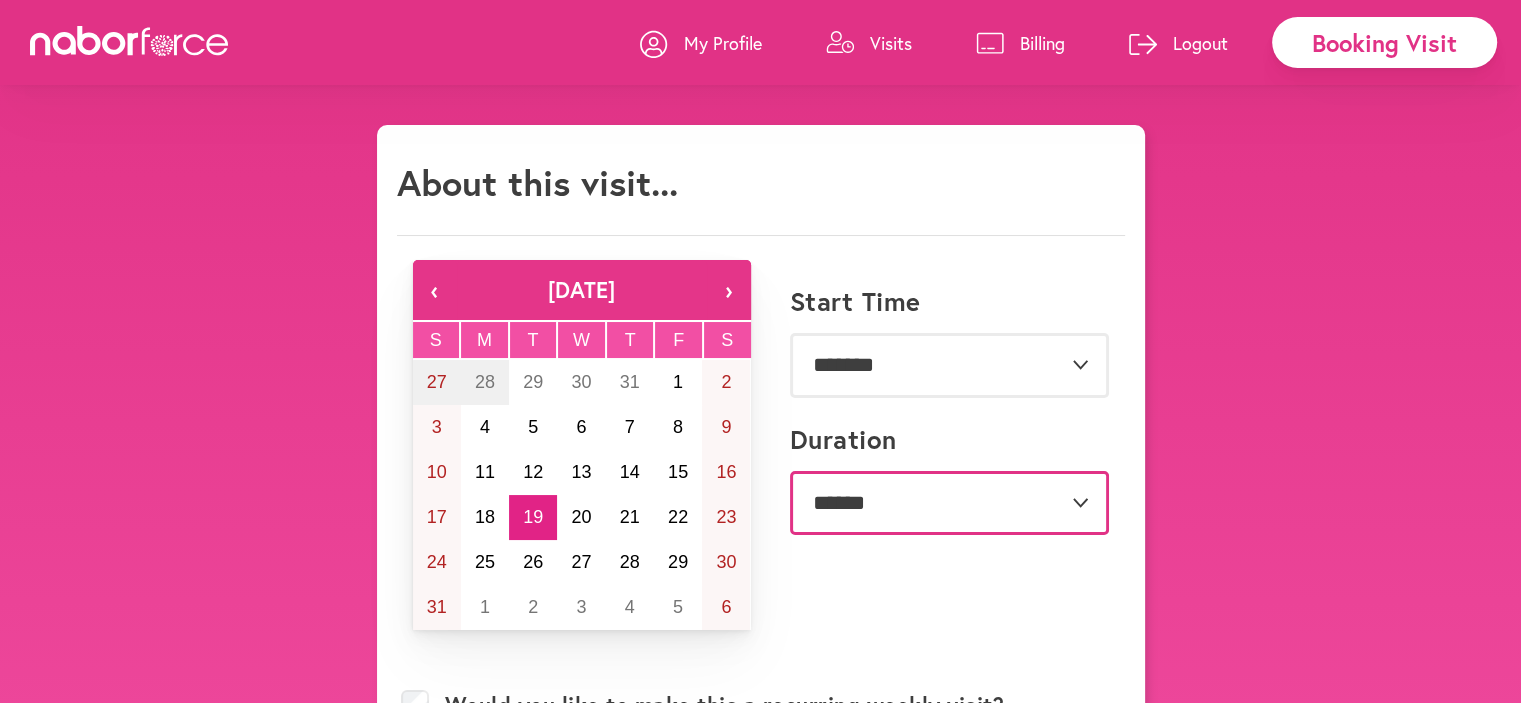 click on "**********" at bounding box center (949, 503) 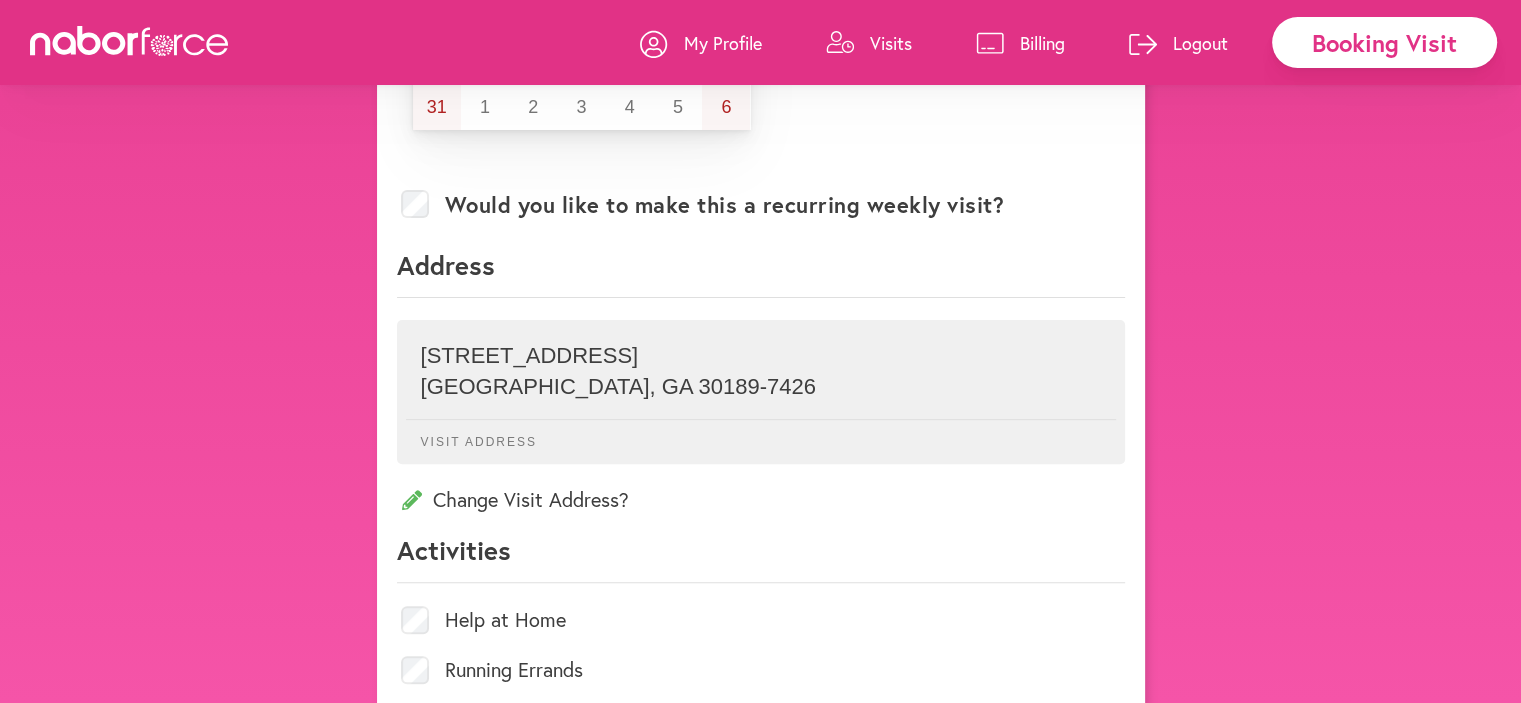 scroll, scrollTop: 600, scrollLeft: 0, axis: vertical 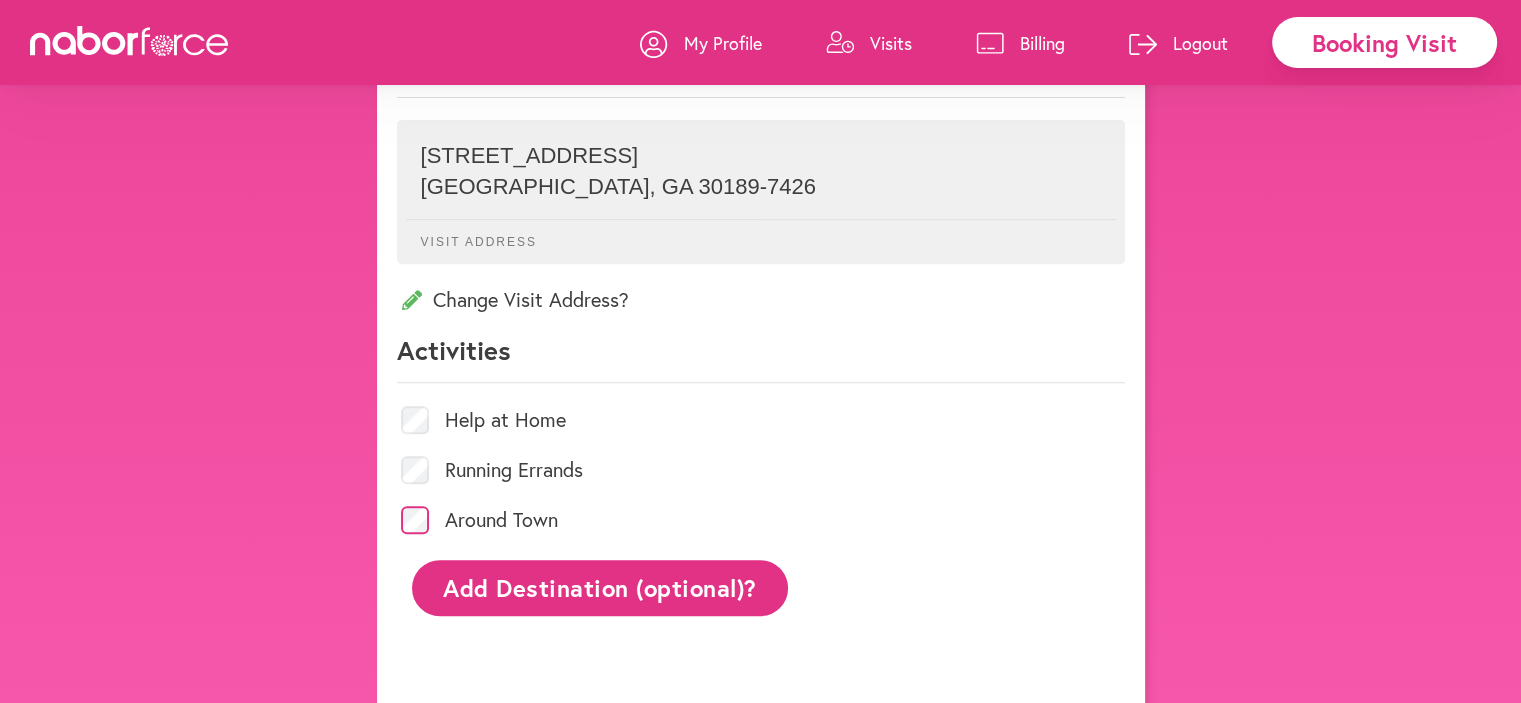 click on "Add Destination (optional)?" 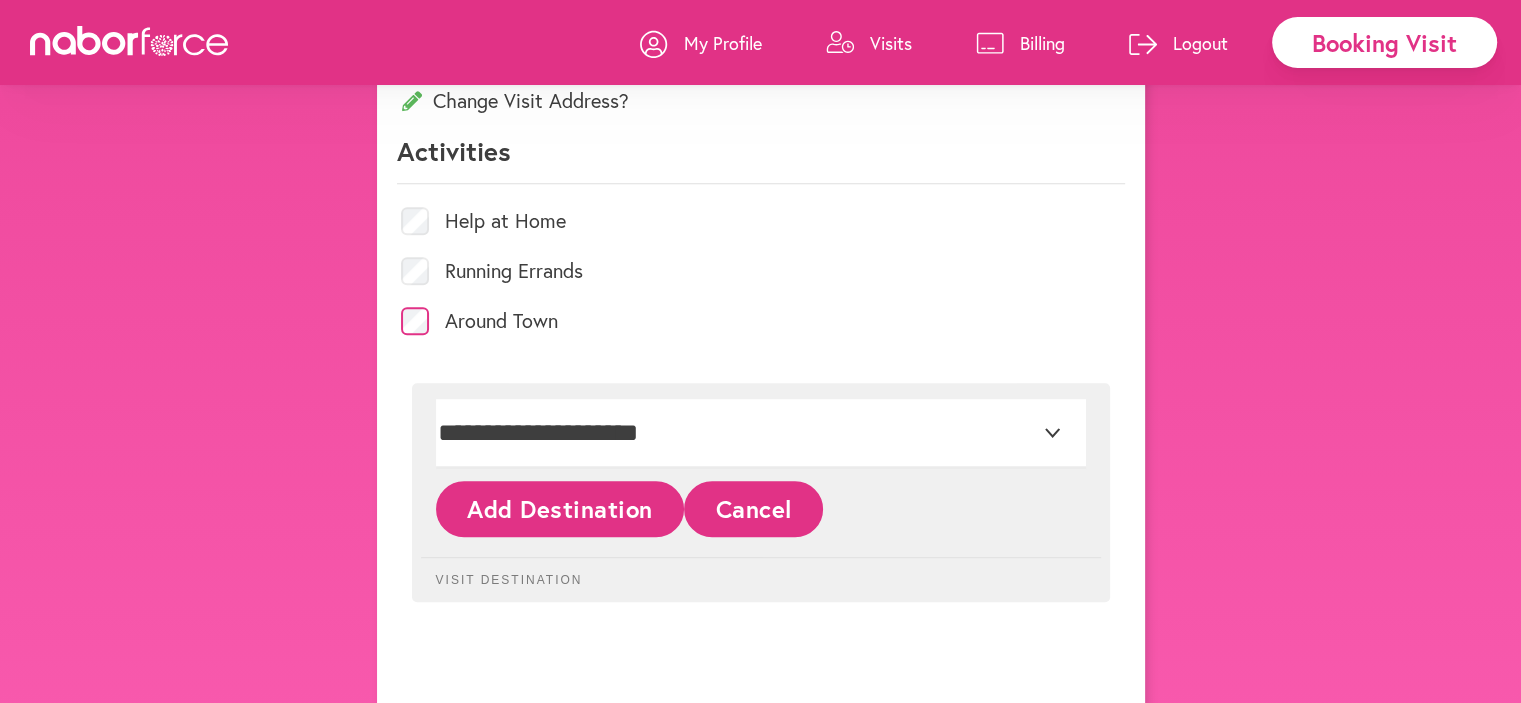 scroll, scrollTop: 900, scrollLeft: 0, axis: vertical 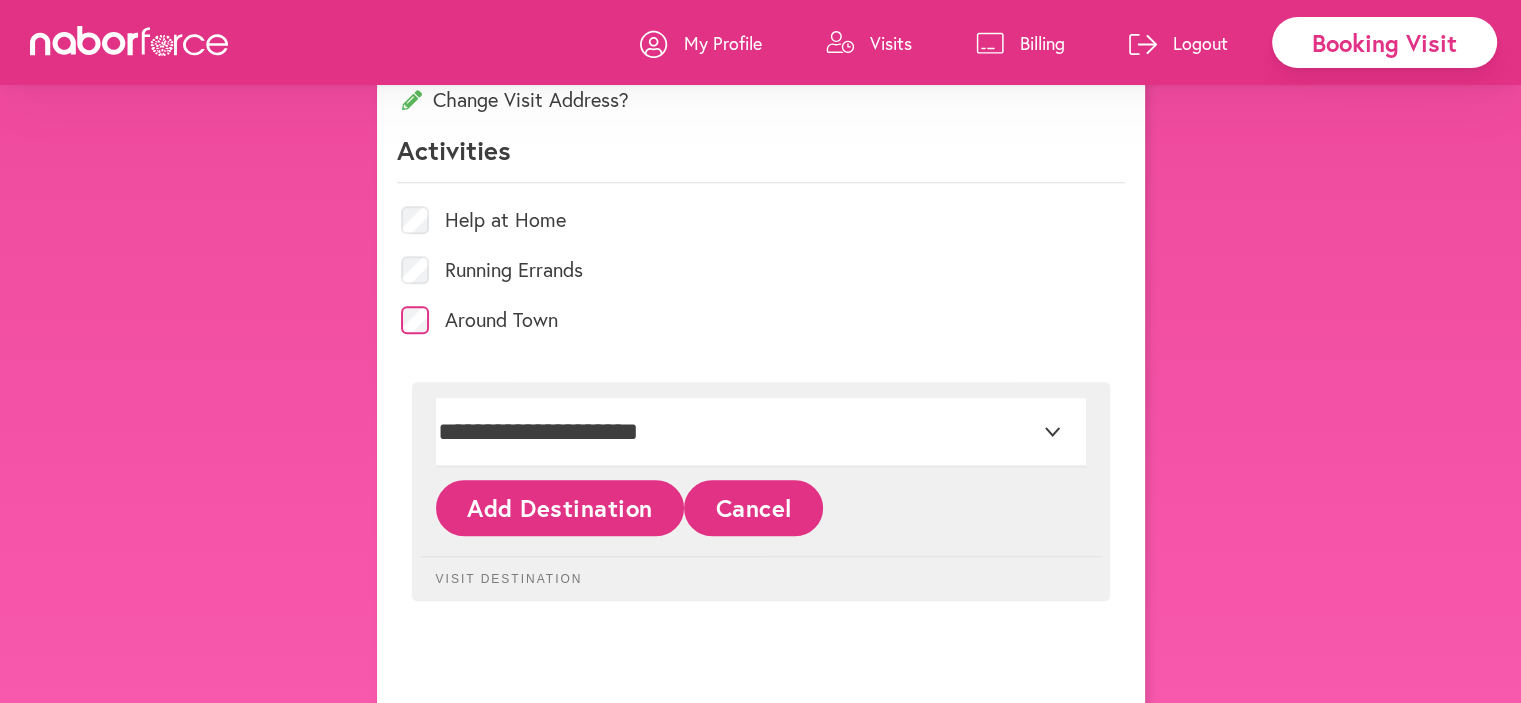 click on "Add Destination" 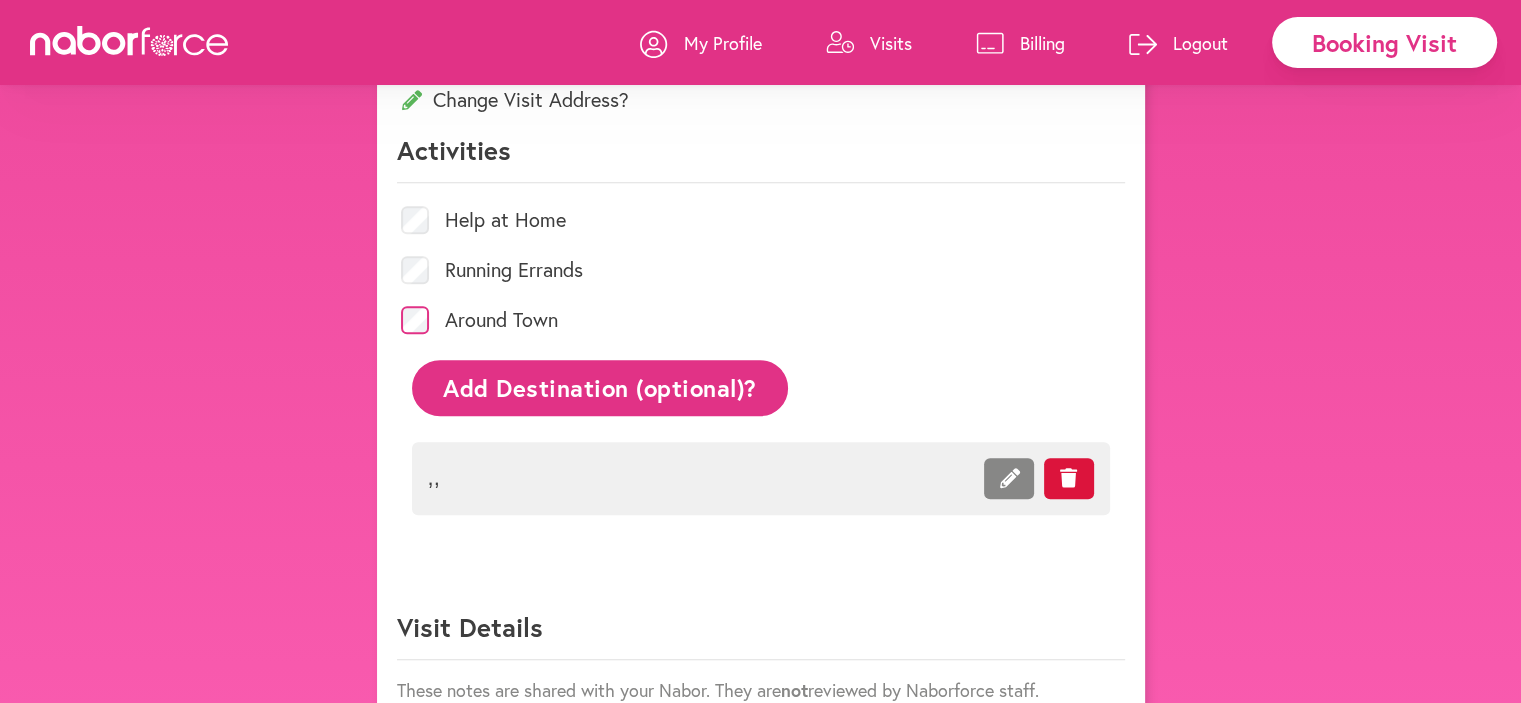 click on ",  ," 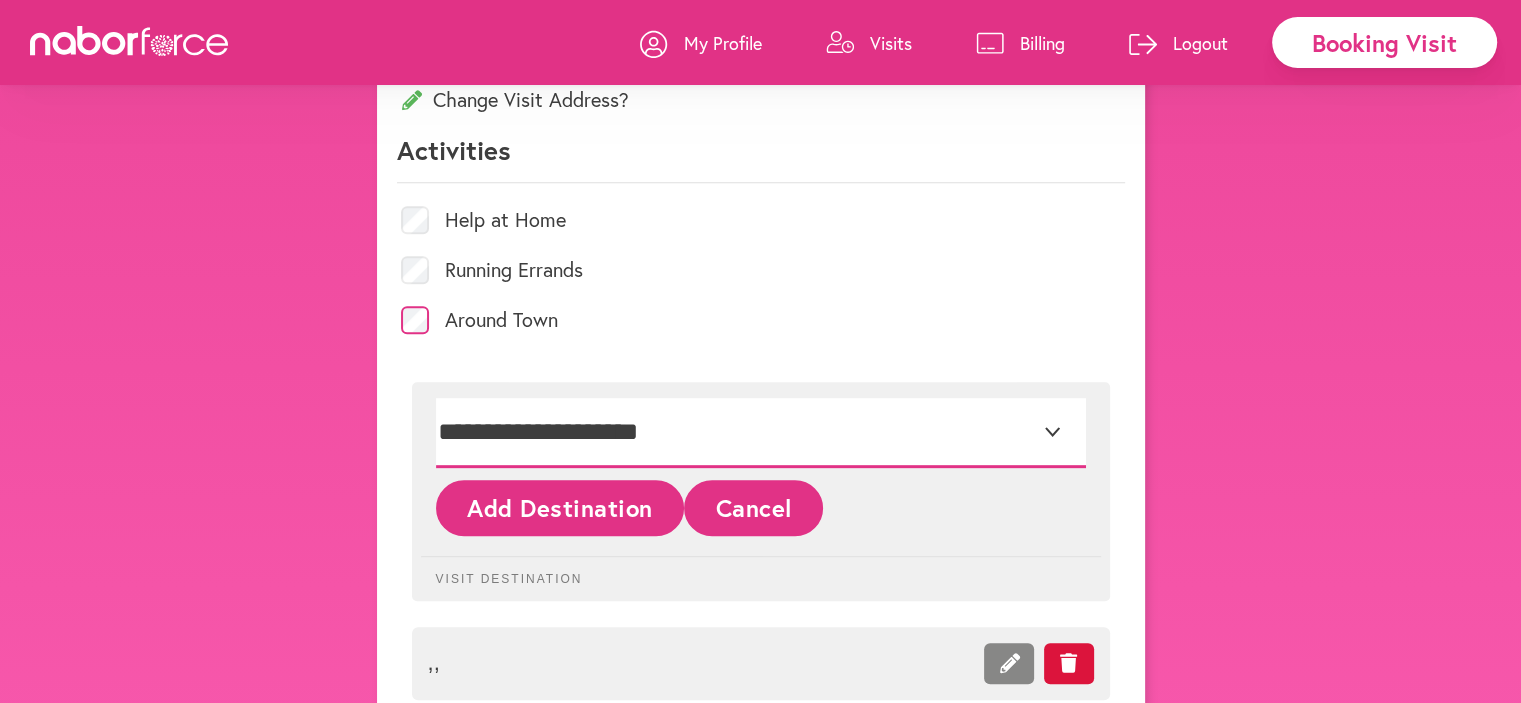 click on "**********" at bounding box center (761, 433) 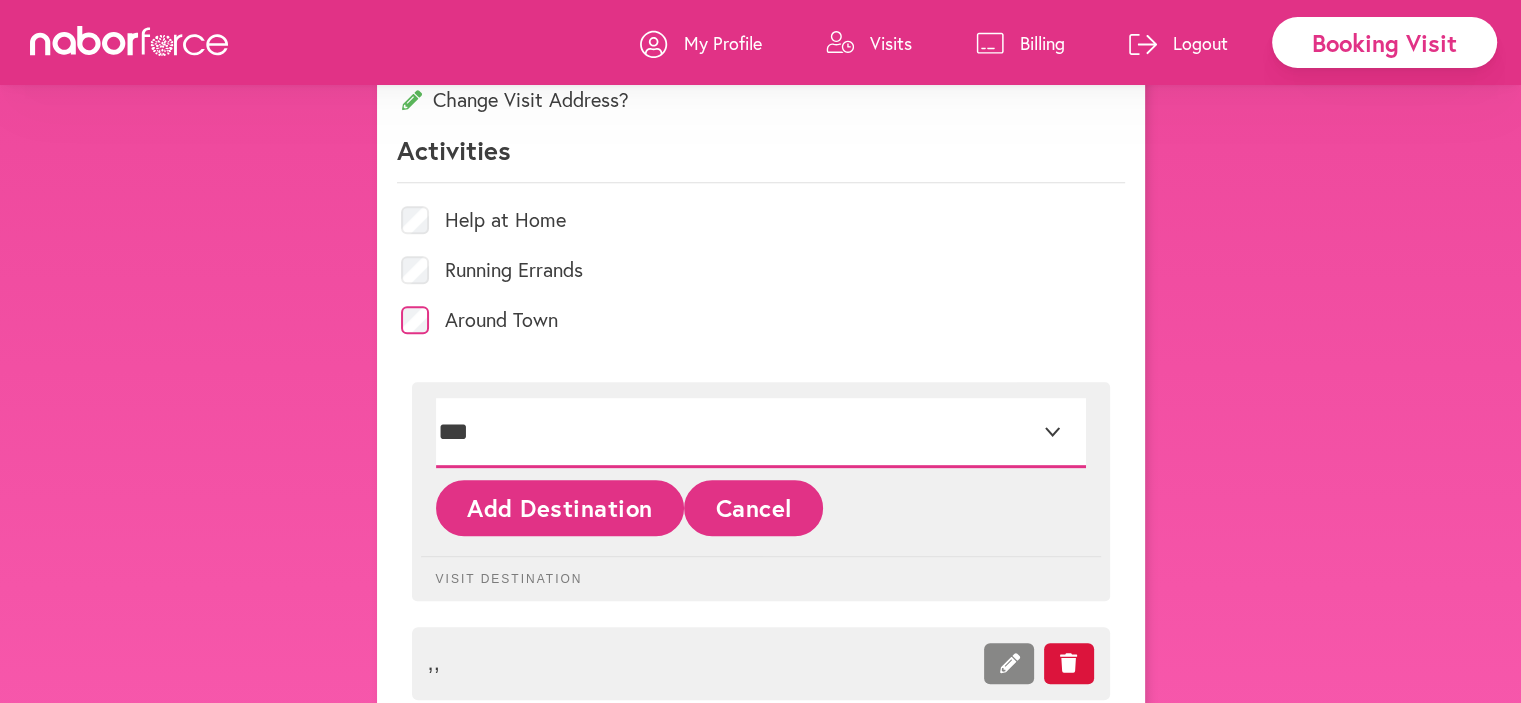 drag, startPoint x: 572, startPoint y: 419, endPoint x: 602, endPoint y: 418, distance: 30.016663 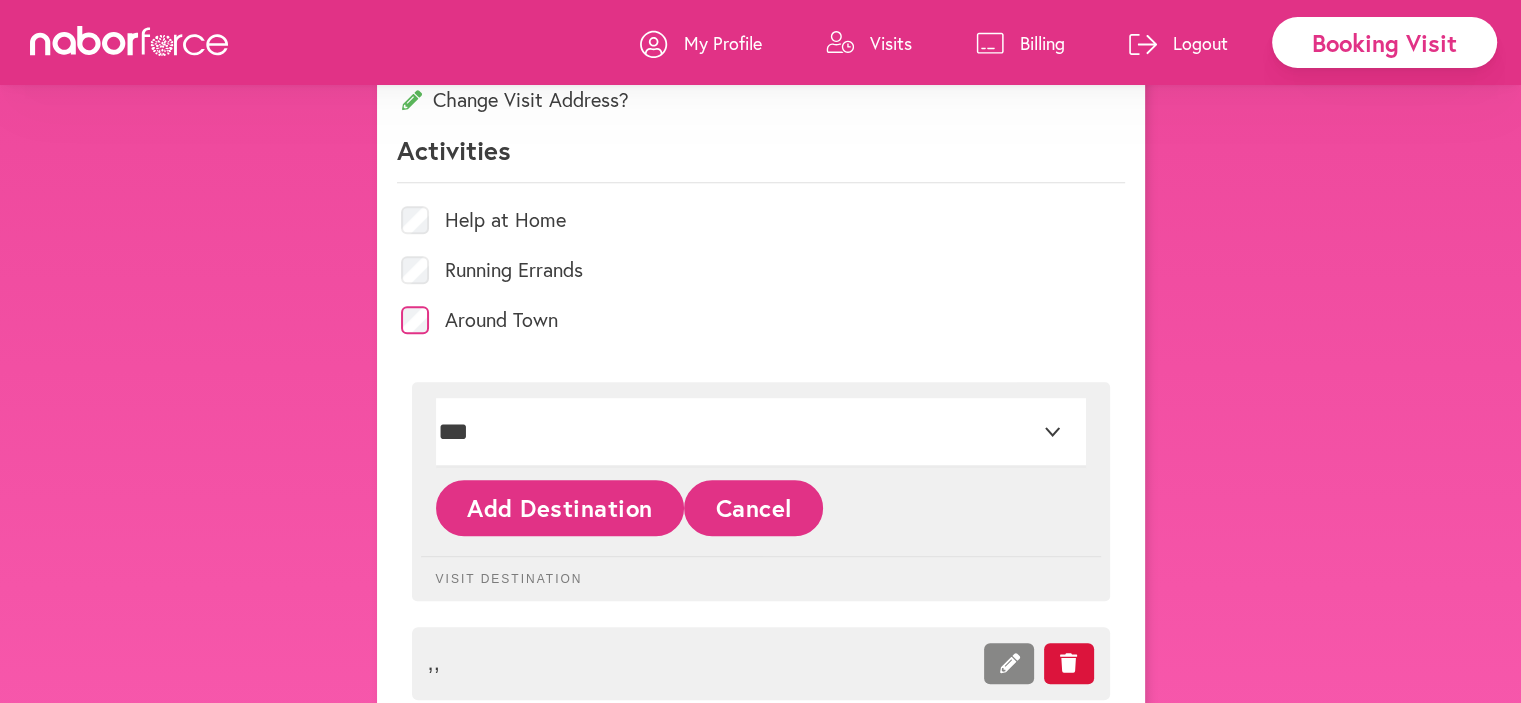 click on "Add Destination" 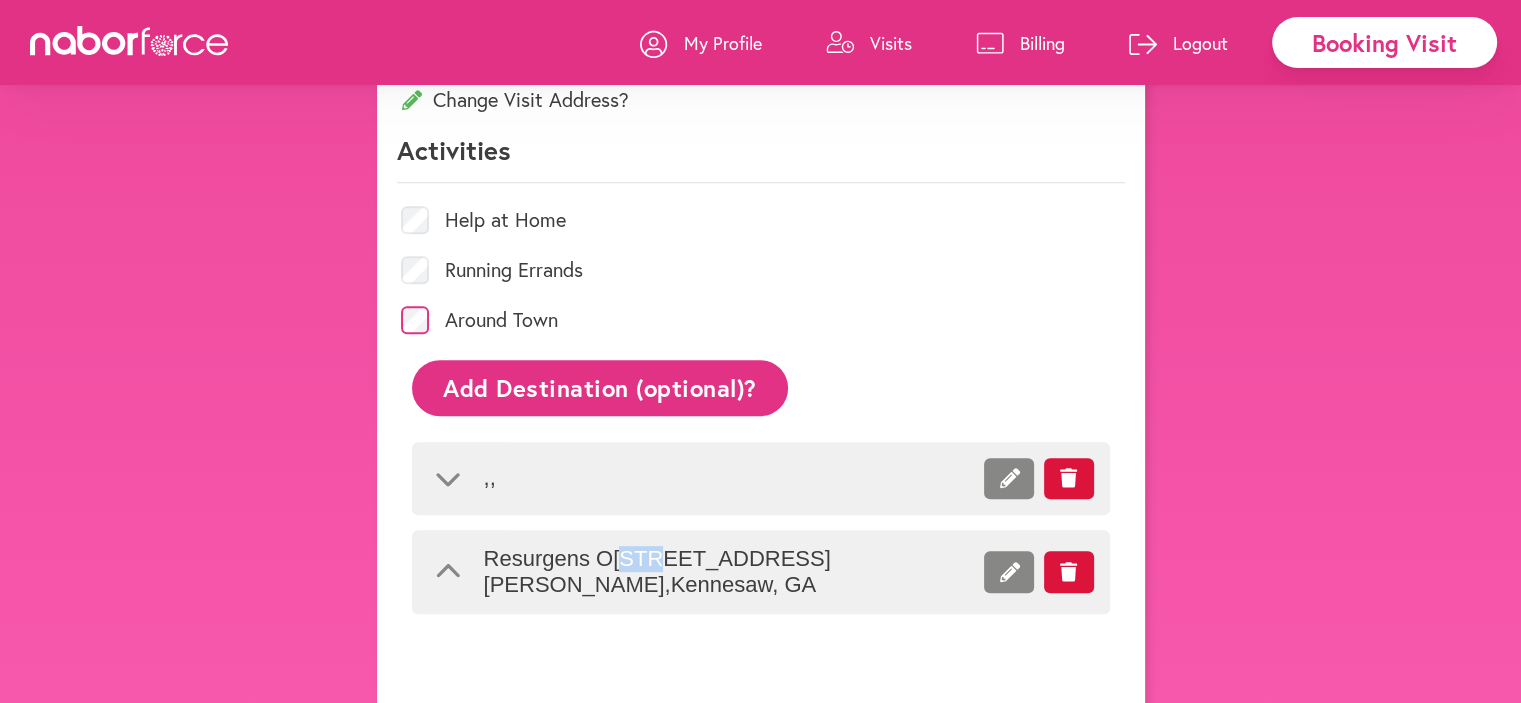 drag, startPoint x: 620, startPoint y: 551, endPoint x: 652, endPoint y: 544, distance: 32.75668 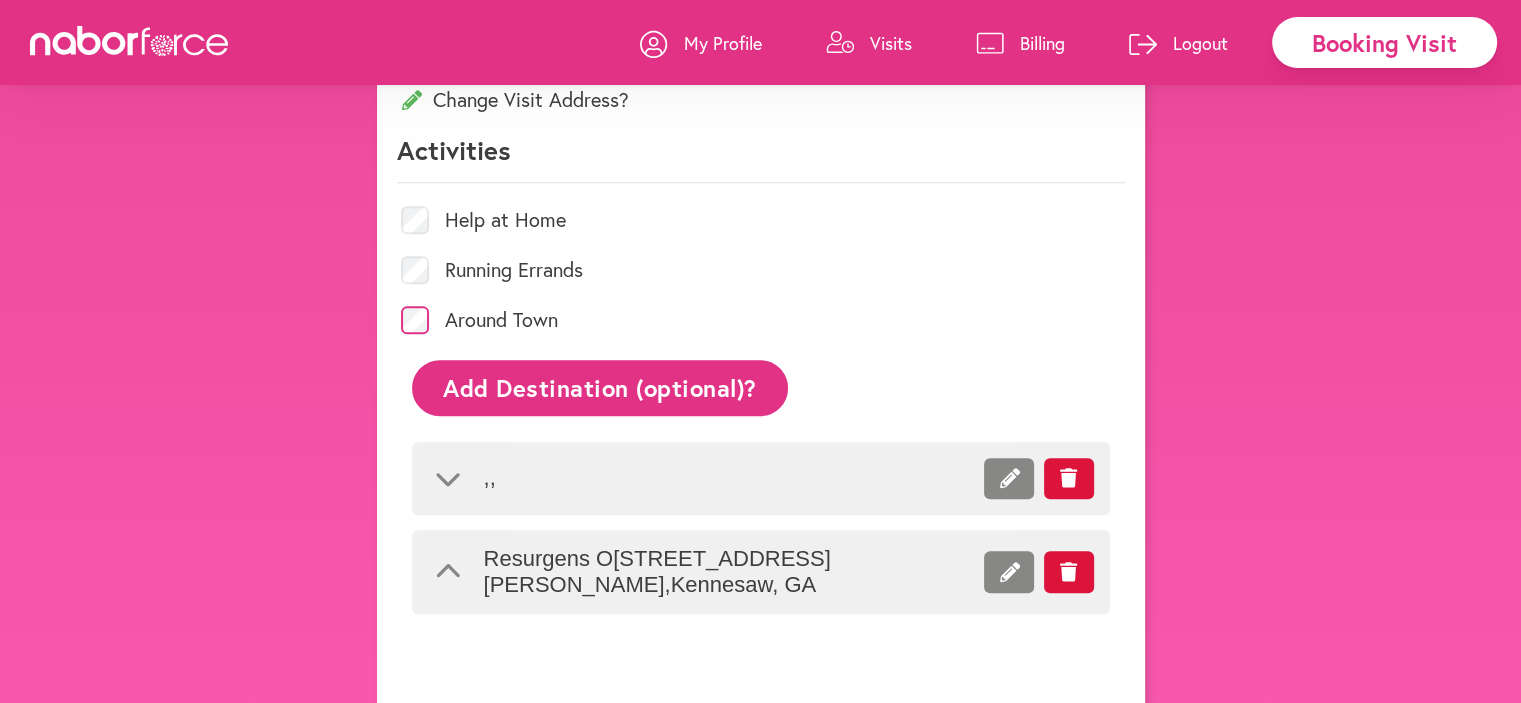click 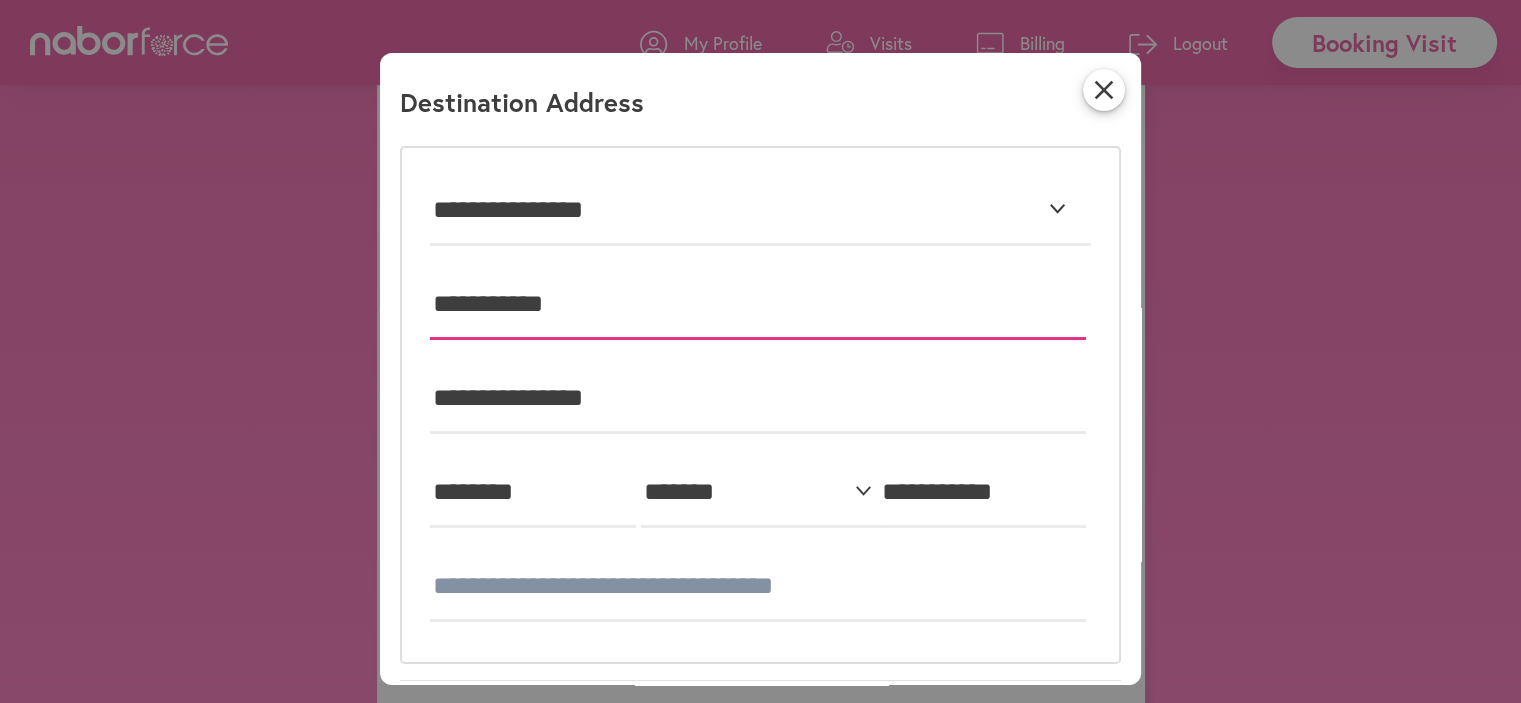 drag, startPoint x: 568, startPoint y: 299, endPoint x: 588, endPoint y: 299, distance: 20 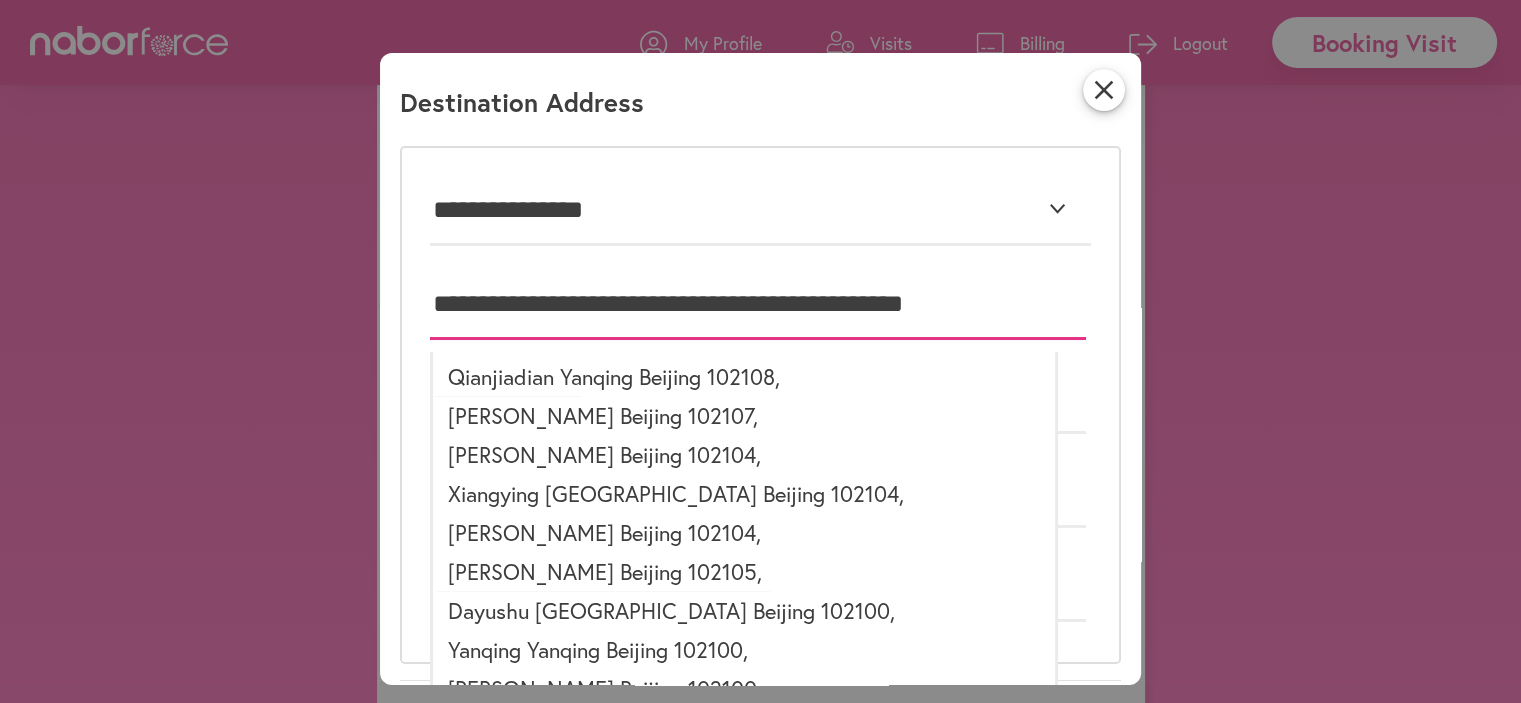 type on "**********" 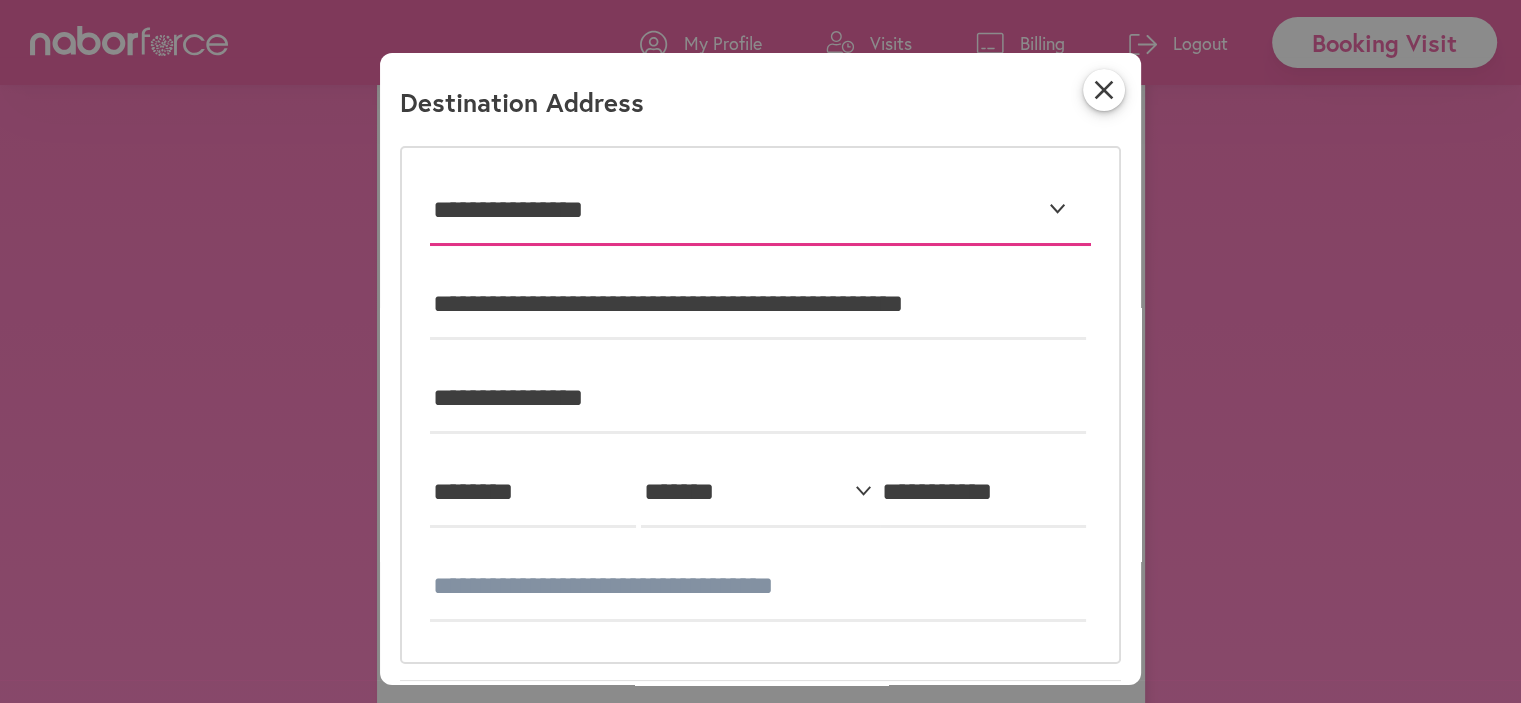 click on "**********" at bounding box center [760, 211] 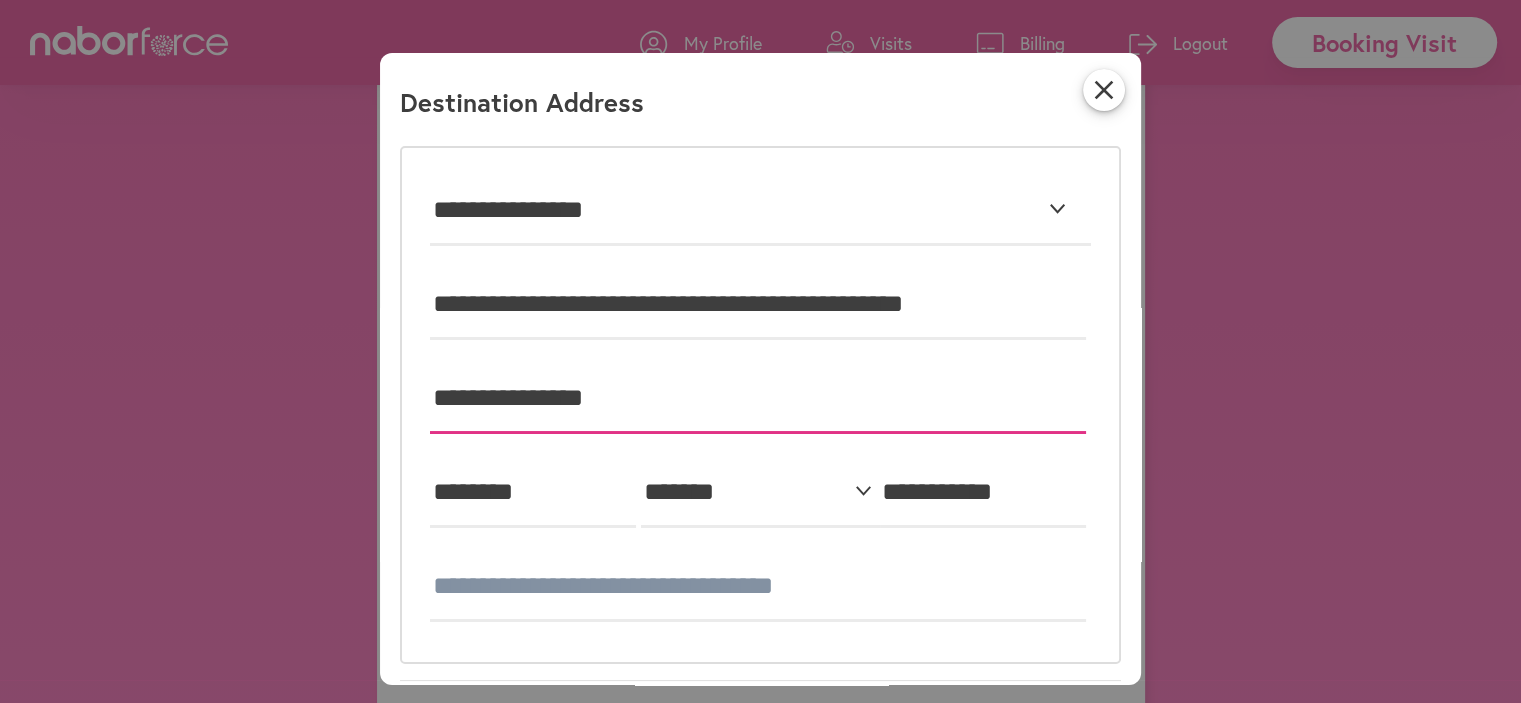 drag, startPoint x: 440, startPoint y: 391, endPoint x: 649, endPoint y: 426, distance: 211.91035 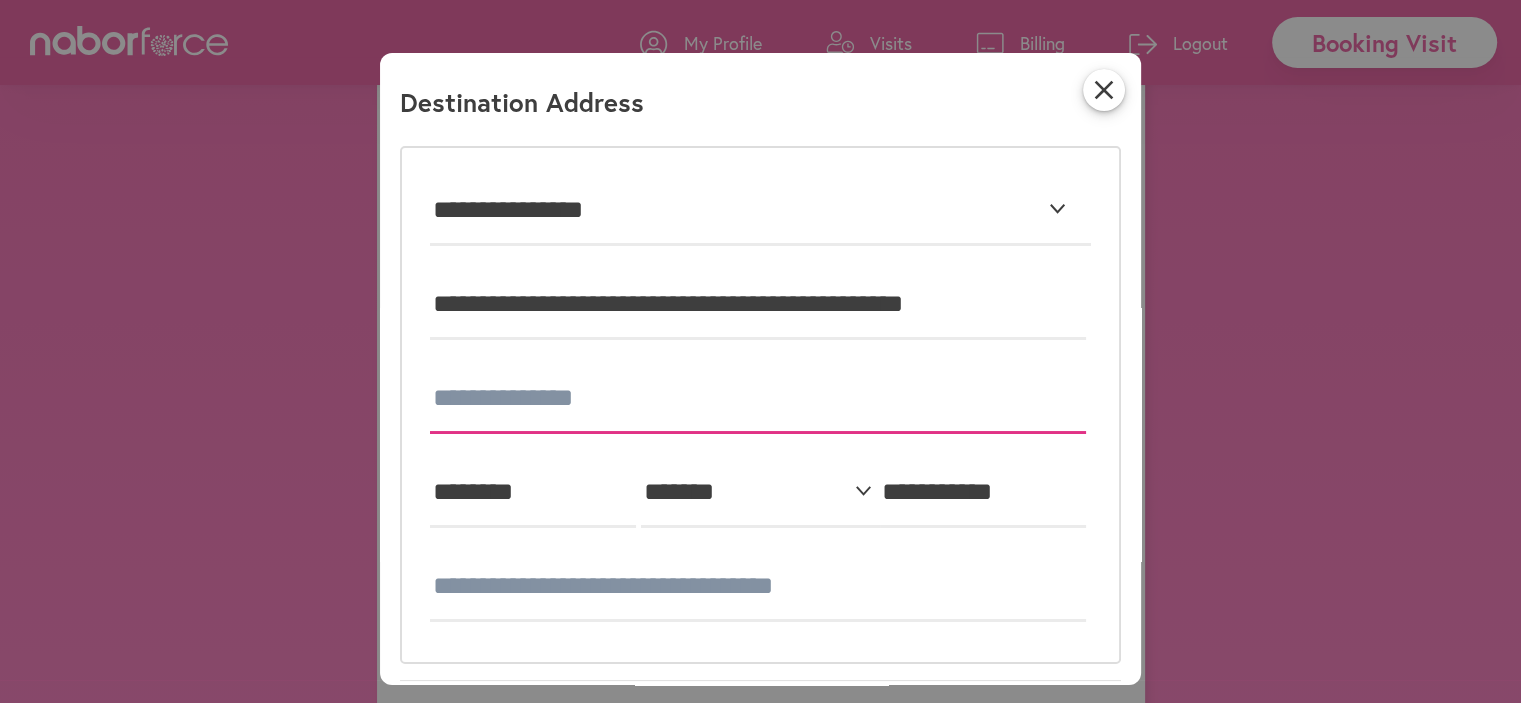 type 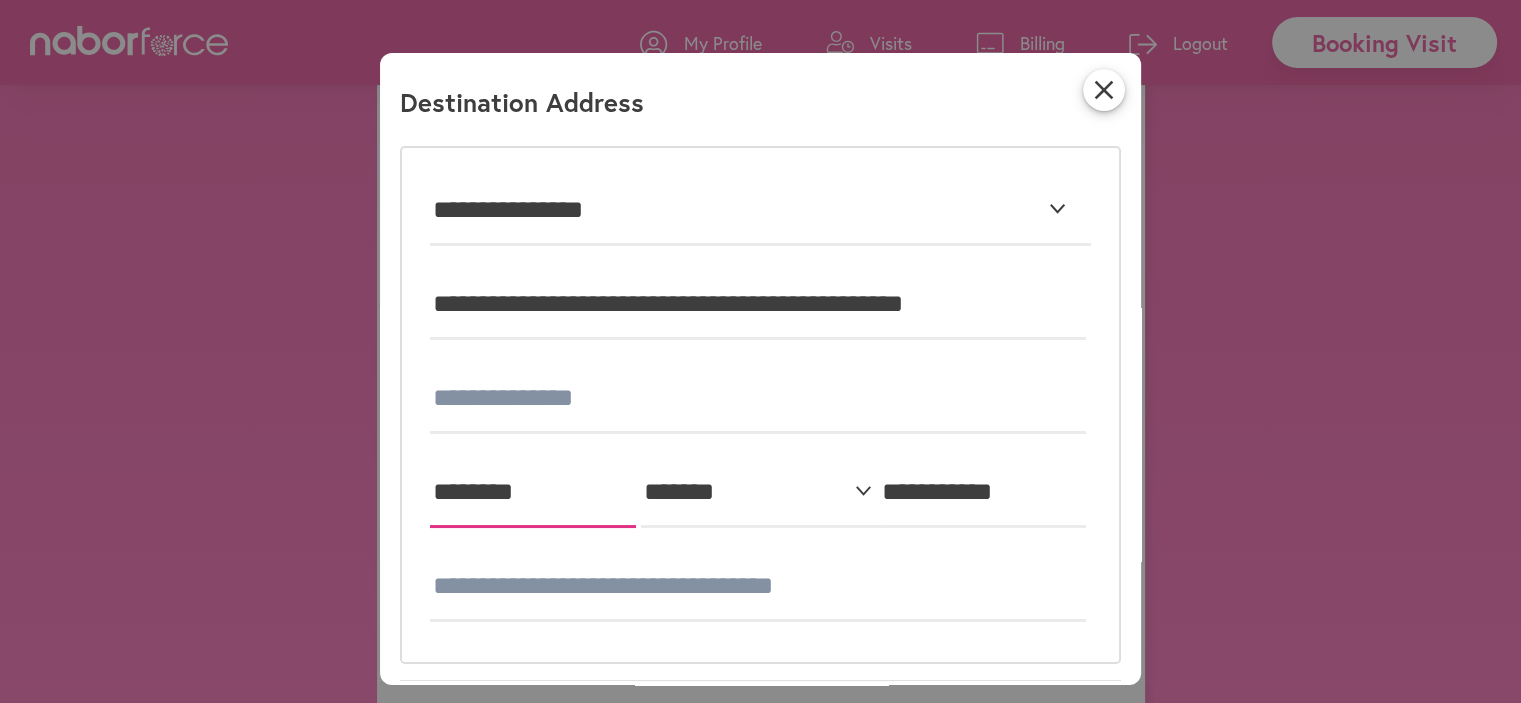 drag, startPoint x: 436, startPoint y: 483, endPoint x: 567, endPoint y: 516, distance: 135.09256 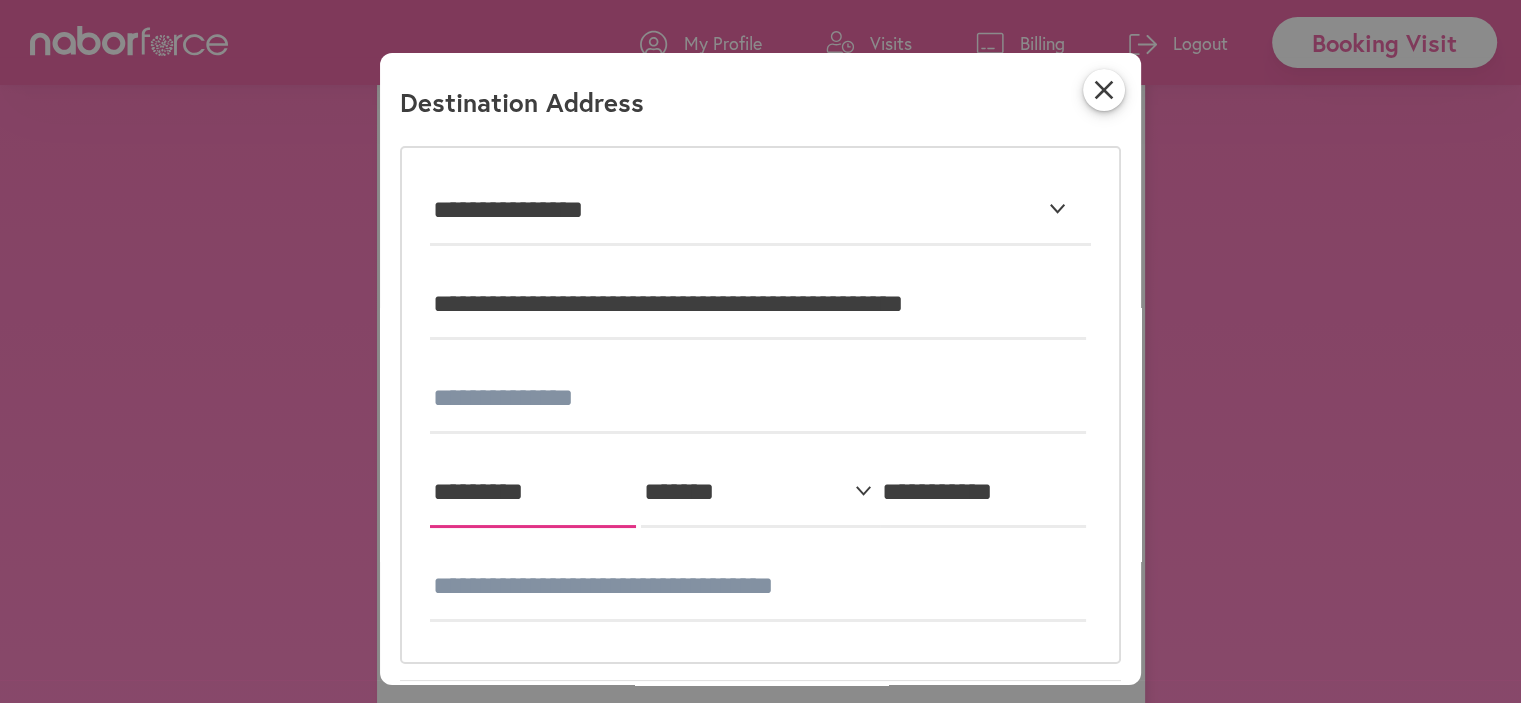 type on "*********" 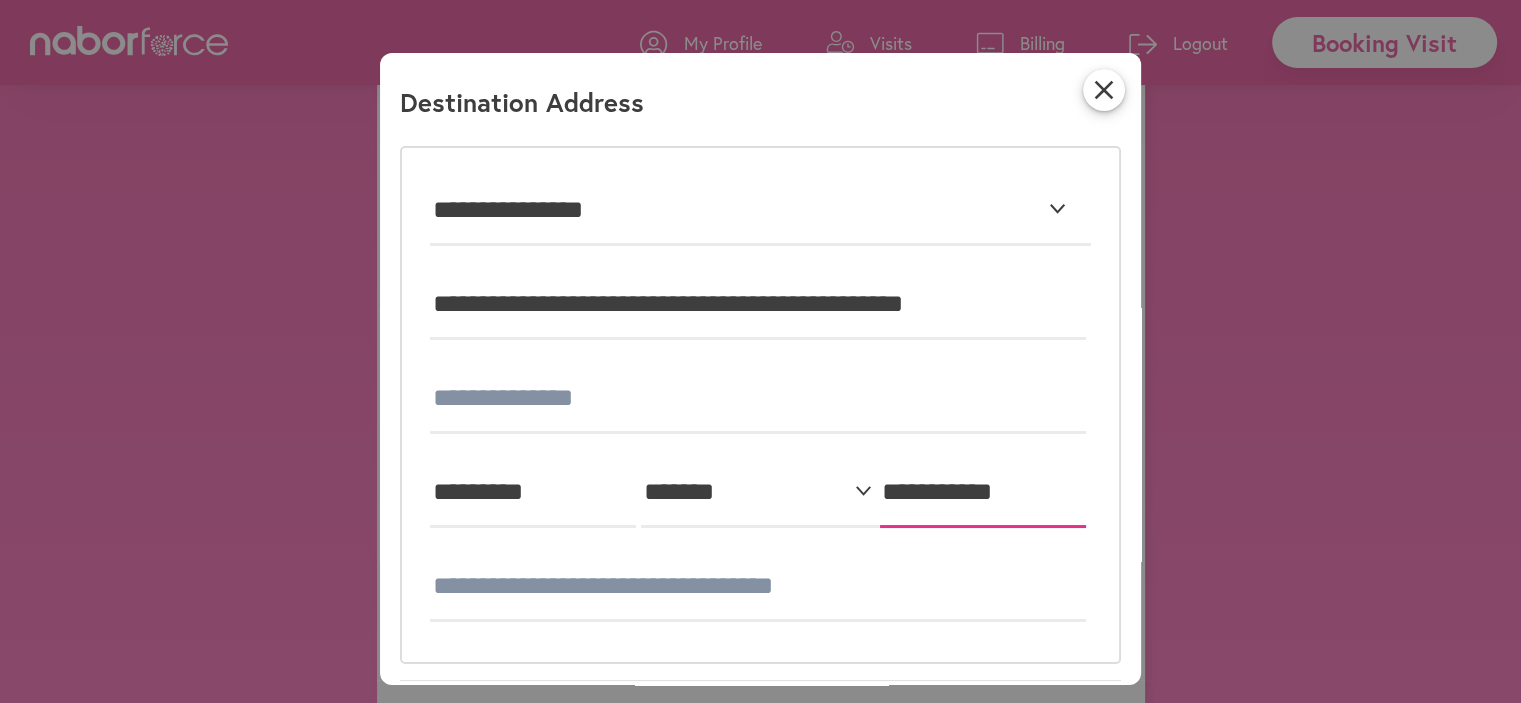 drag, startPoint x: 885, startPoint y: 485, endPoint x: 1059, endPoint y: 532, distance: 180.23596 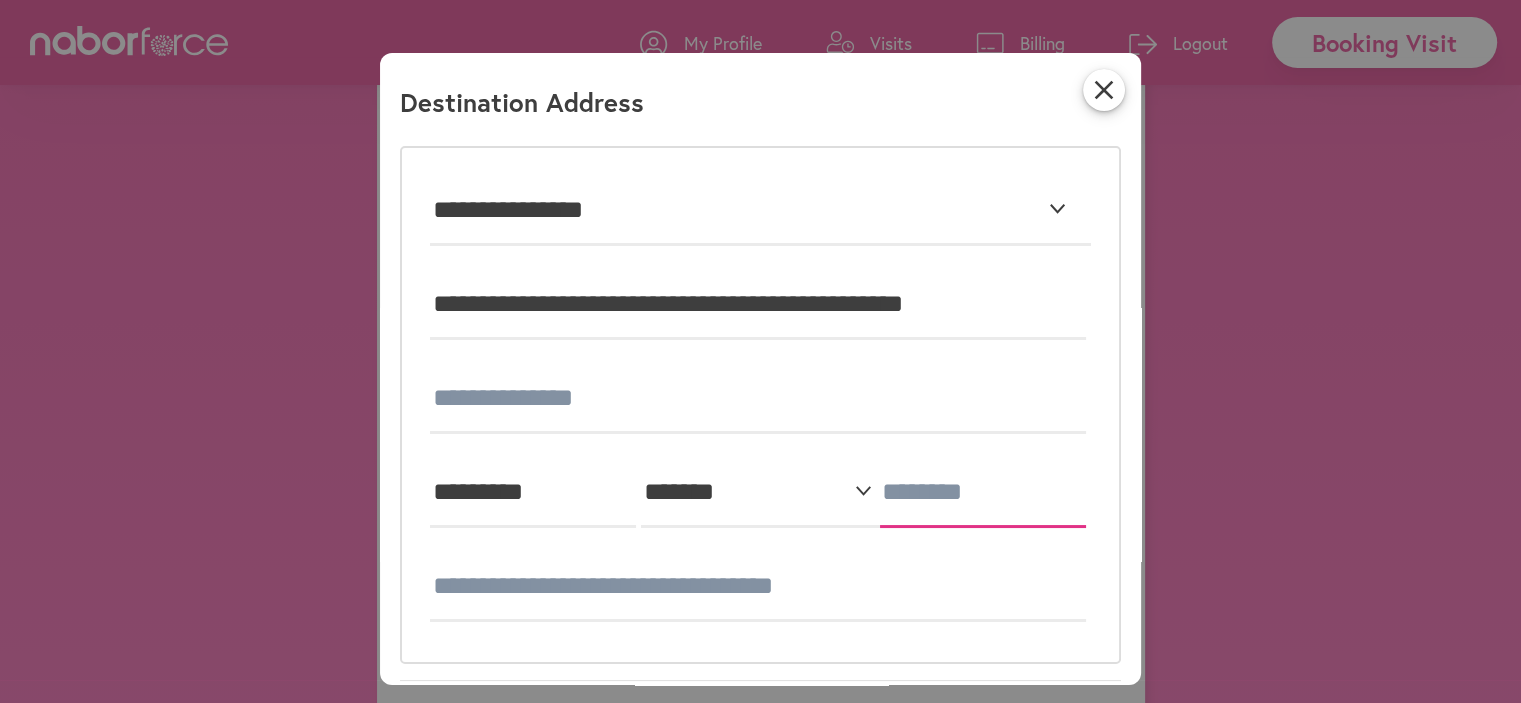 type 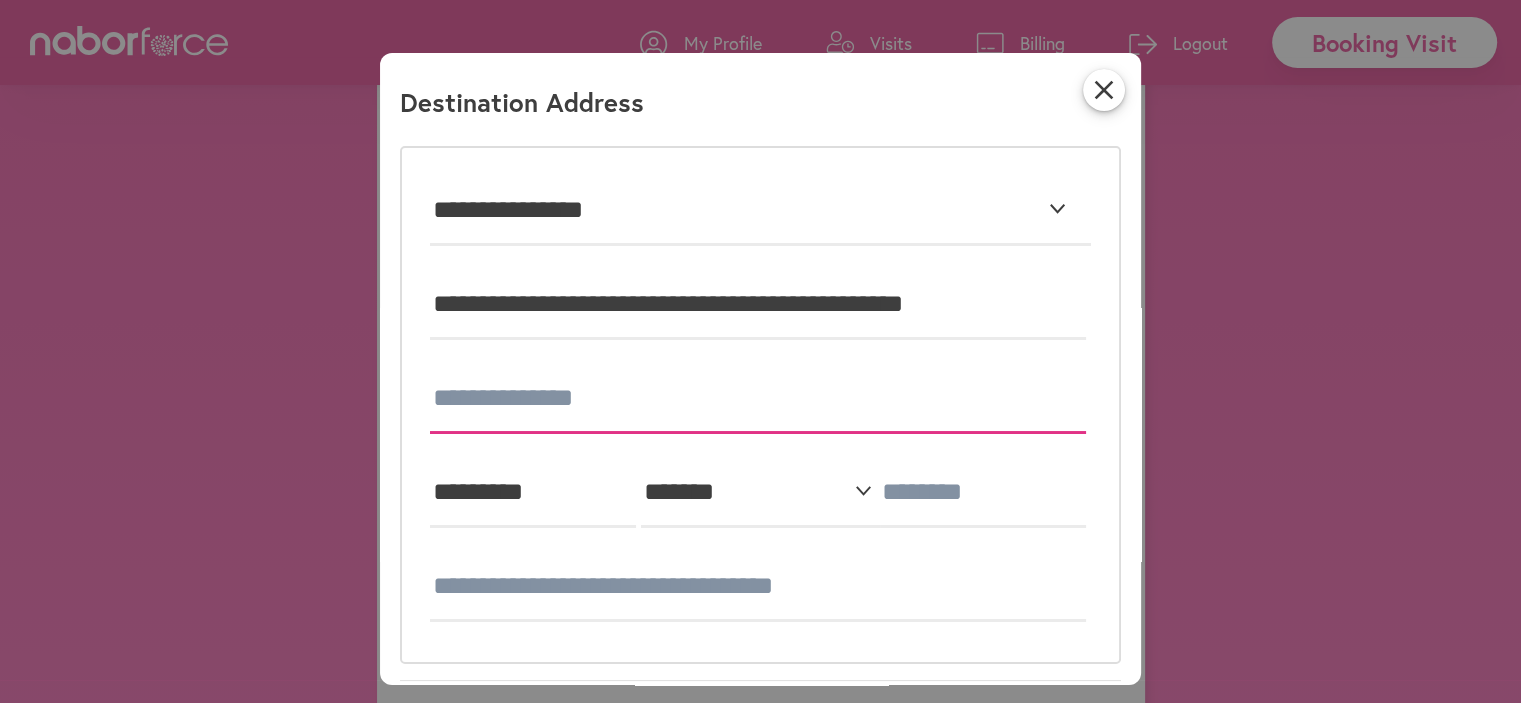 click at bounding box center (758, 399) 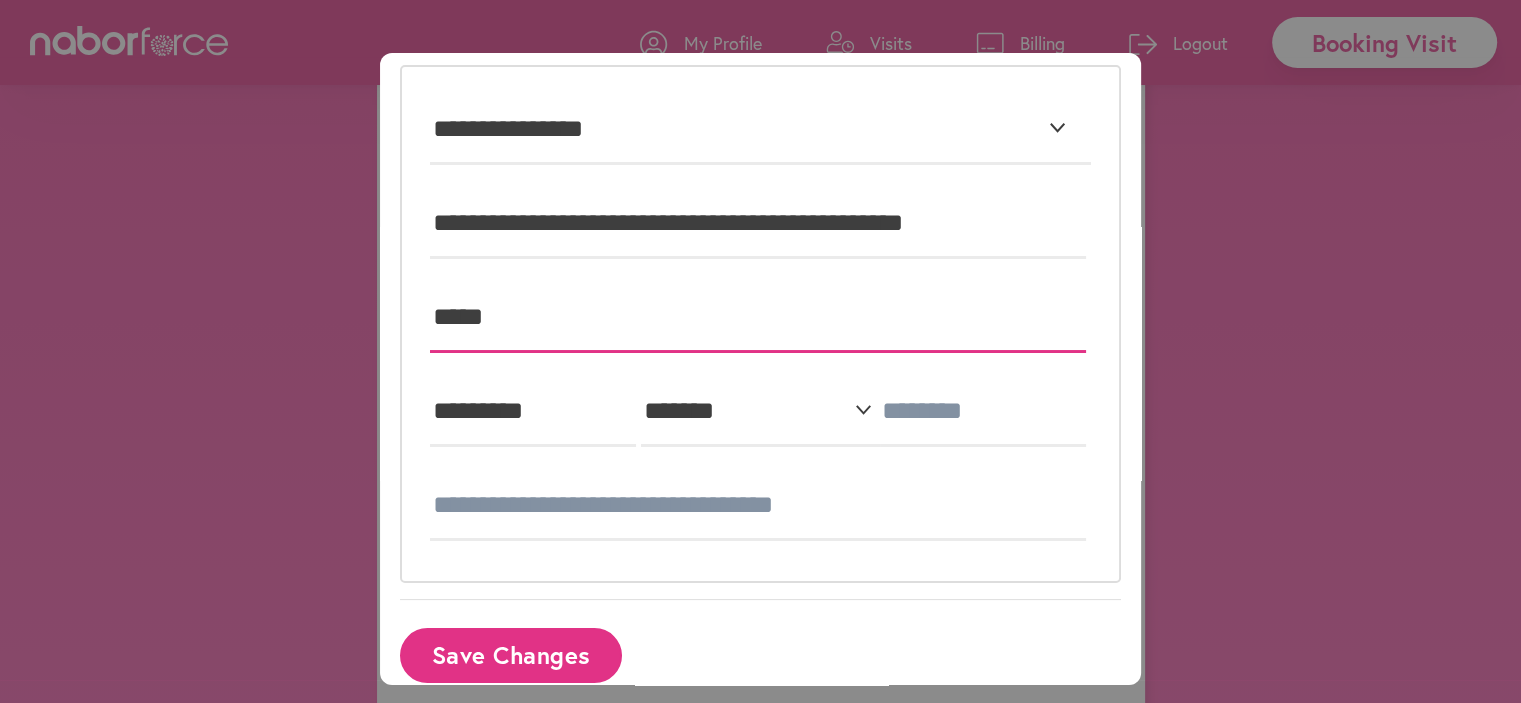 scroll, scrollTop: 106, scrollLeft: 0, axis: vertical 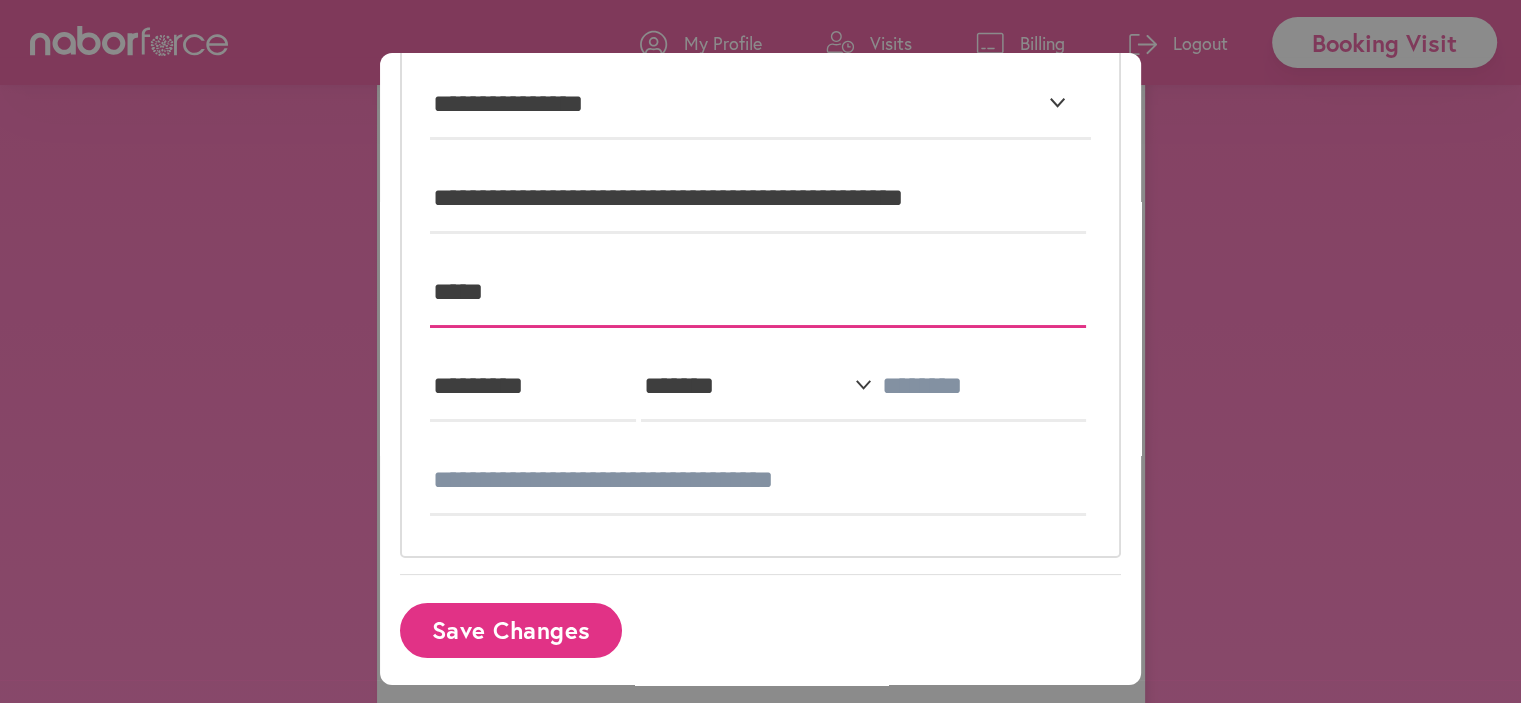 type on "*****" 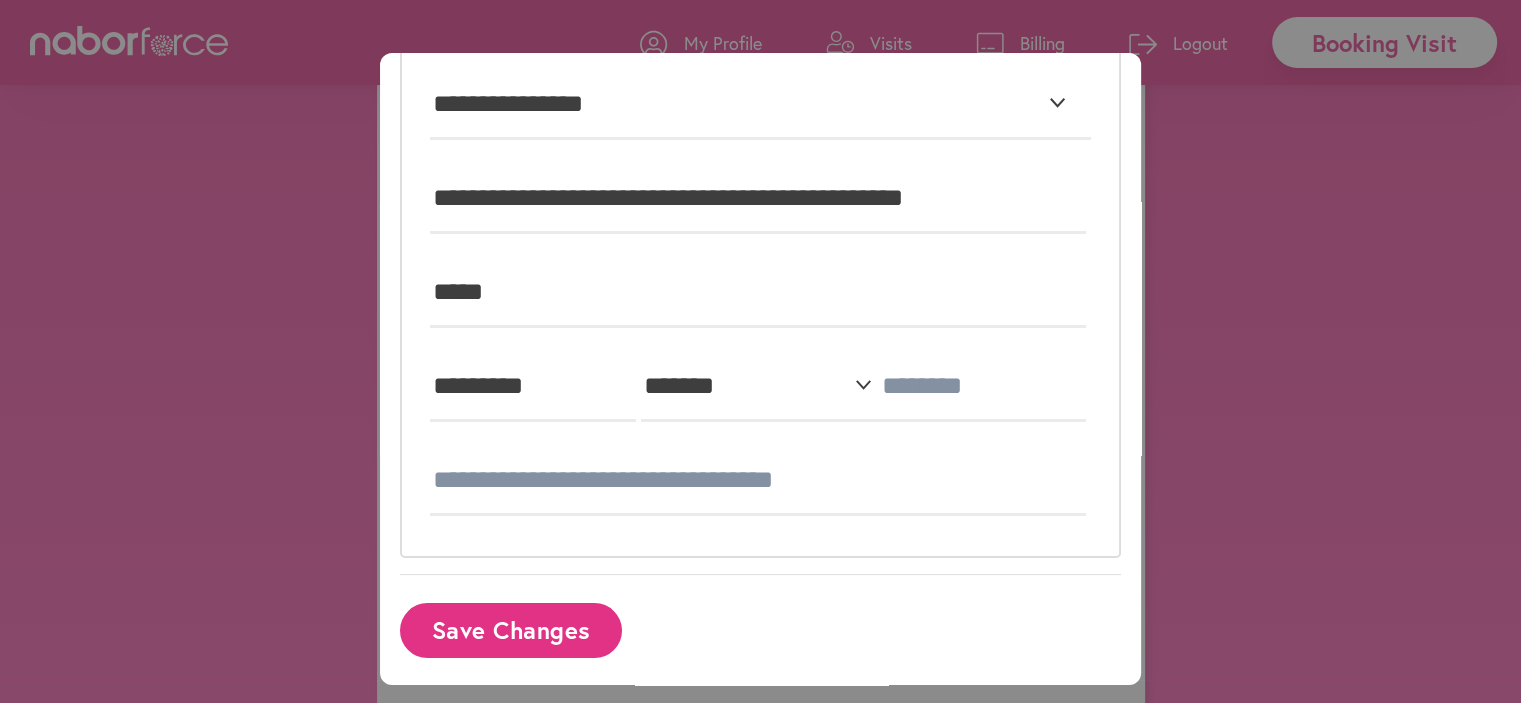 click on "Save Changes" at bounding box center [511, 630] 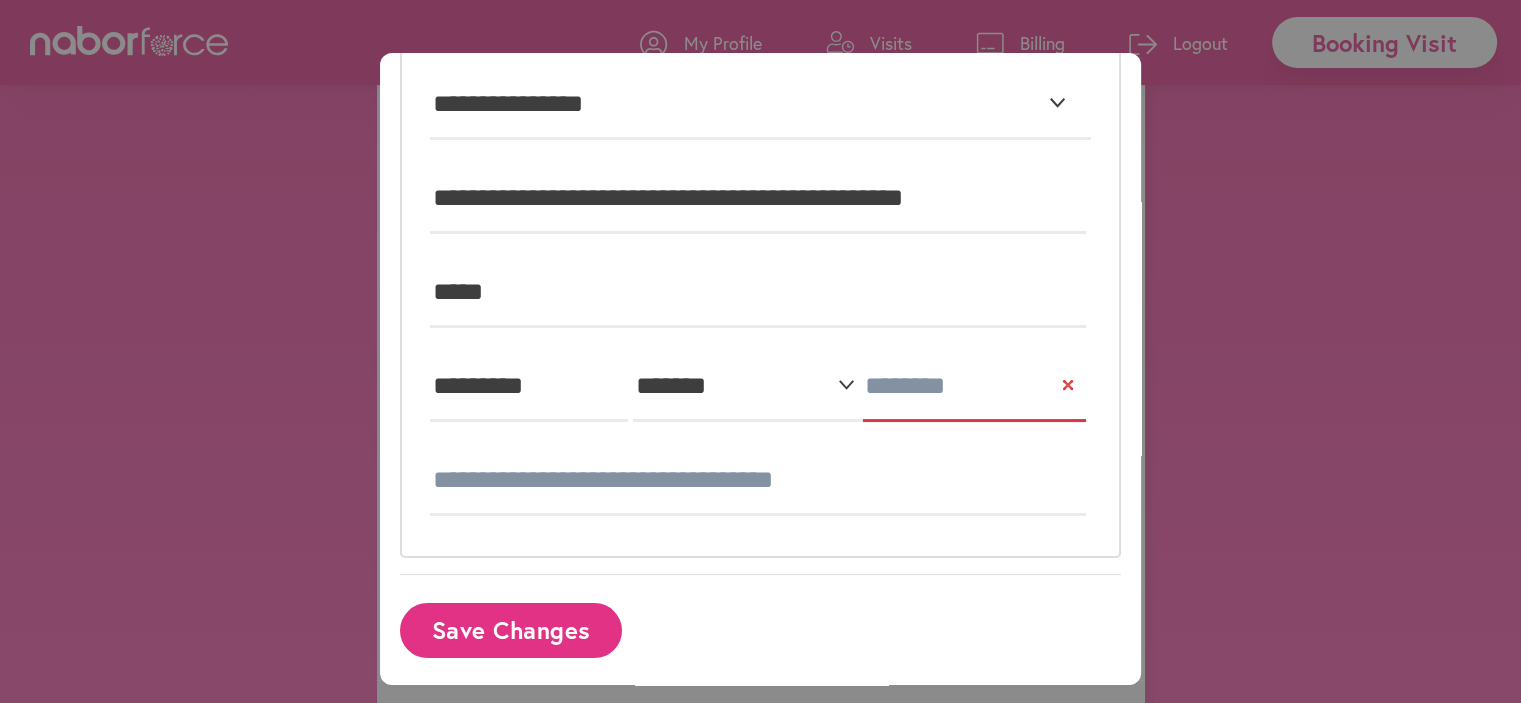 click on "Save Changes" at bounding box center (511, 630) 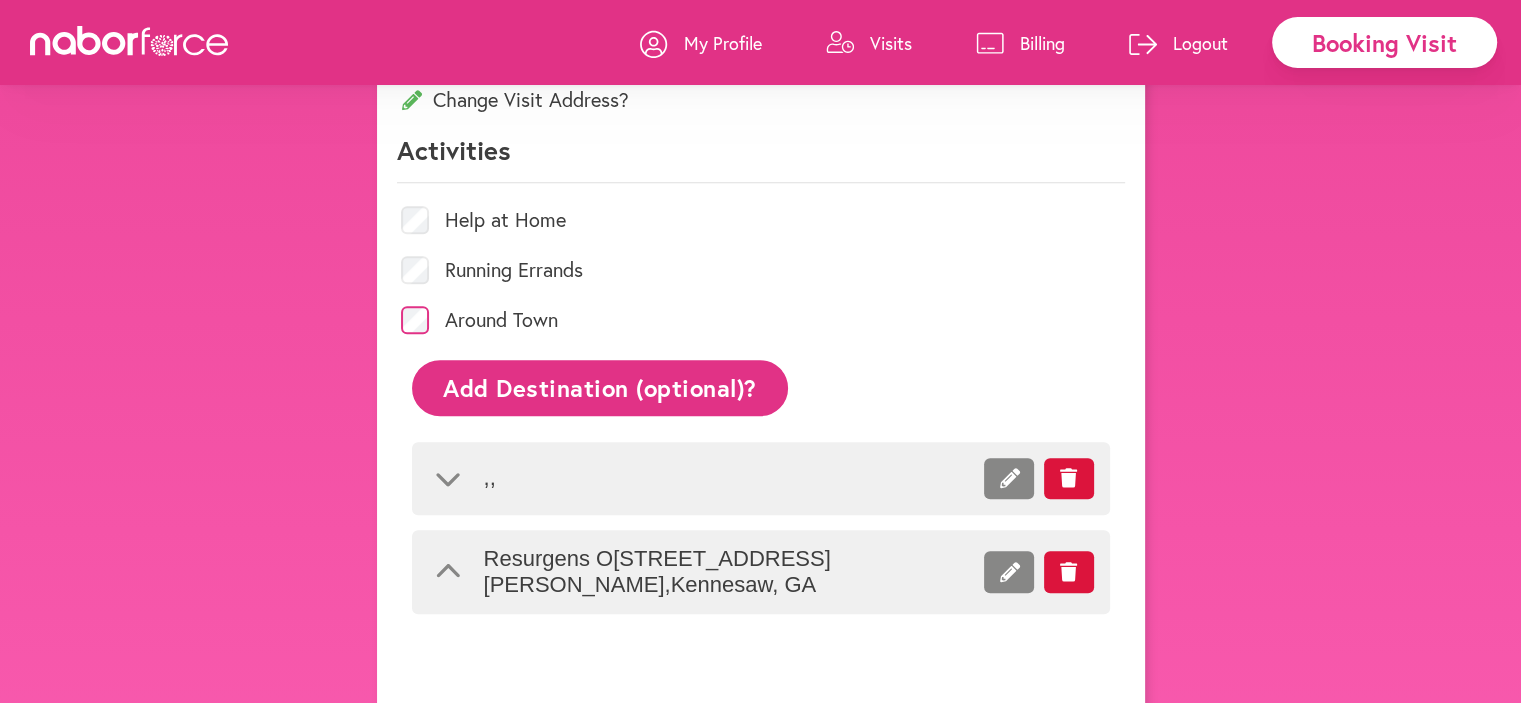 scroll, scrollTop: 18, scrollLeft: 0, axis: vertical 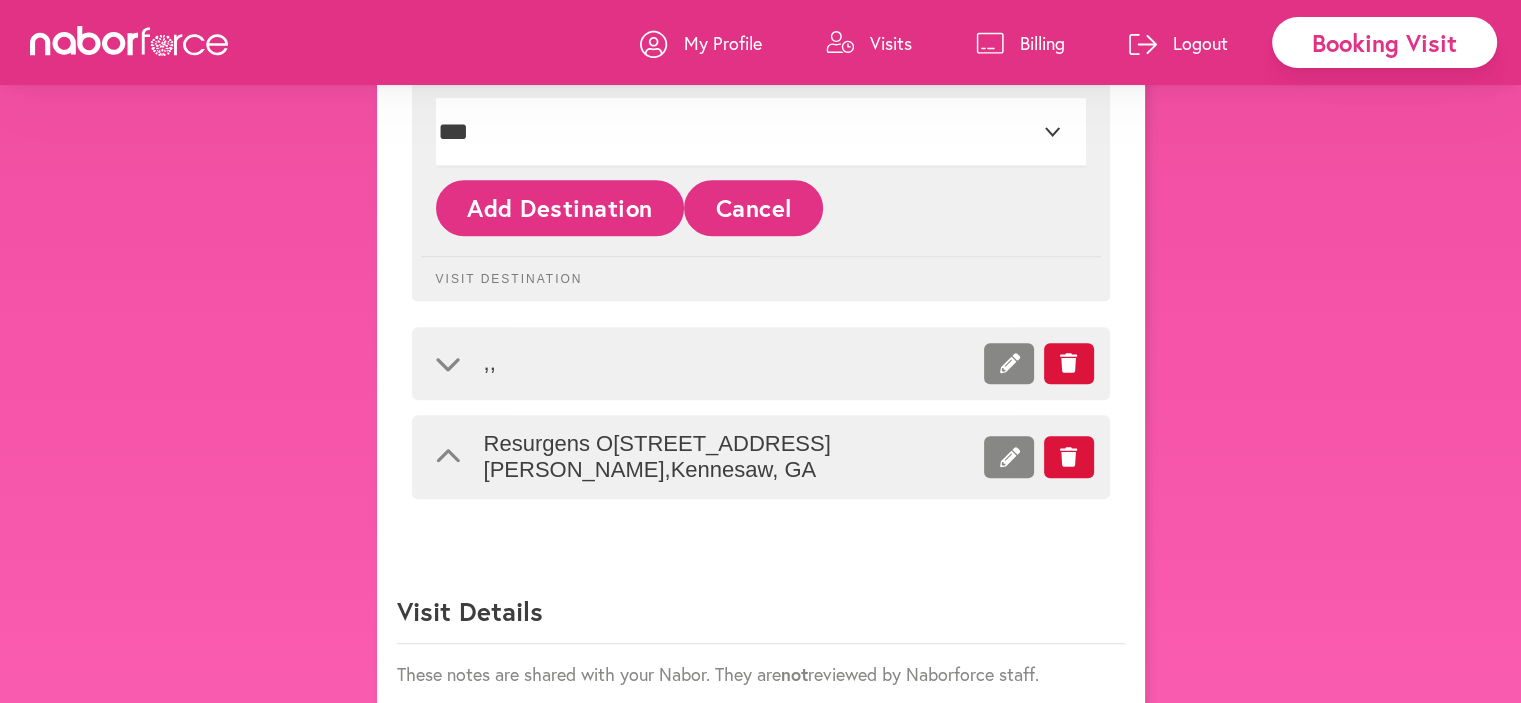 click on "Add Destination" 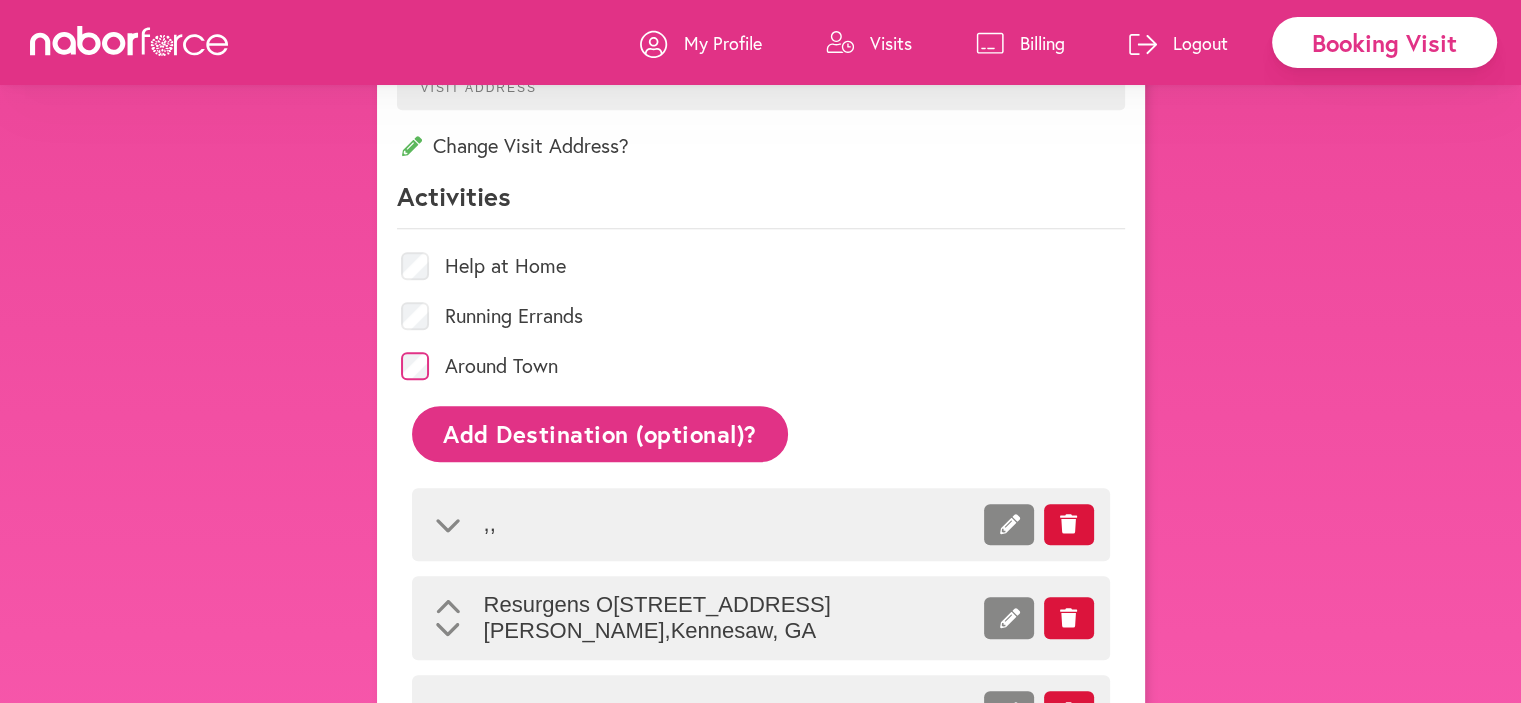 scroll, scrollTop: 820, scrollLeft: 0, axis: vertical 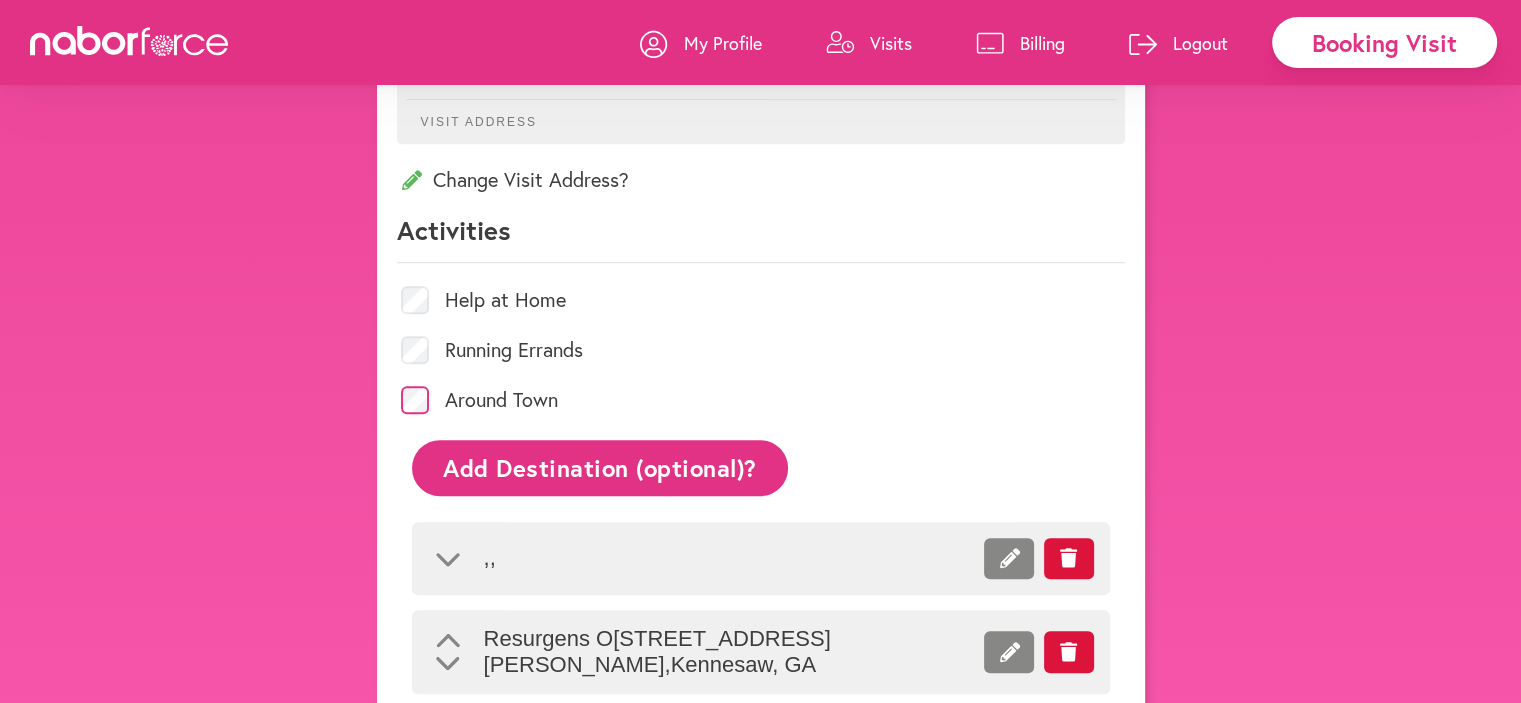click on "Add Destination (optional)?" 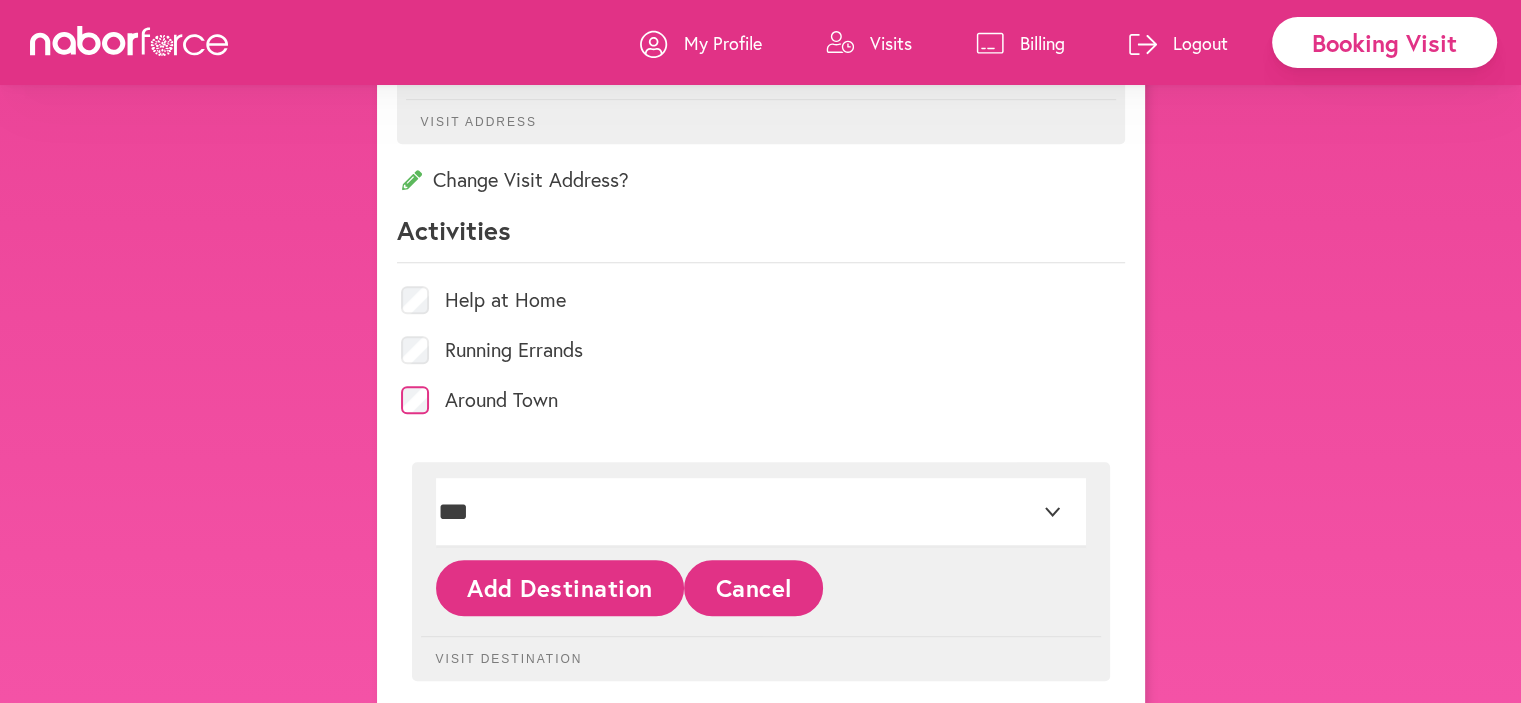 click on "Cancel" 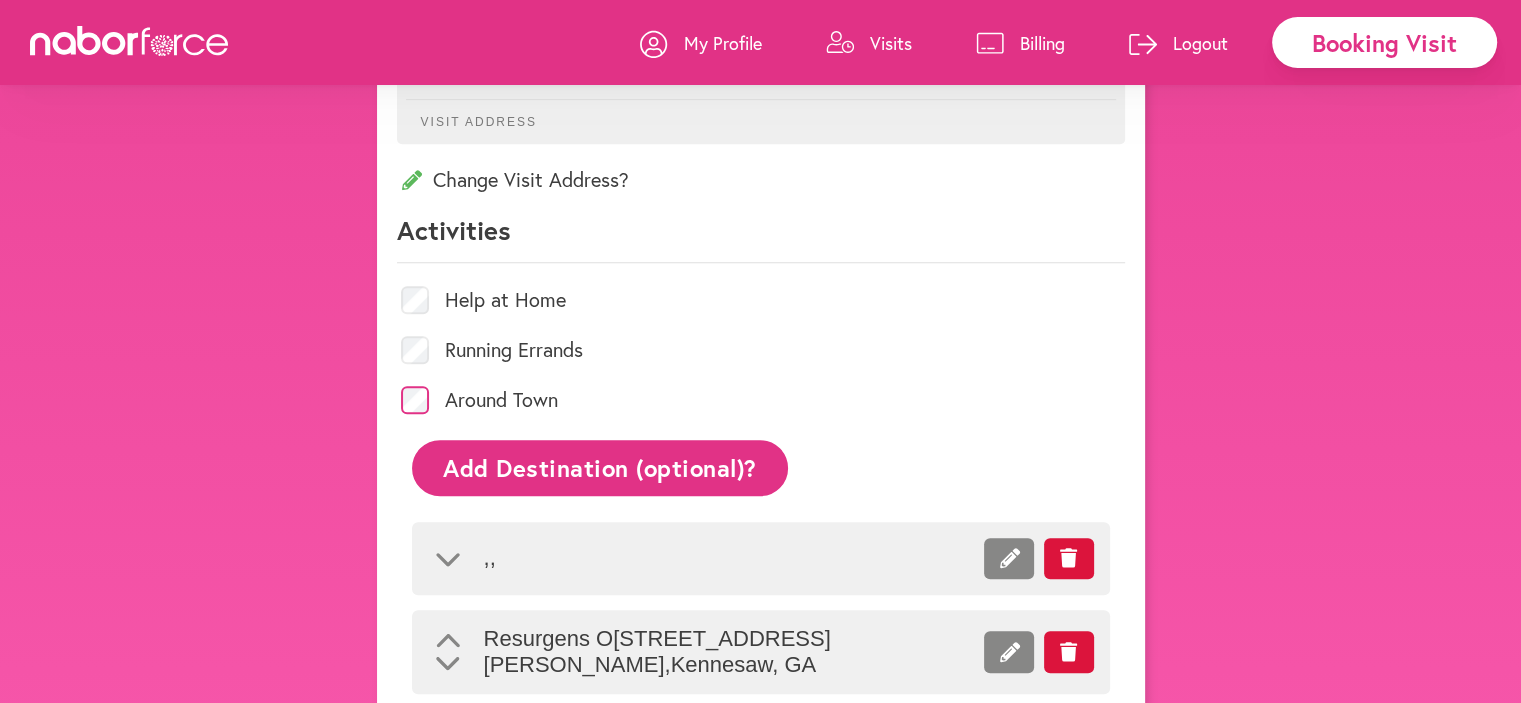 click on "Add Destination (optional)?" 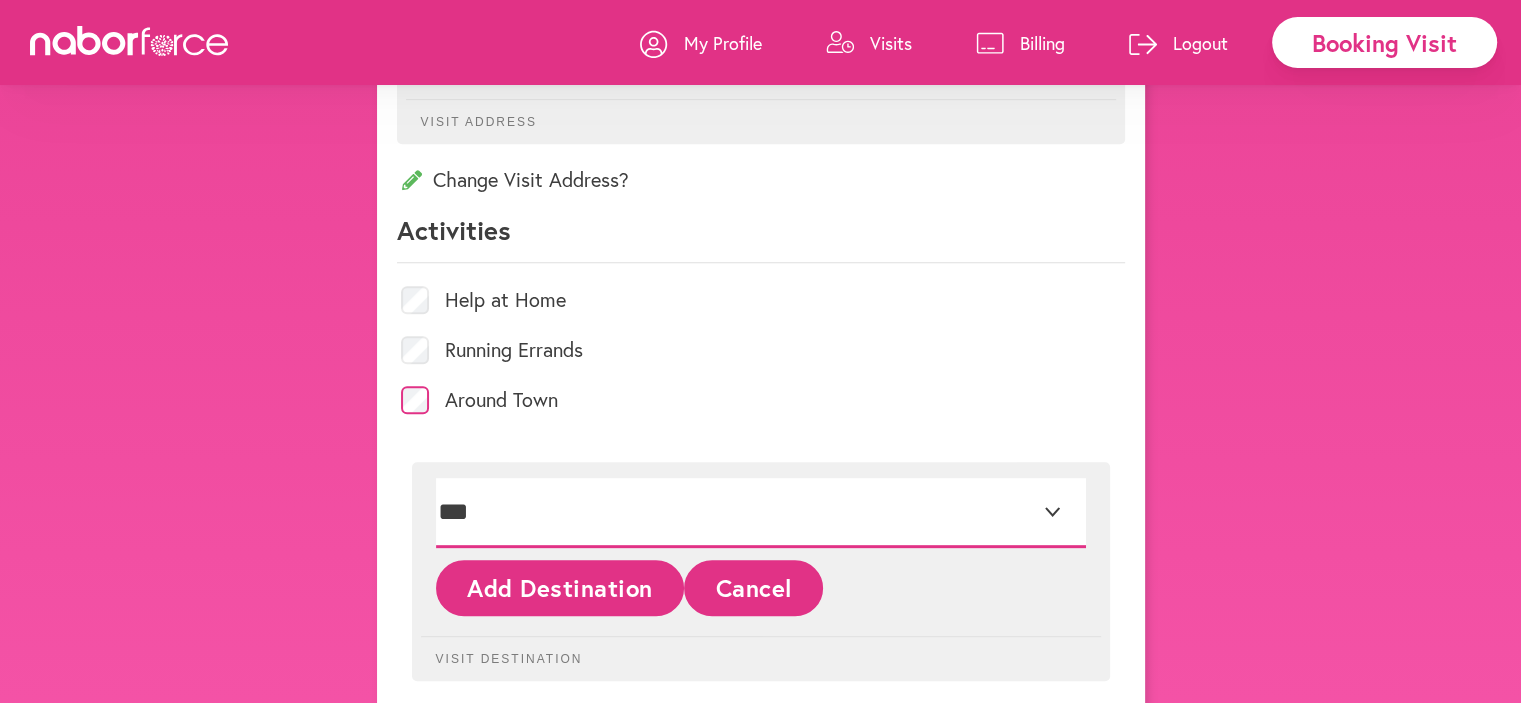 click on "**********" at bounding box center [761, 513] 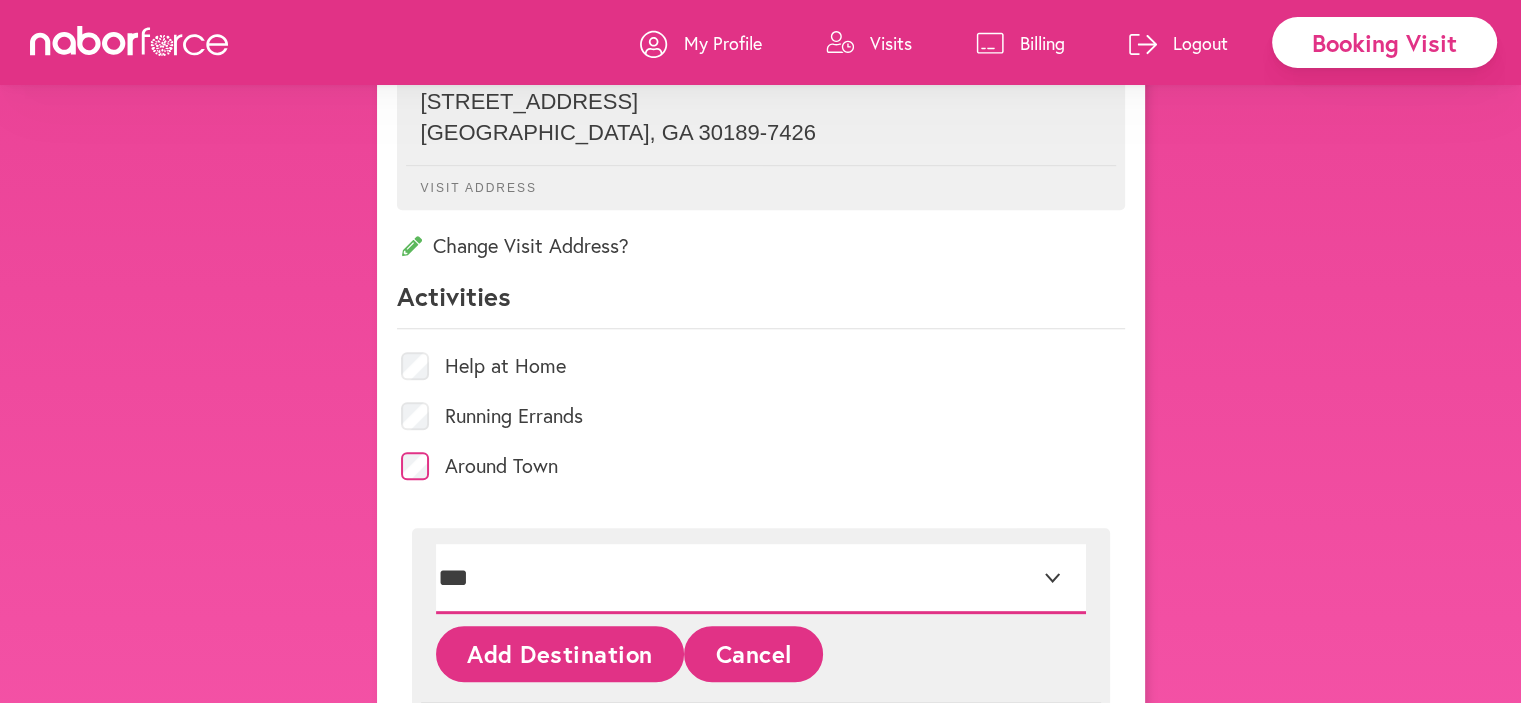 scroll, scrollTop: 720, scrollLeft: 0, axis: vertical 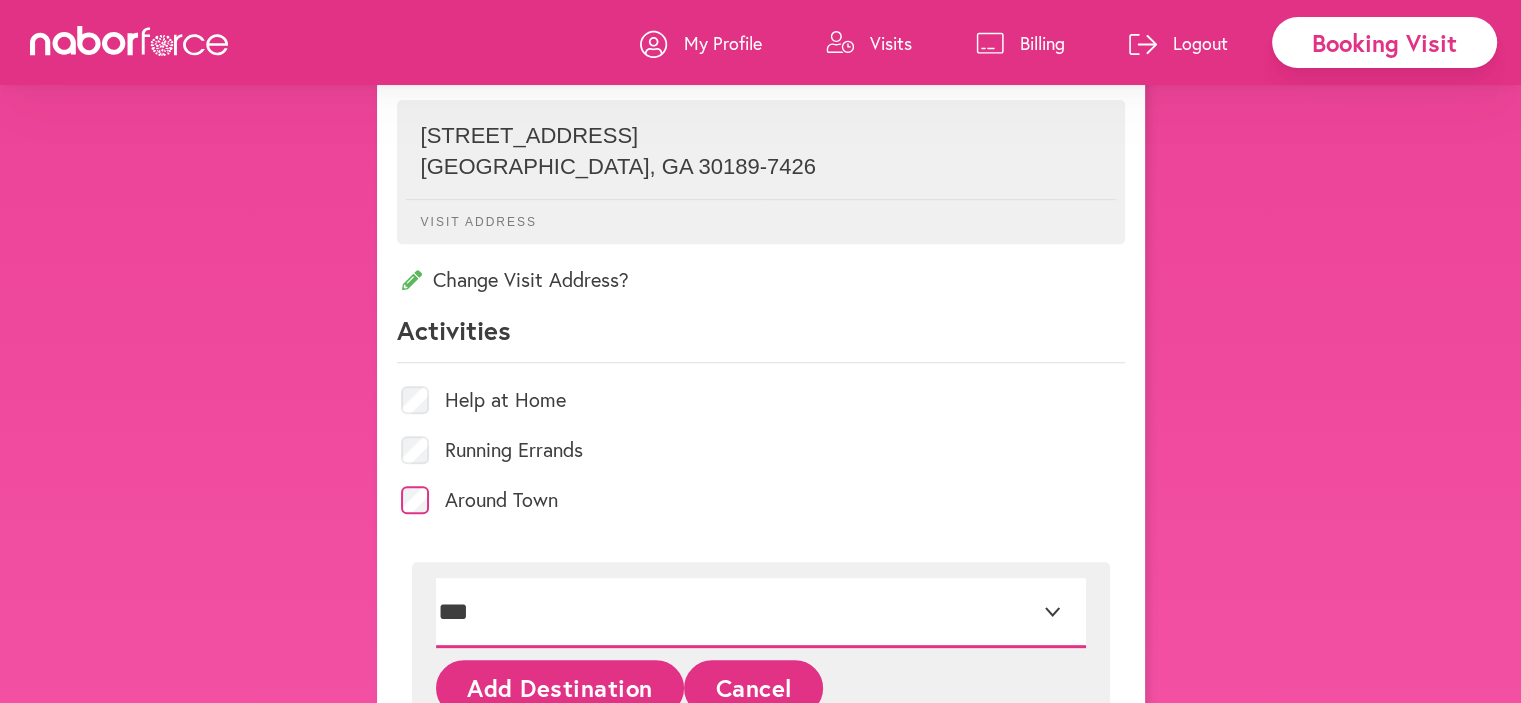 drag, startPoint x: 572, startPoint y: 602, endPoint x: 1132, endPoint y: 678, distance: 565.1336 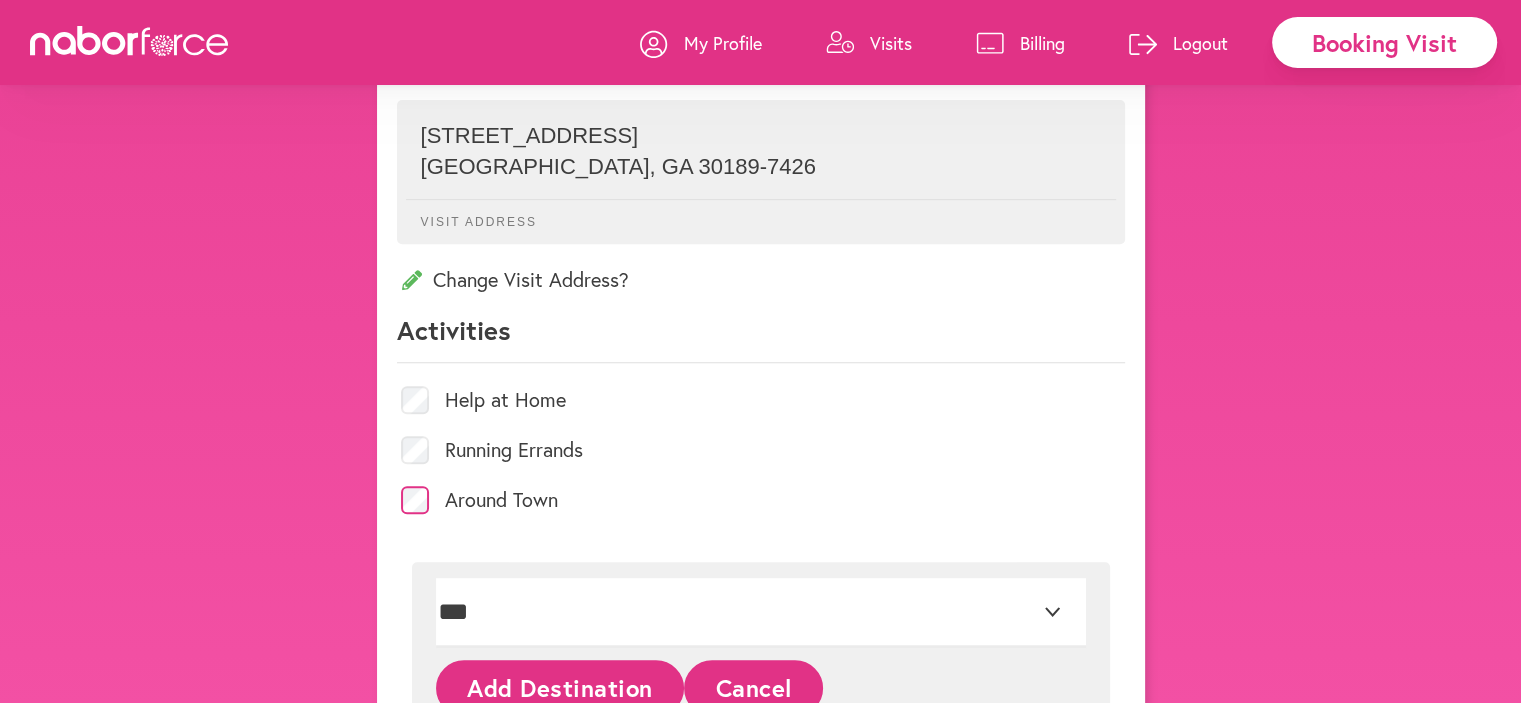 click on "**********" at bounding box center (761, 671) 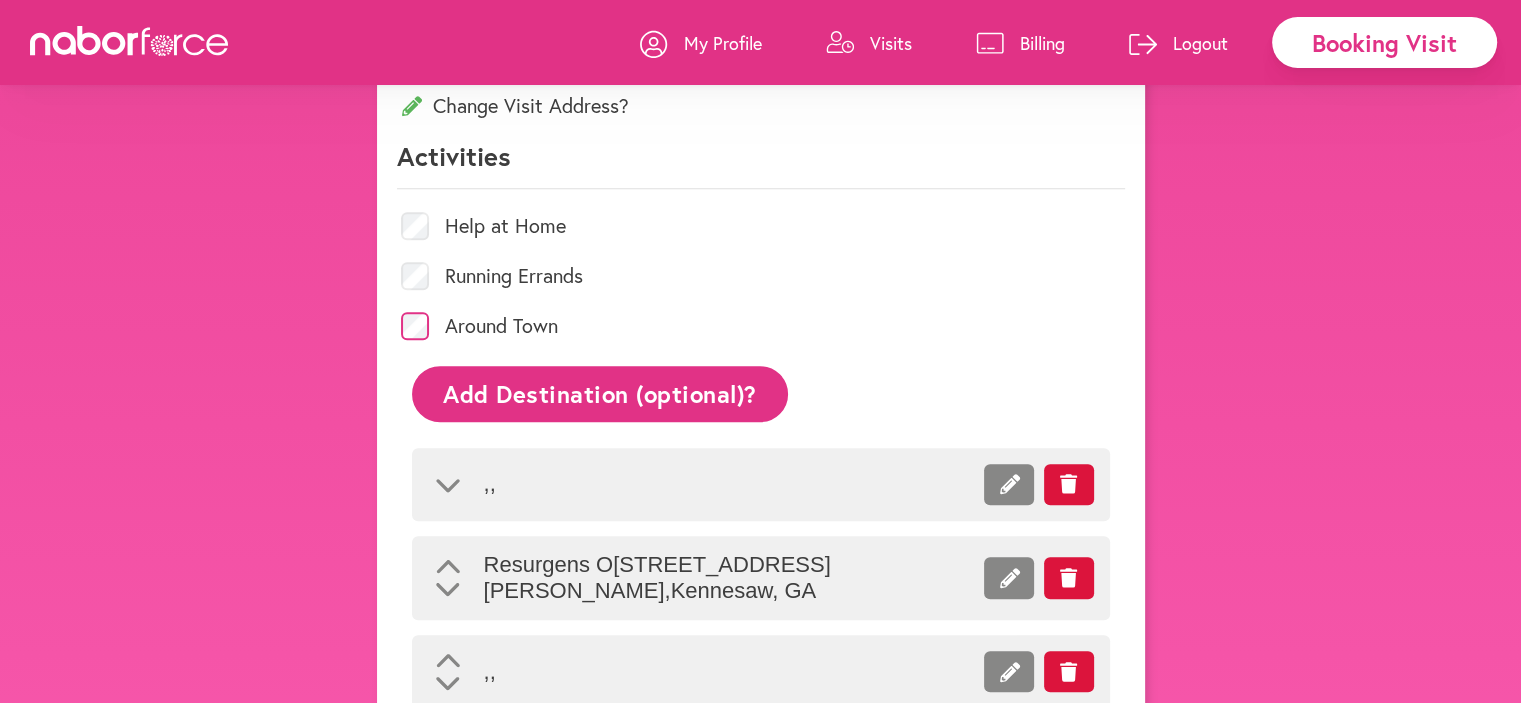 scroll, scrollTop: 920, scrollLeft: 0, axis: vertical 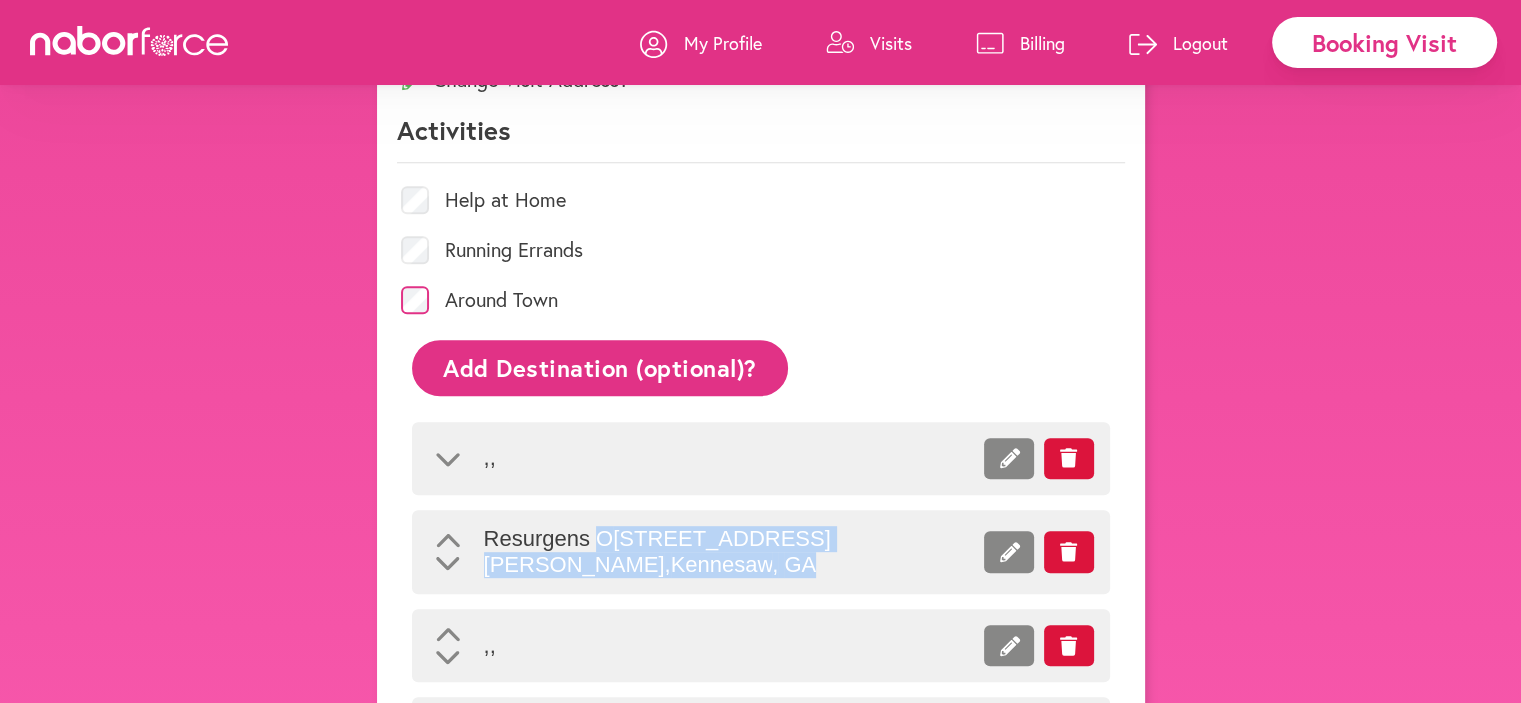 drag, startPoint x: 597, startPoint y: 531, endPoint x: 868, endPoint y: 556, distance: 272.1507 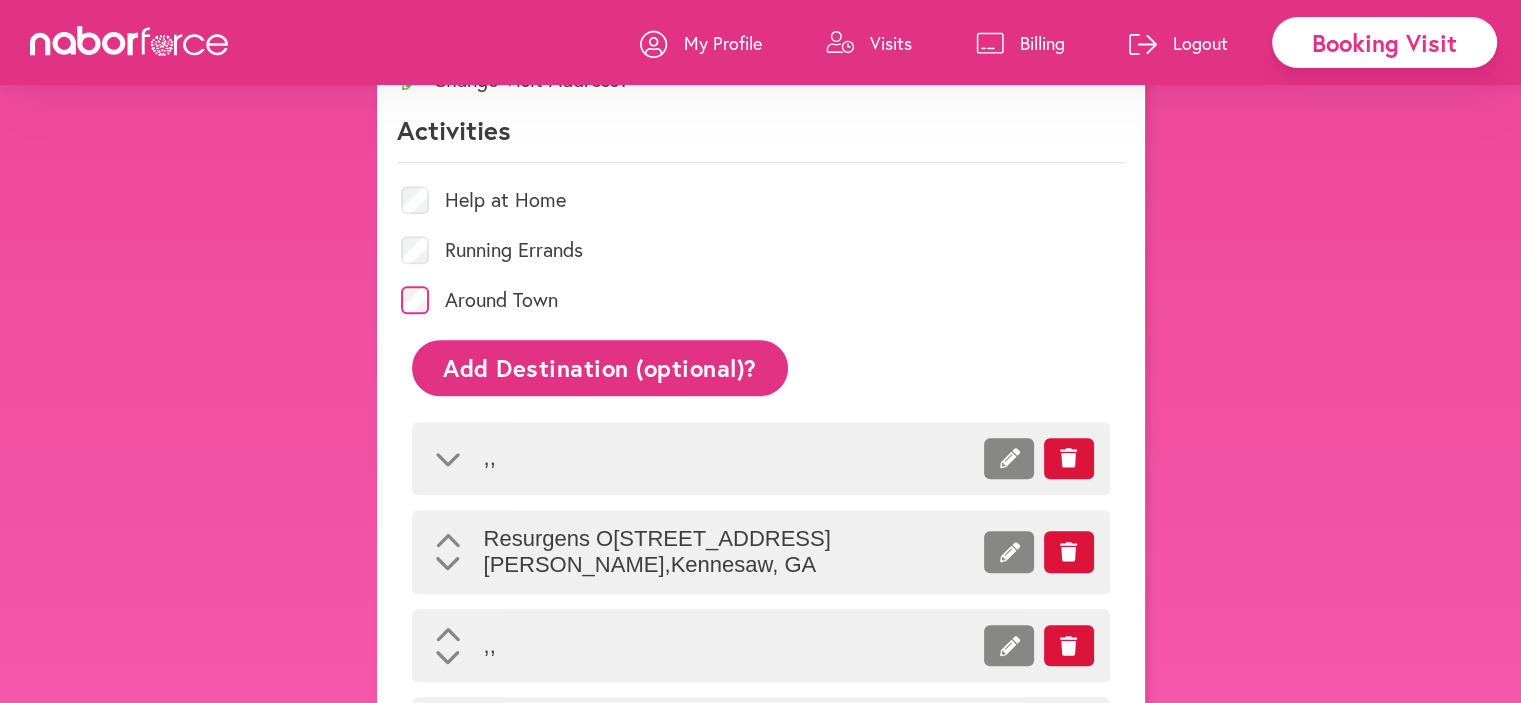 click 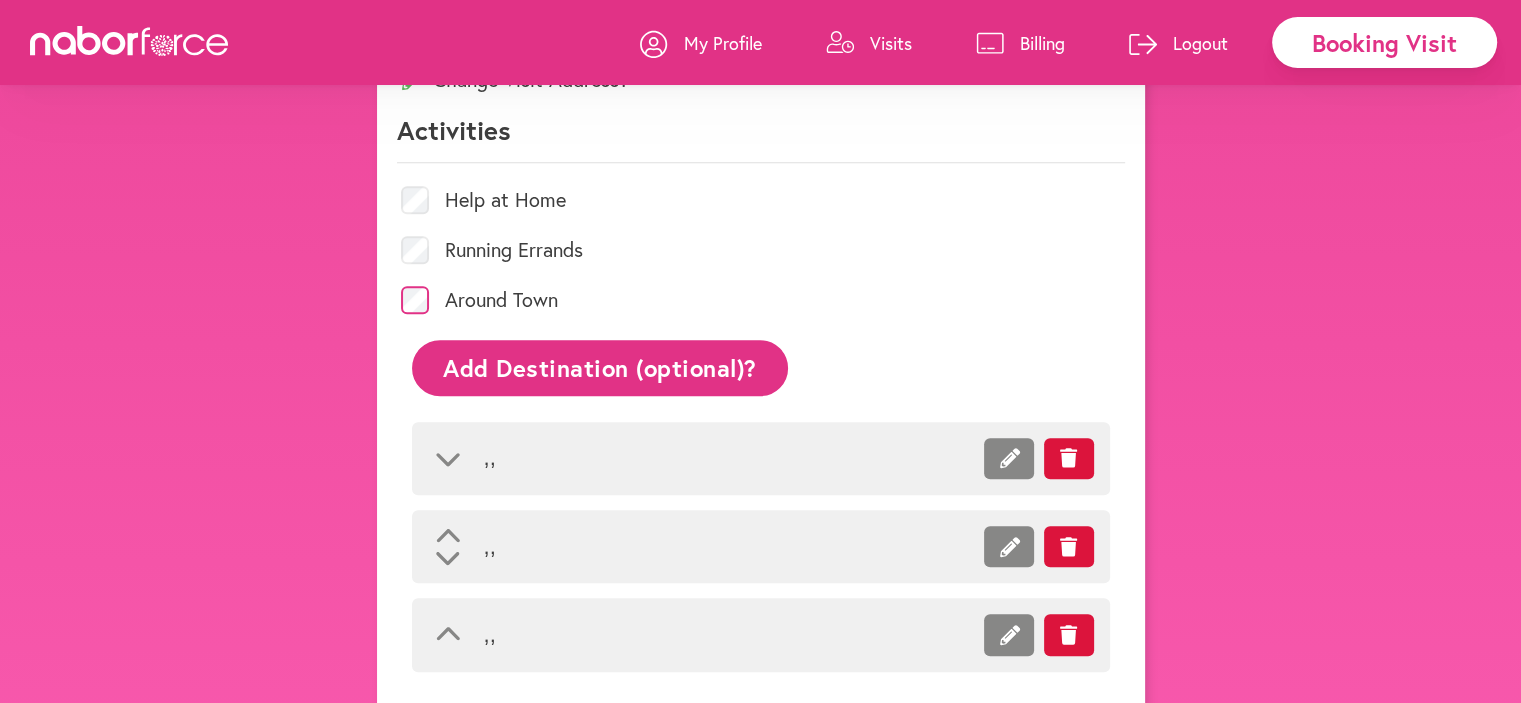 click 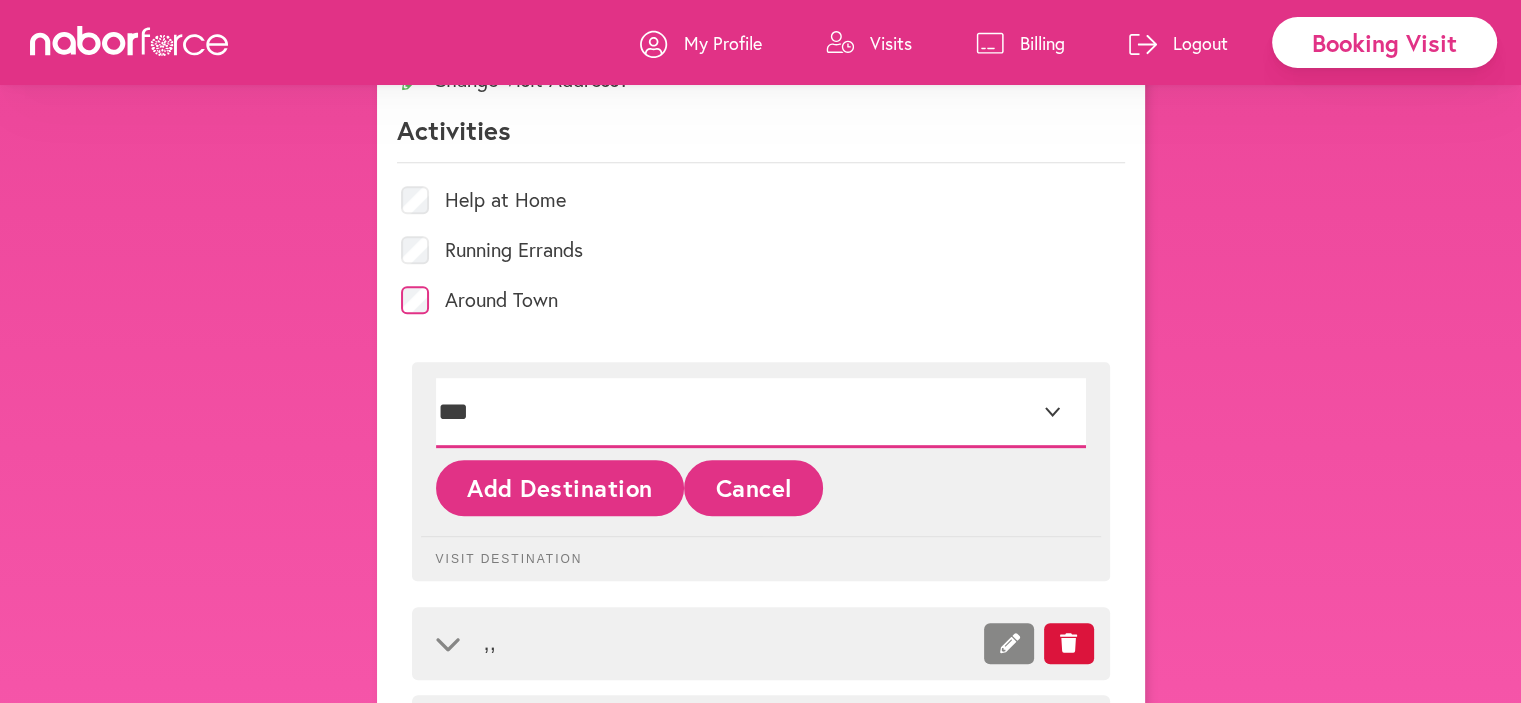 drag, startPoint x: 572, startPoint y: 400, endPoint x: 594, endPoint y: 401, distance: 22.022715 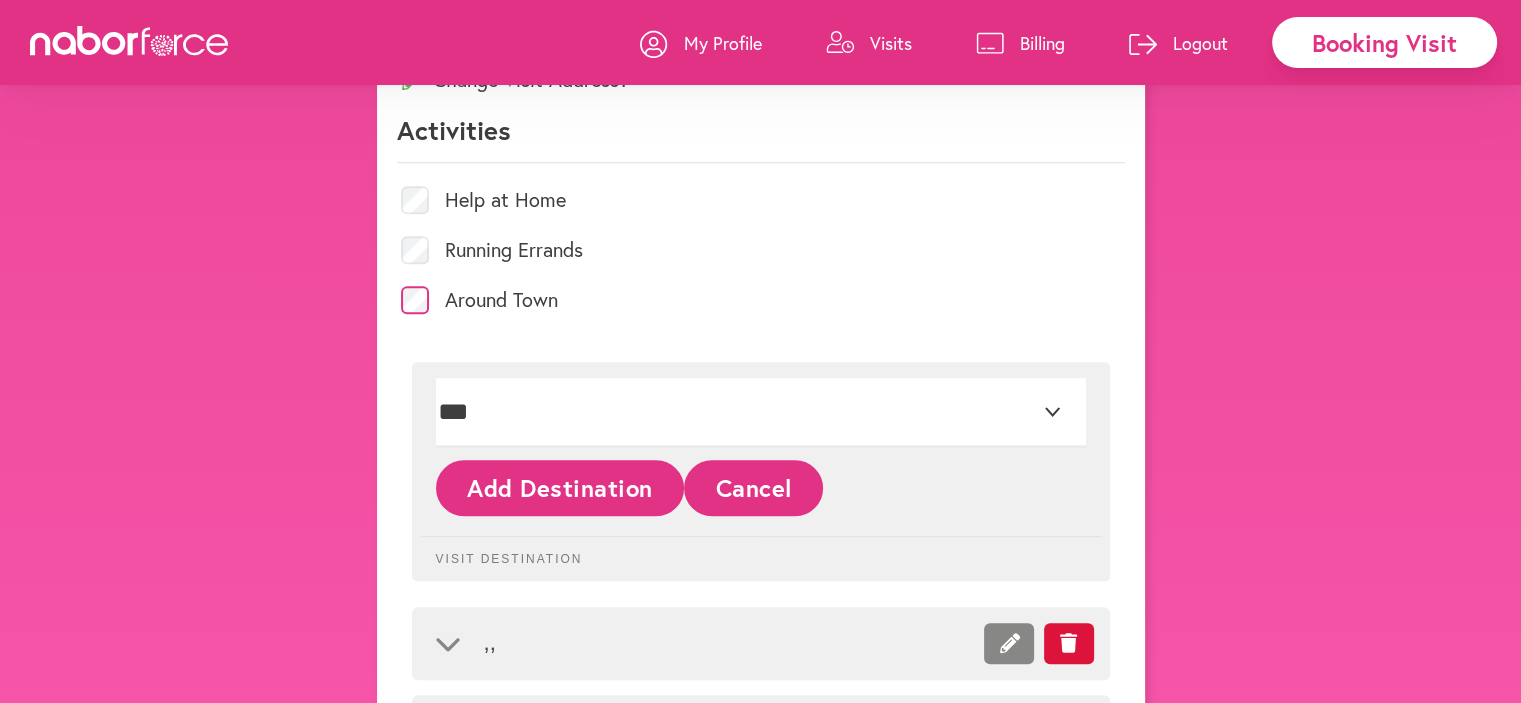 click on "Cancel" 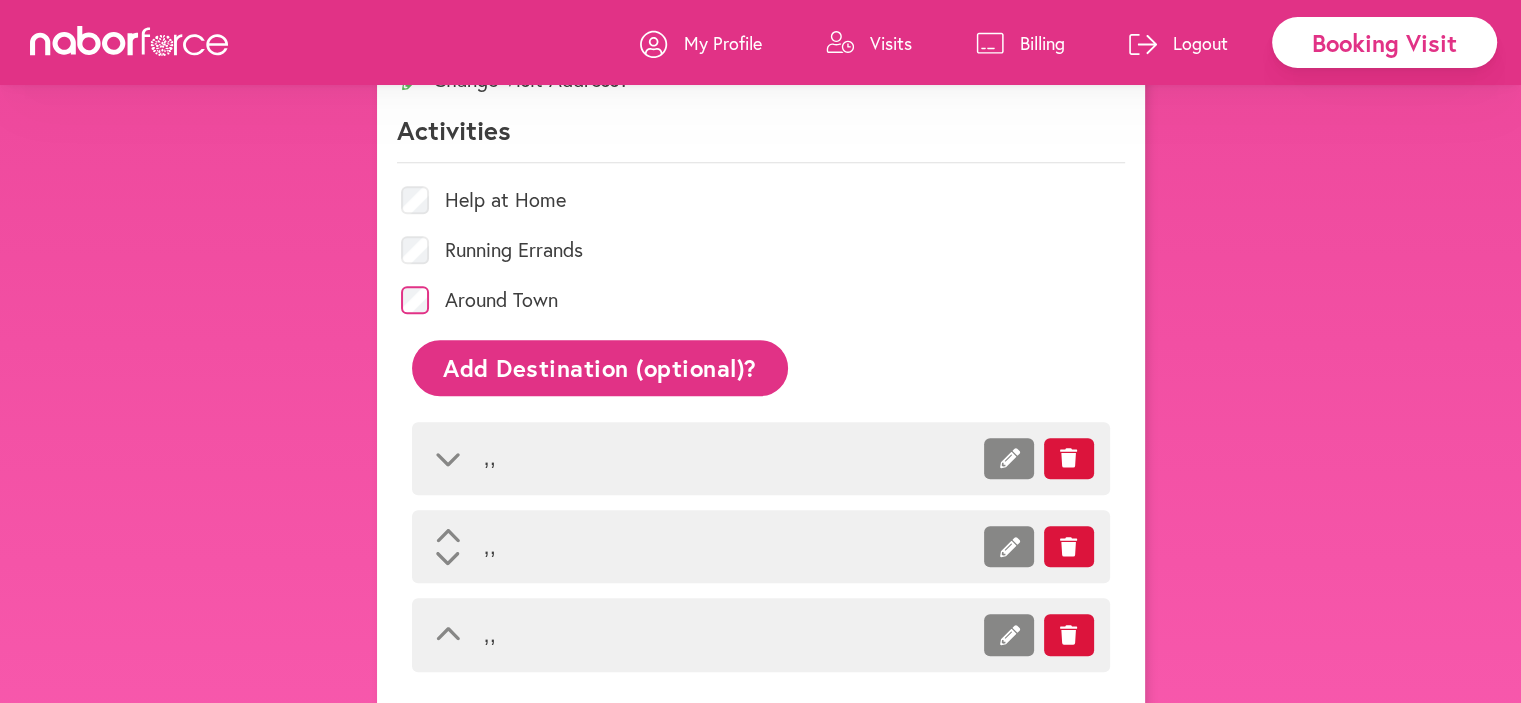 click on "Add Destination (optional)?" 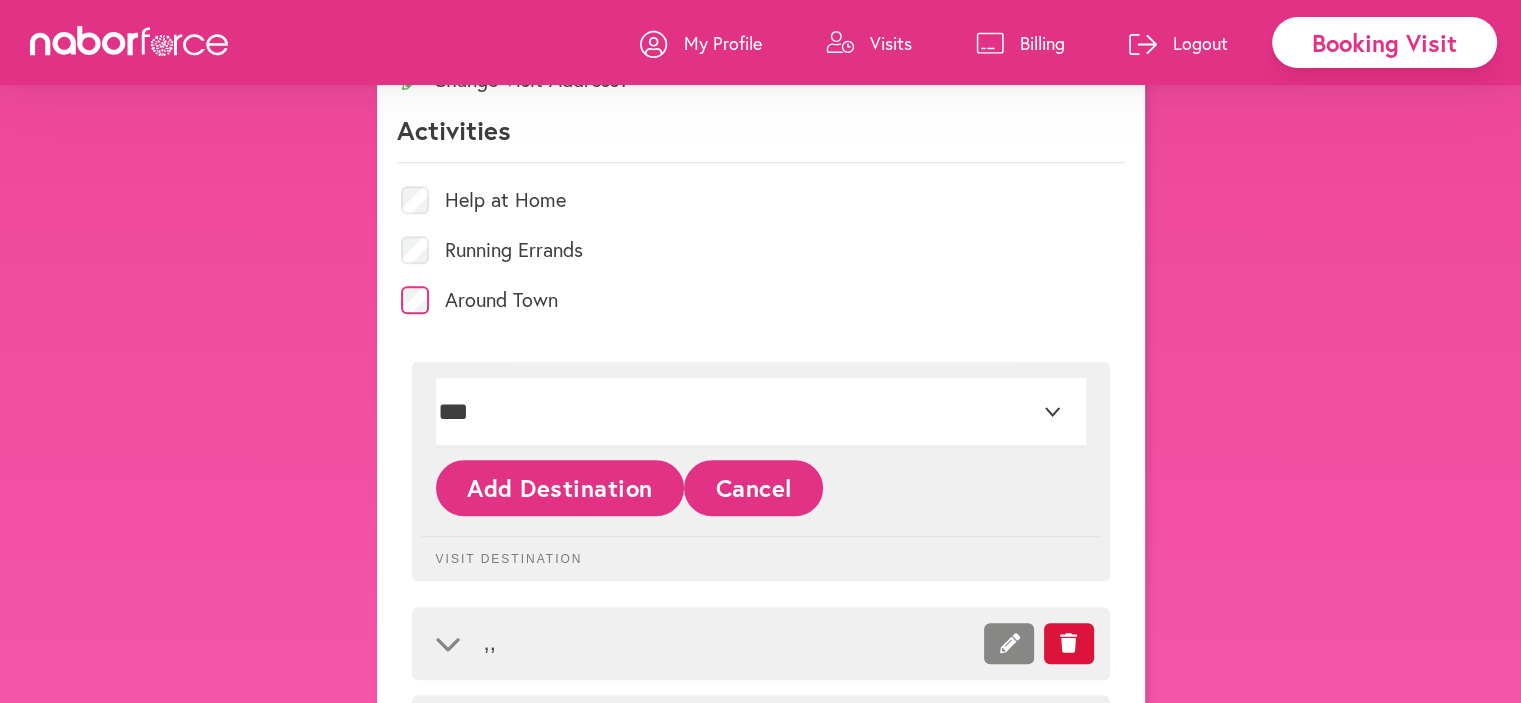 click on "Add Destination" 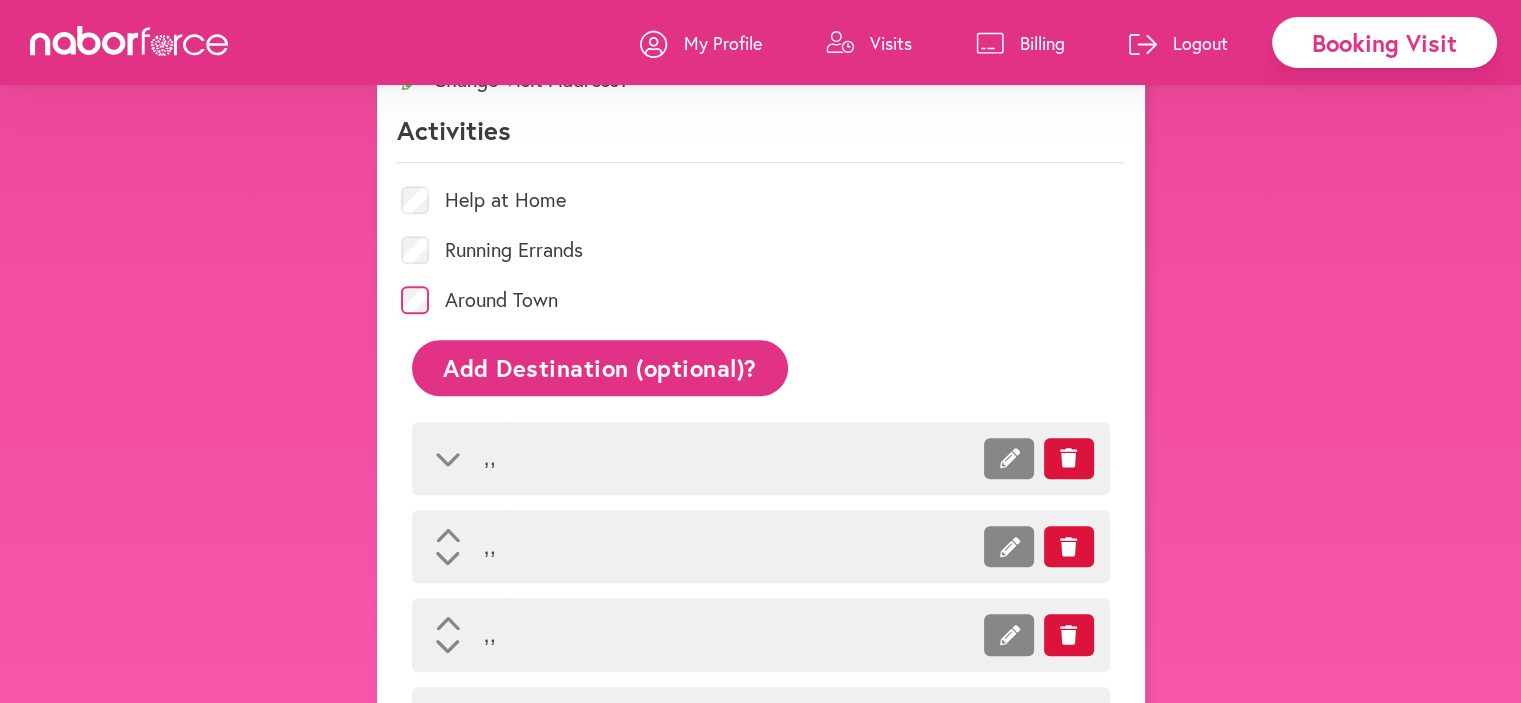 click 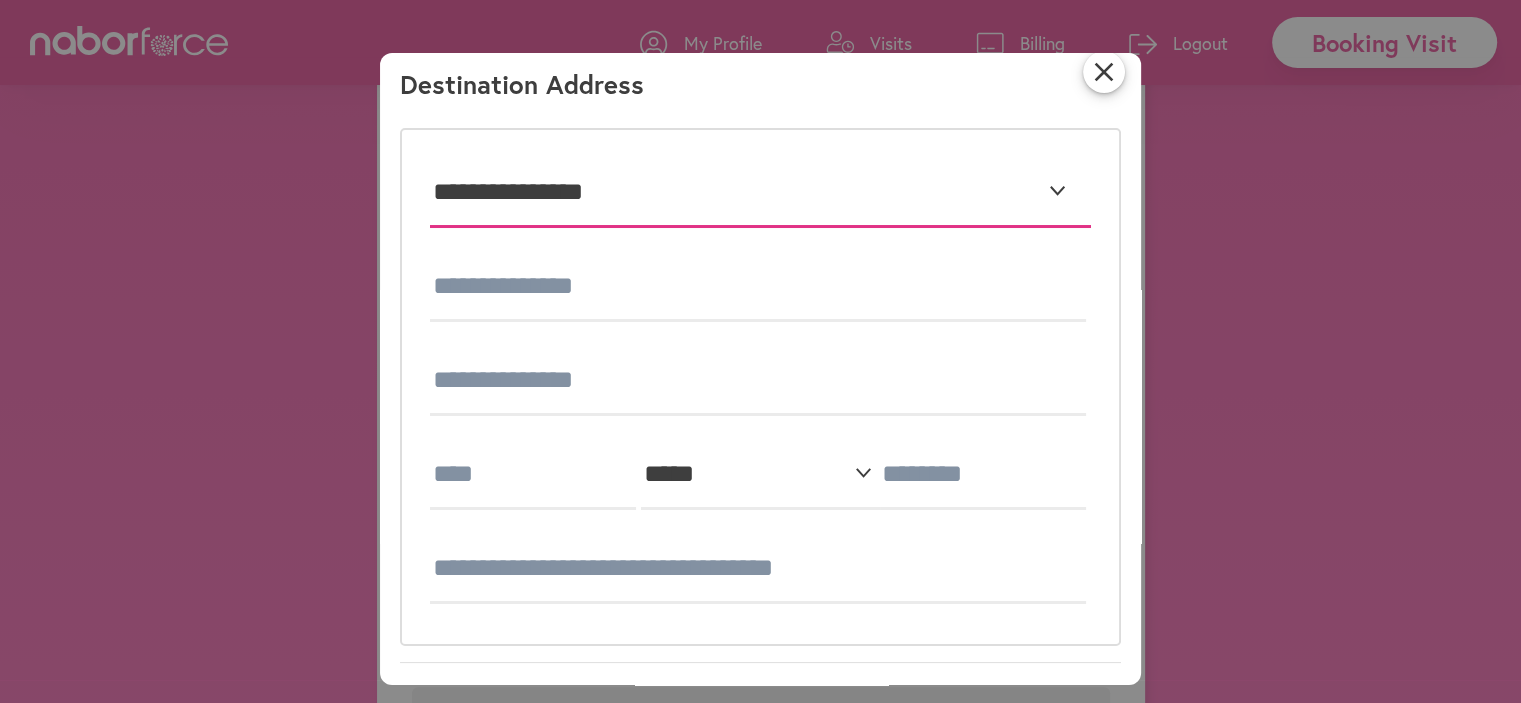 click on "**********" at bounding box center [760, 193] 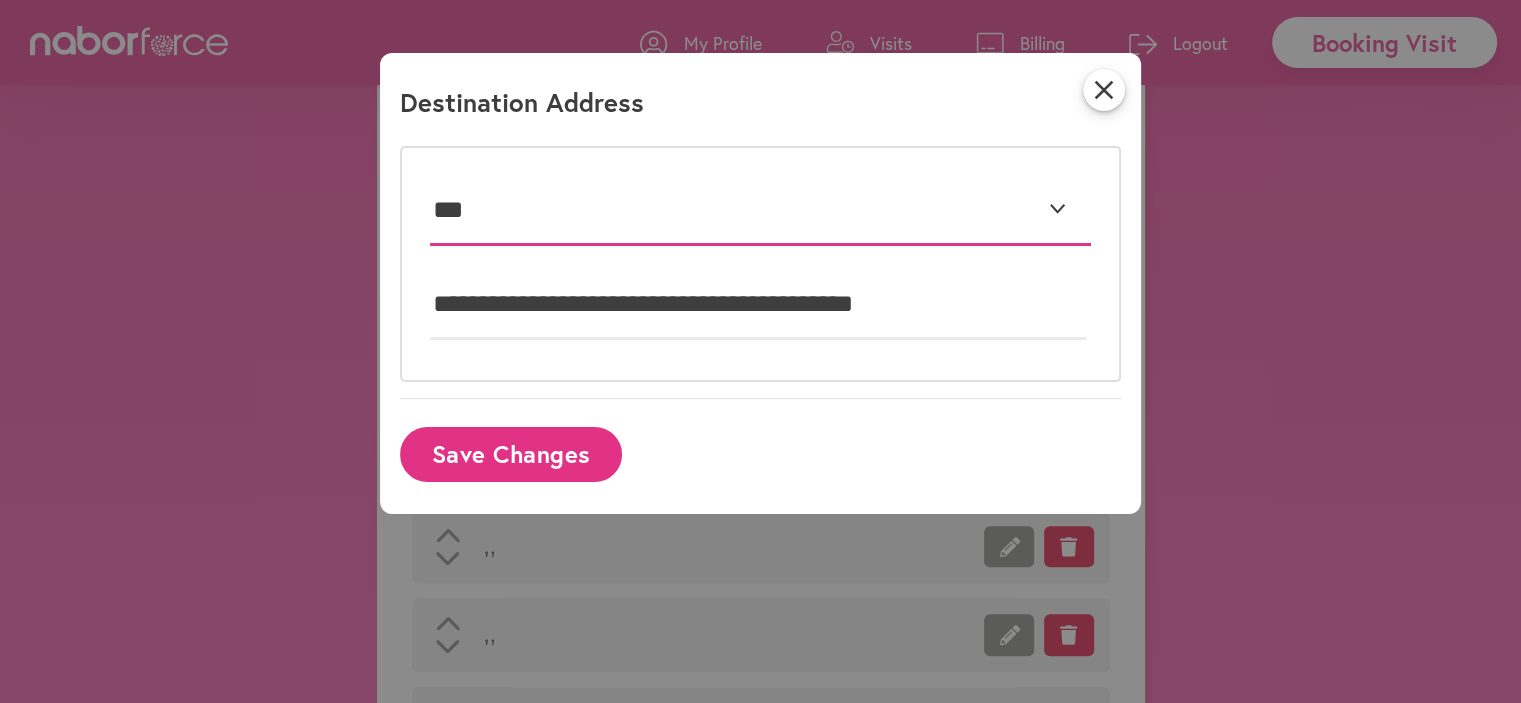 scroll, scrollTop: 0, scrollLeft: 0, axis: both 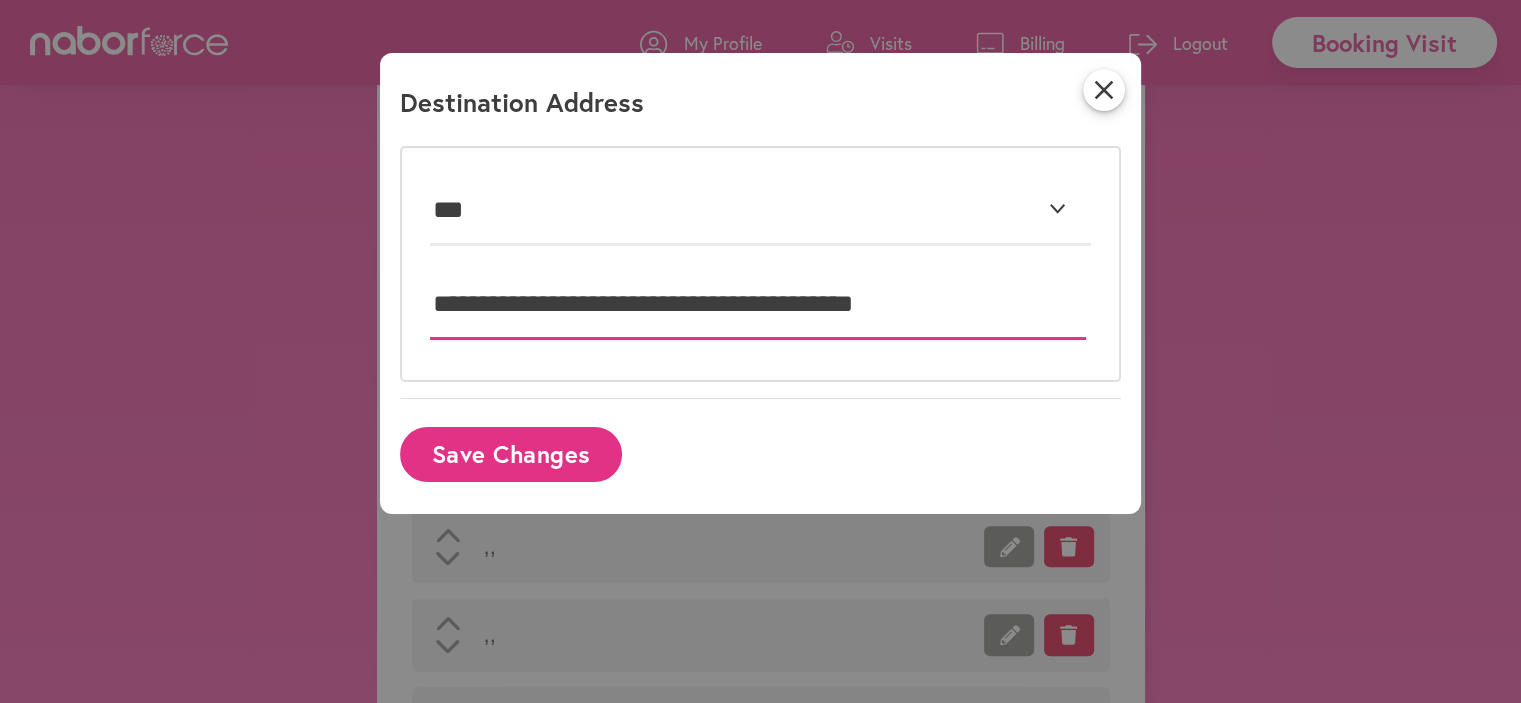 drag, startPoint x: 740, startPoint y: 301, endPoint x: 1003, endPoint y: 307, distance: 263.06842 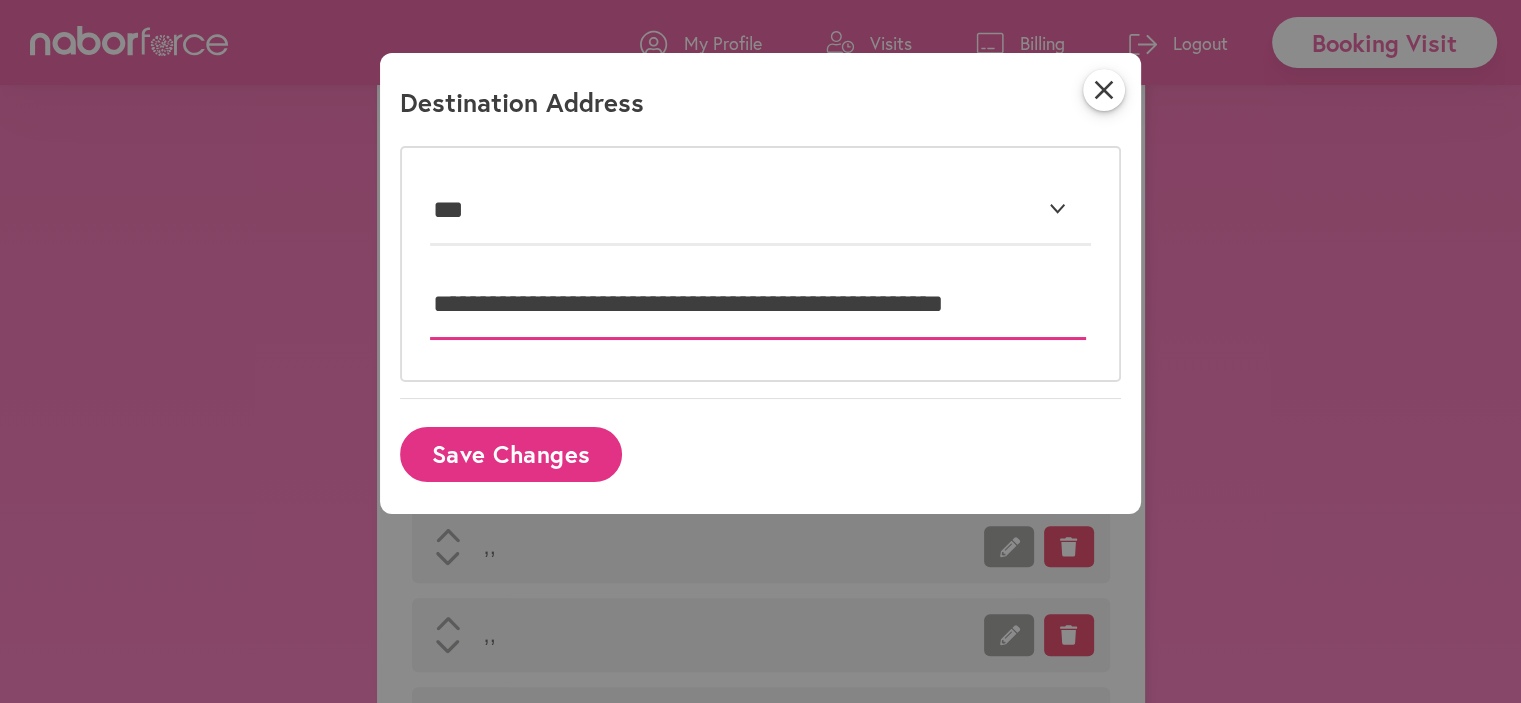 scroll, scrollTop: 0, scrollLeft: 6, axis: horizontal 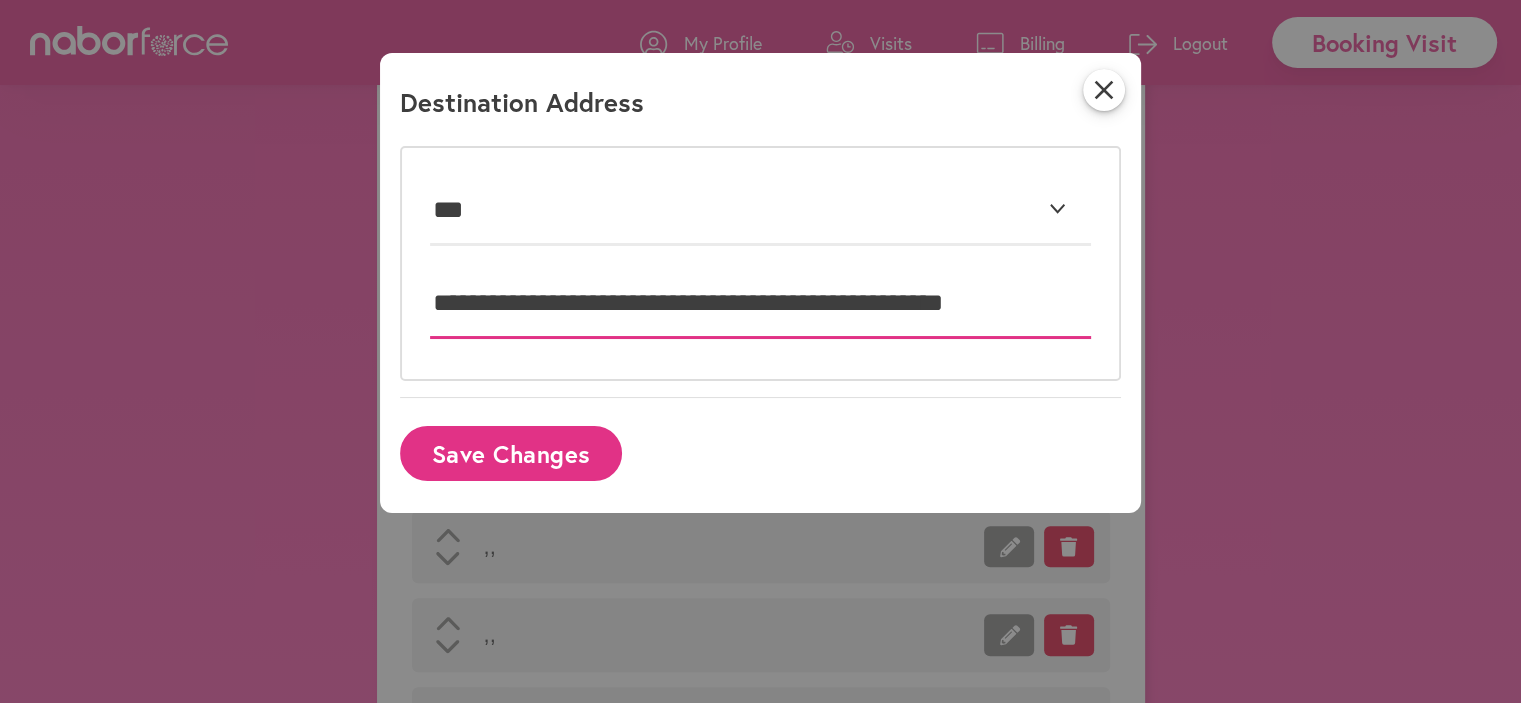 type on "**********" 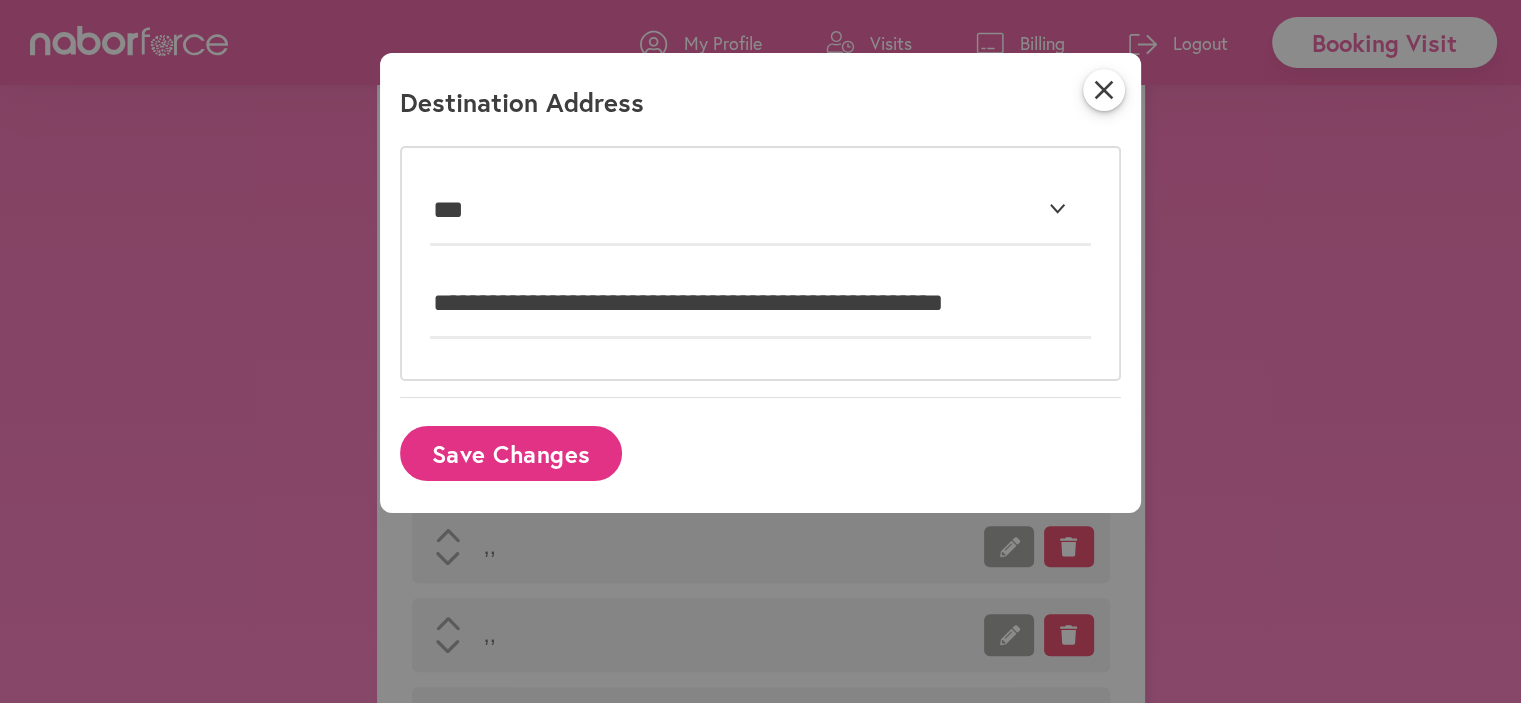 scroll, scrollTop: 0, scrollLeft: 0, axis: both 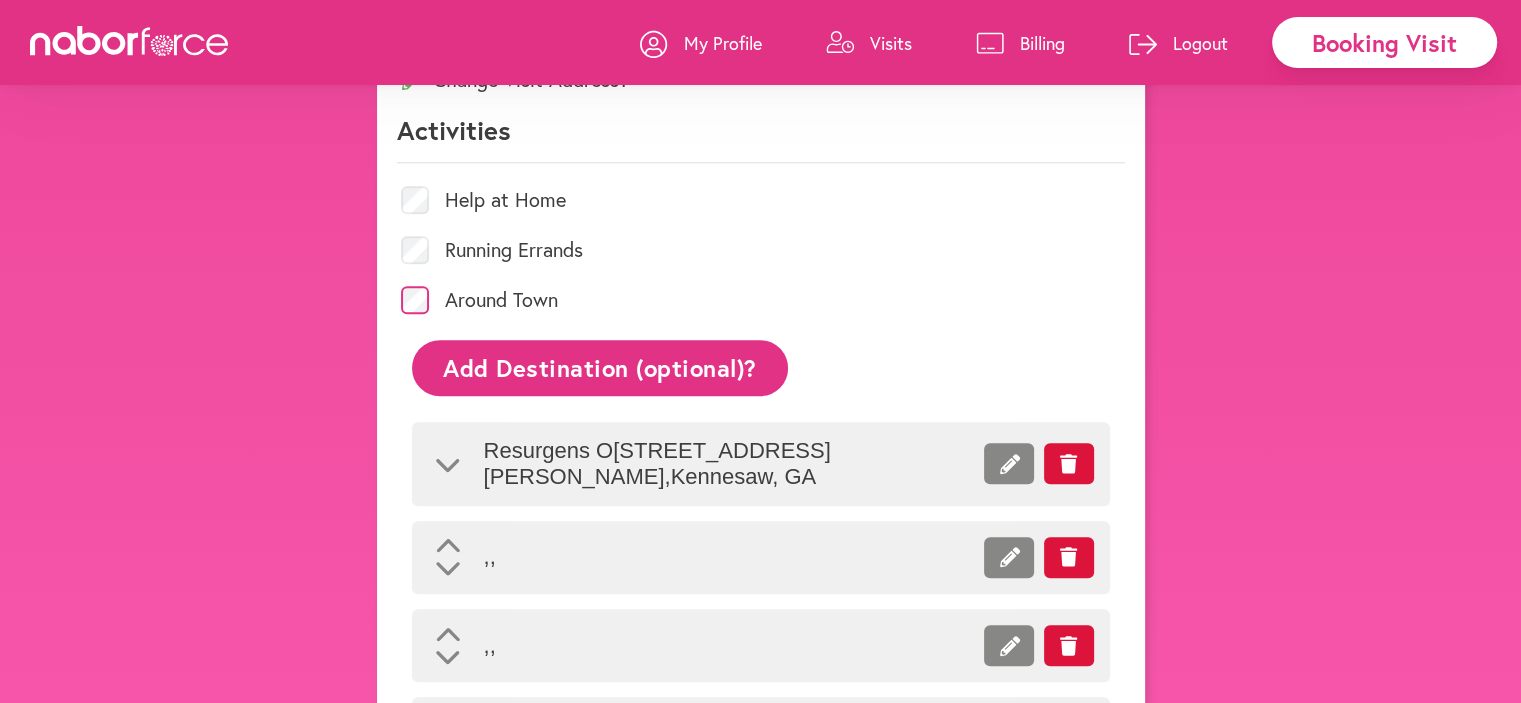 click on "Add Destination (optional)?" 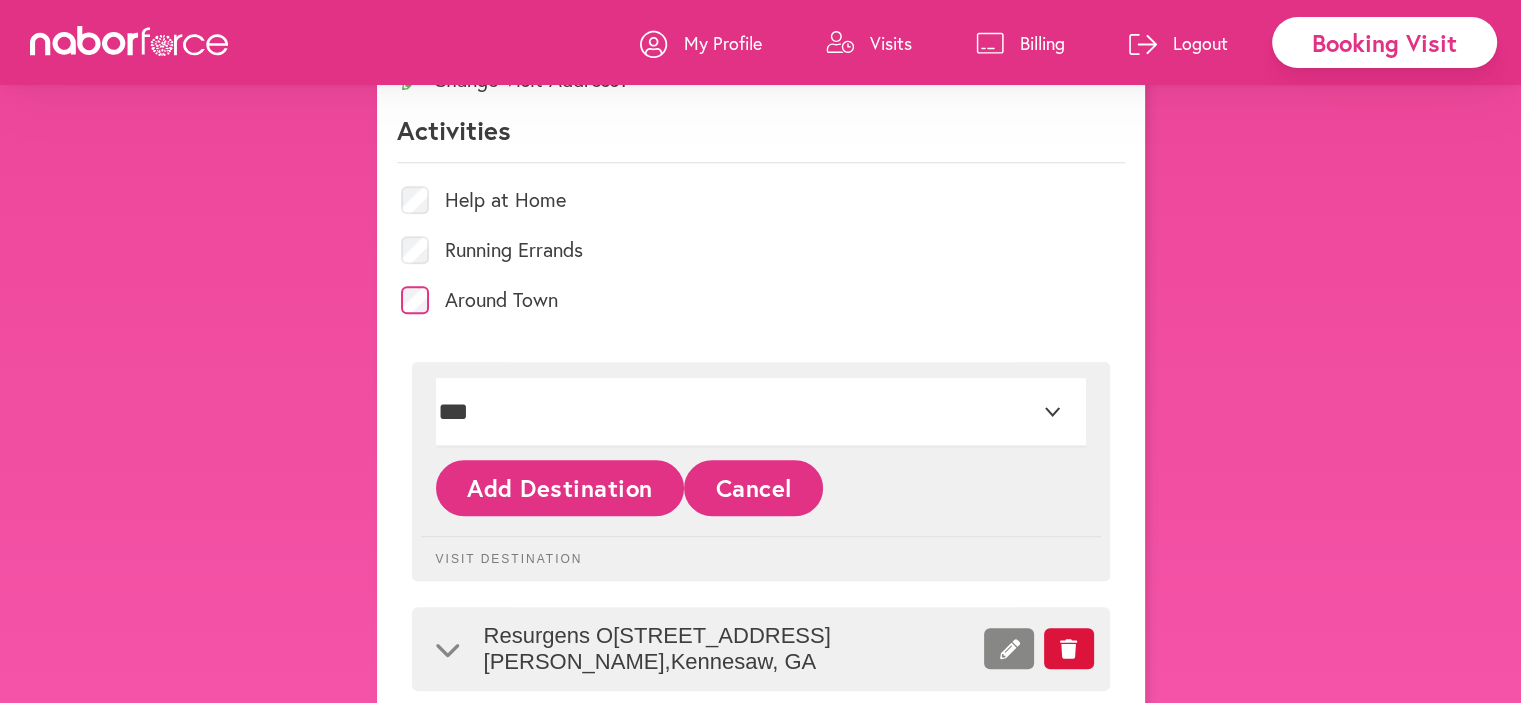 click 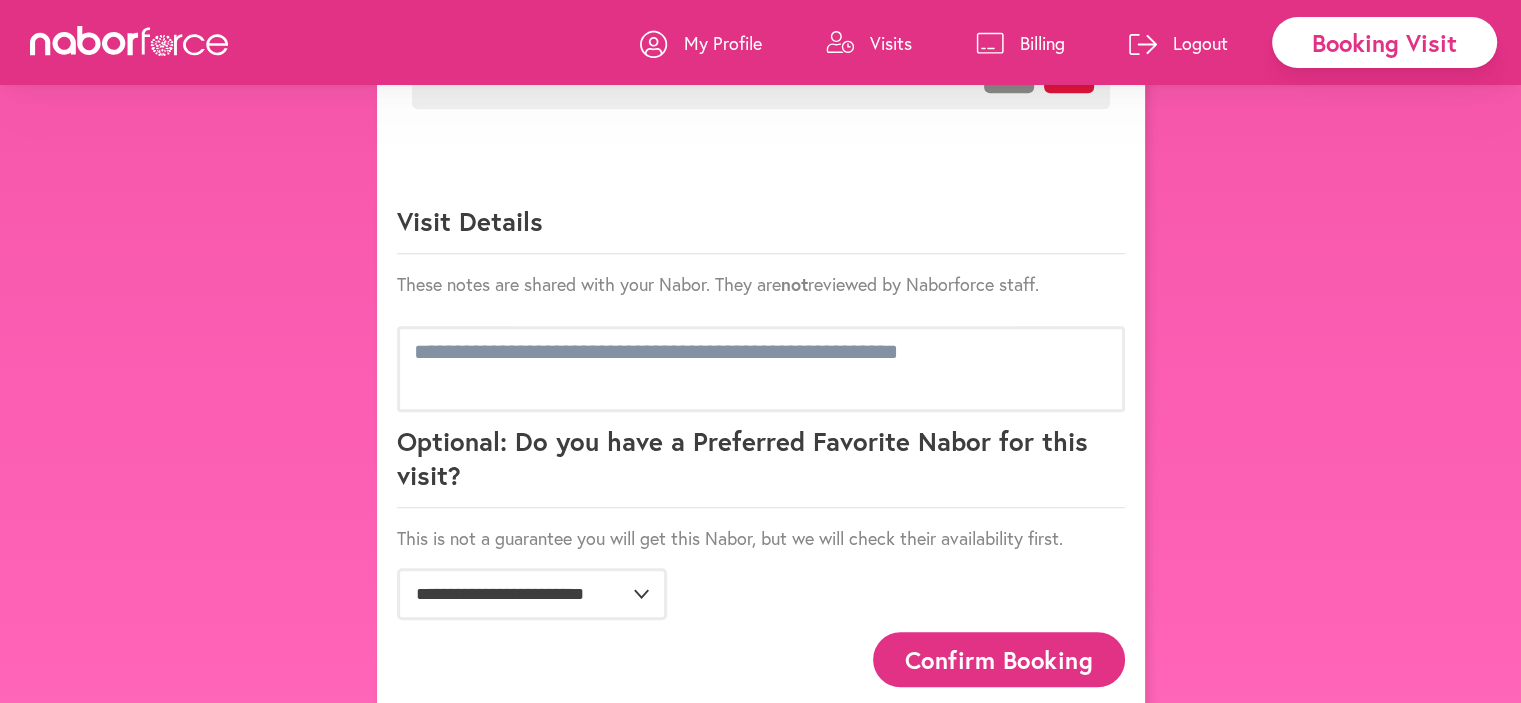 scroll, scrollTop: 1693, scrollLeft: 0, axis: vertical 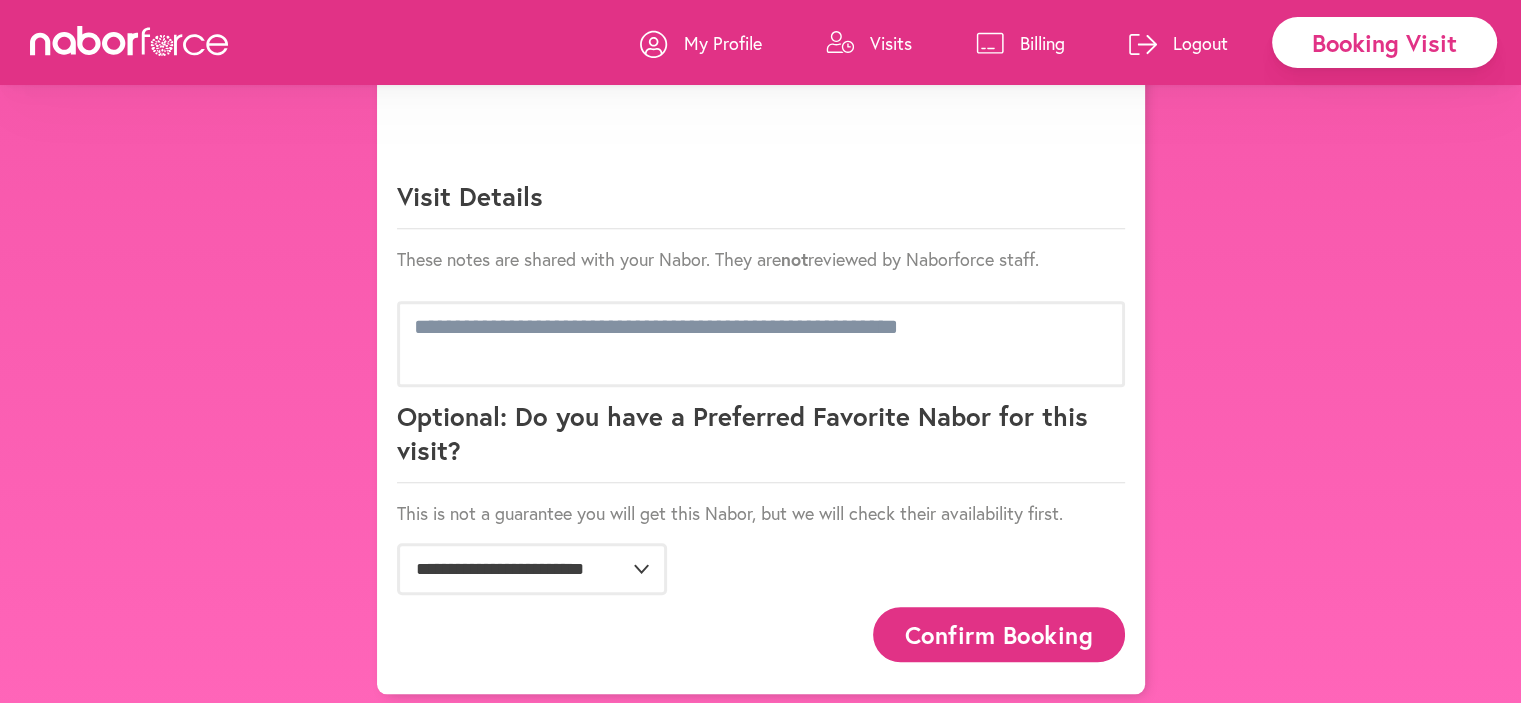 click on "Confirm Booking" at bounding box center (999, 634) 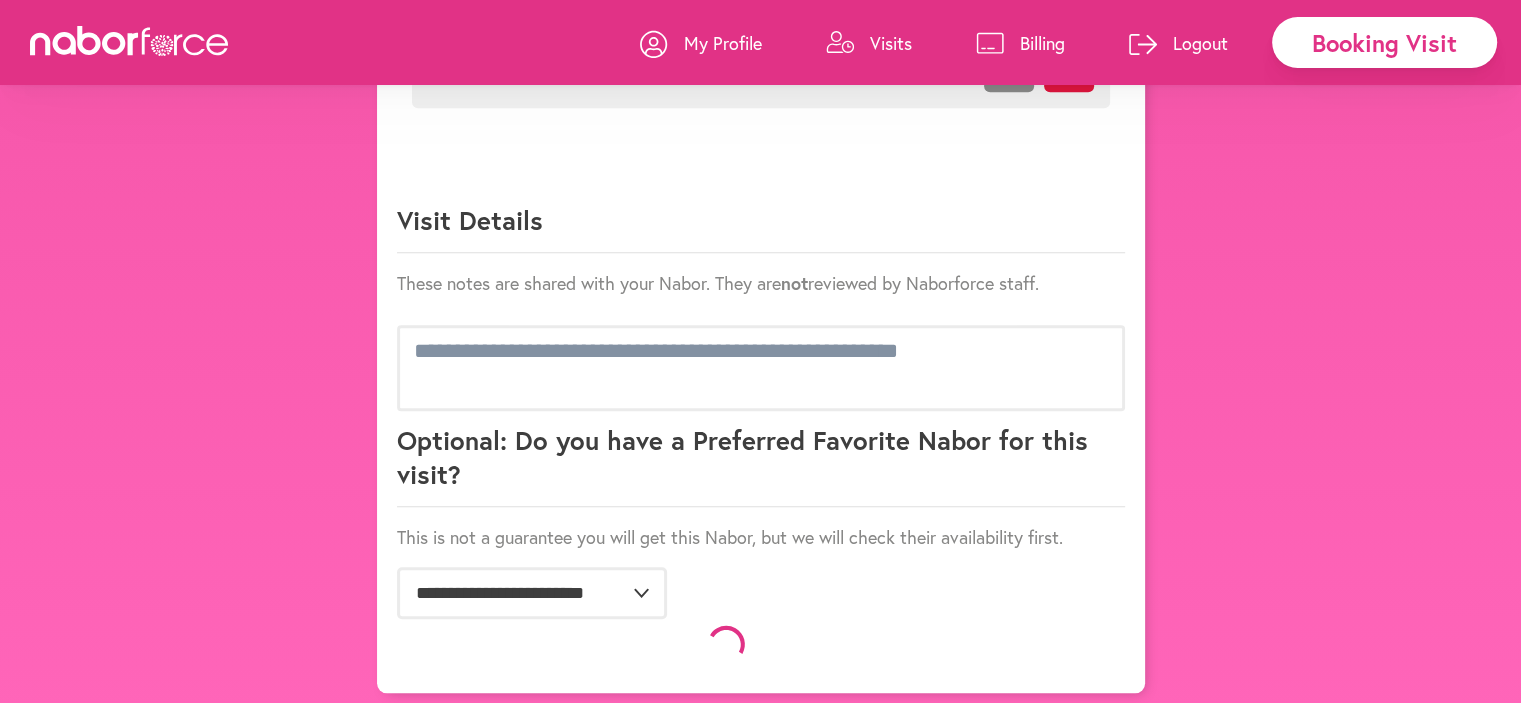 scroll, scrollTop: 1693, scrollLeft: 0, axis: vertical 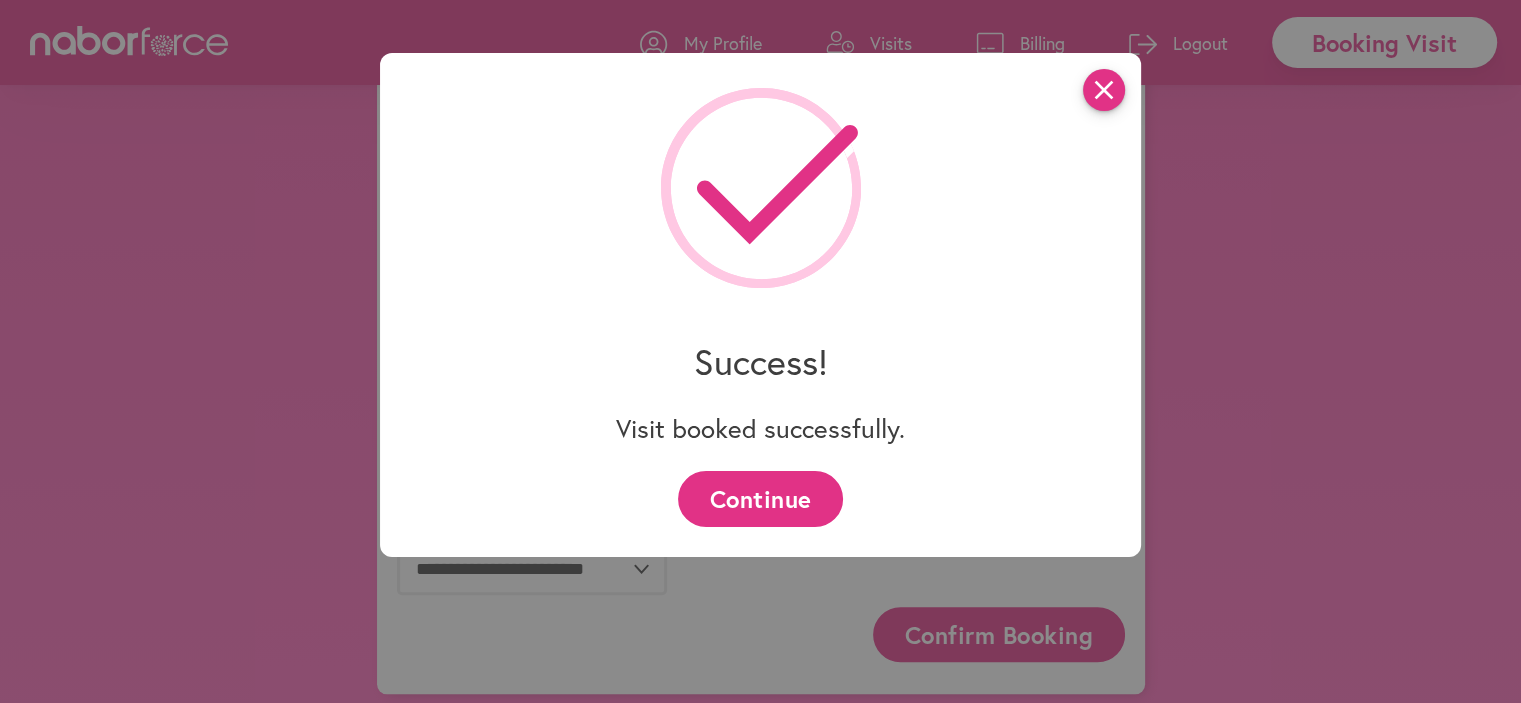 click on "close" at bounding box center (1104, 90) 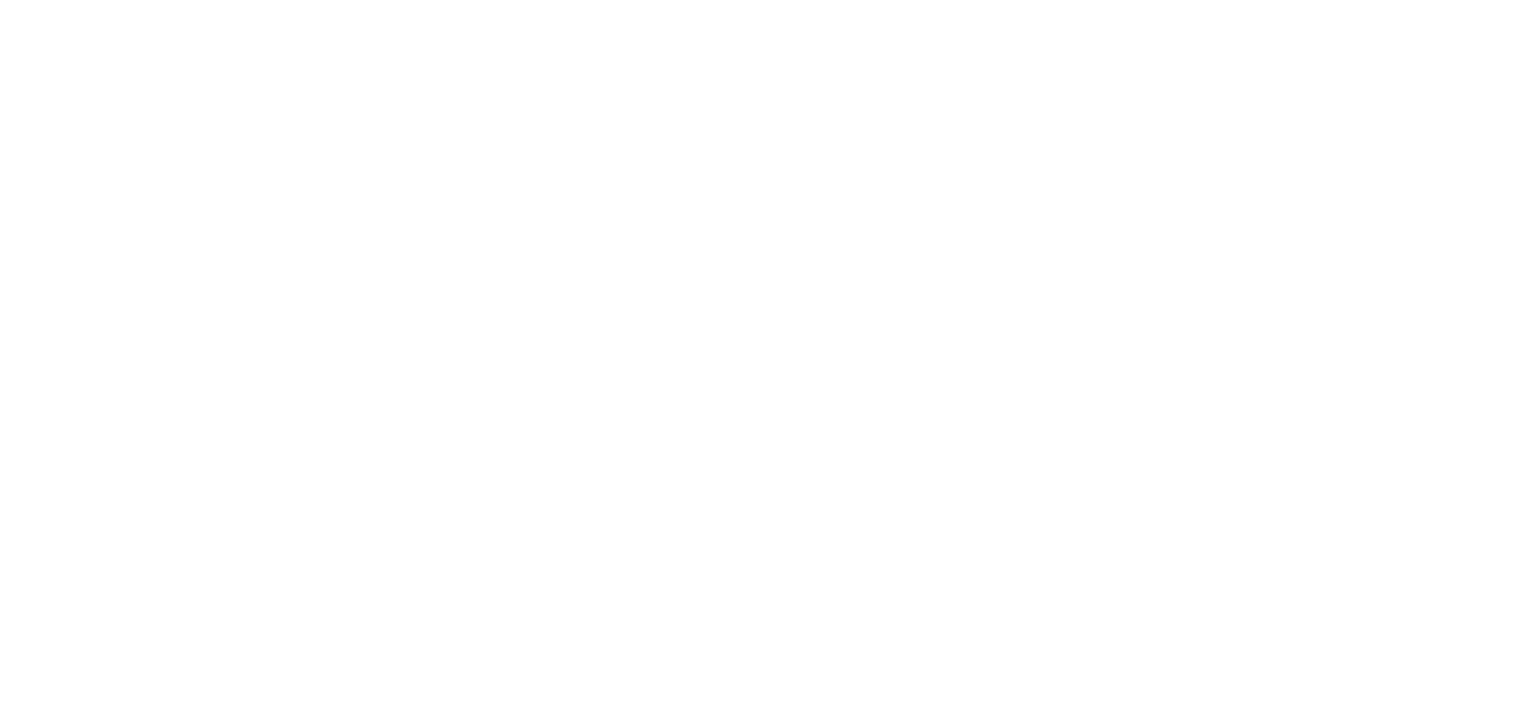 scroll, scrollTop: 0, scrollLeft: 0, axis: both 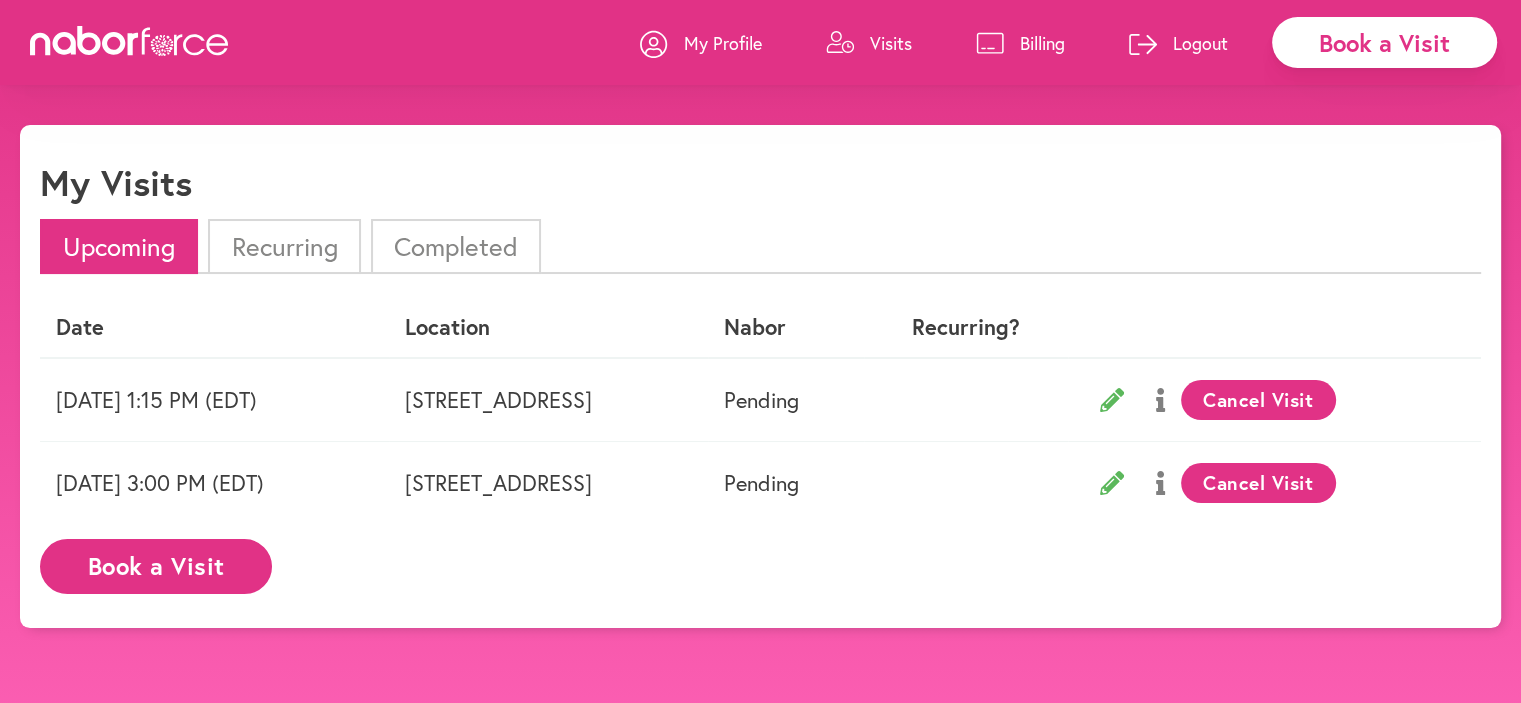 click on "Book a Visit" at bounding box center (156, 566) 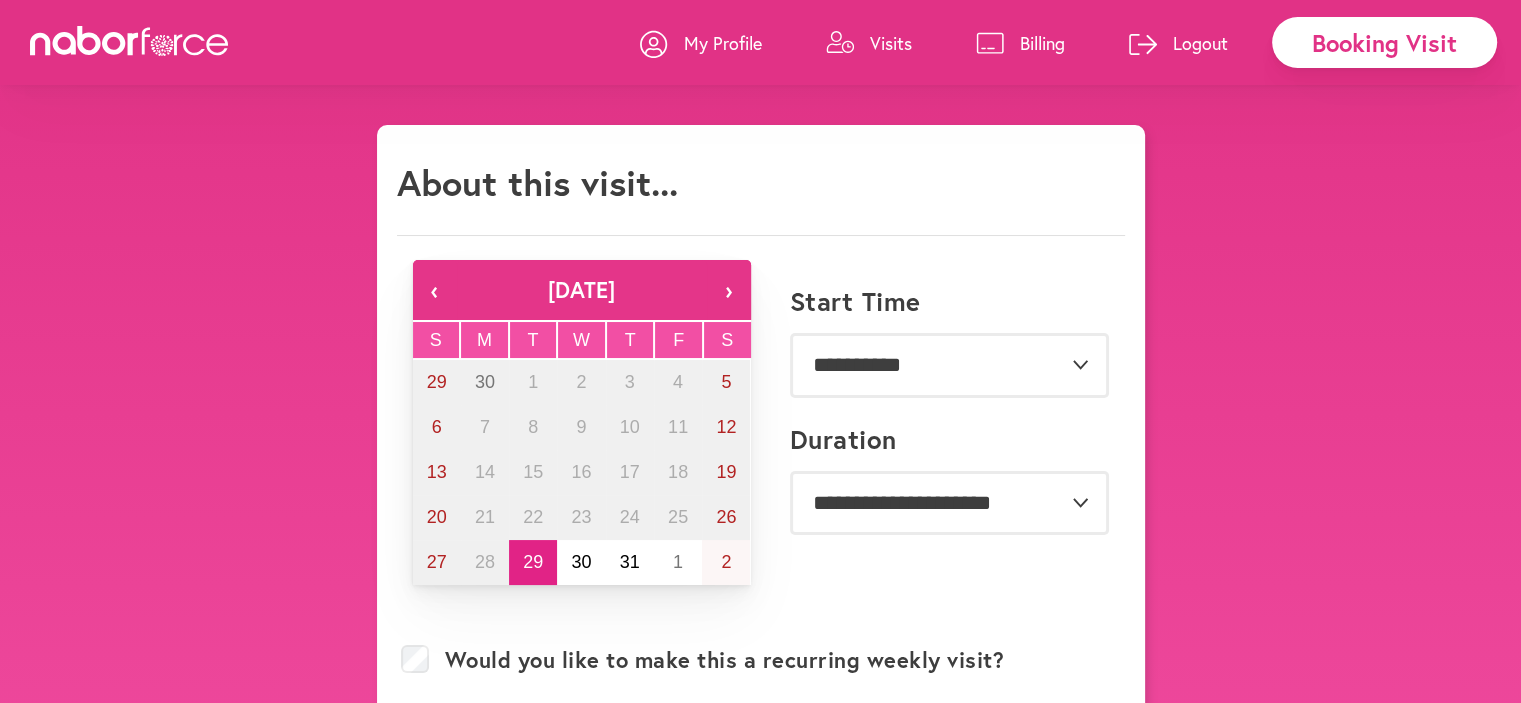 click on "›" at bounding box center (729, 290) 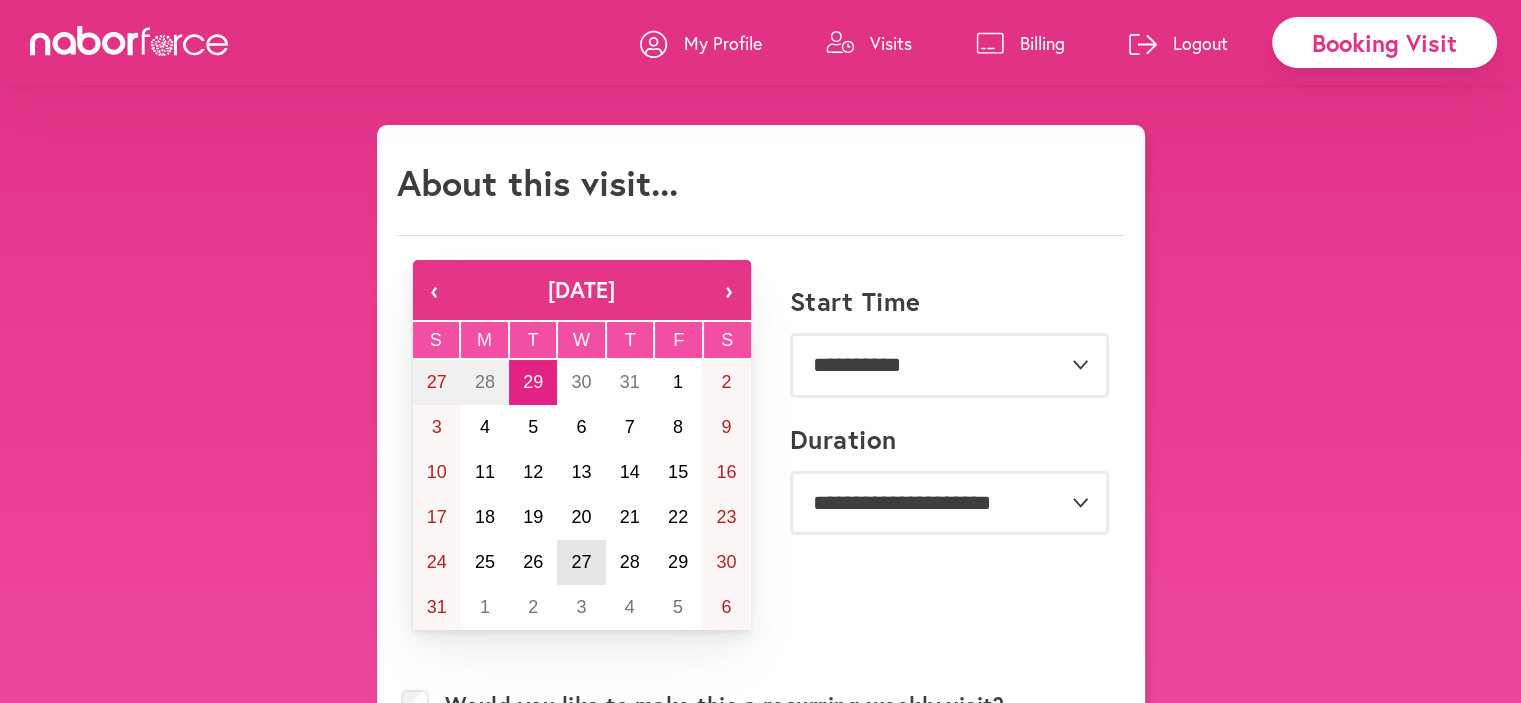 click on "27" at bounding box center [581, 562] 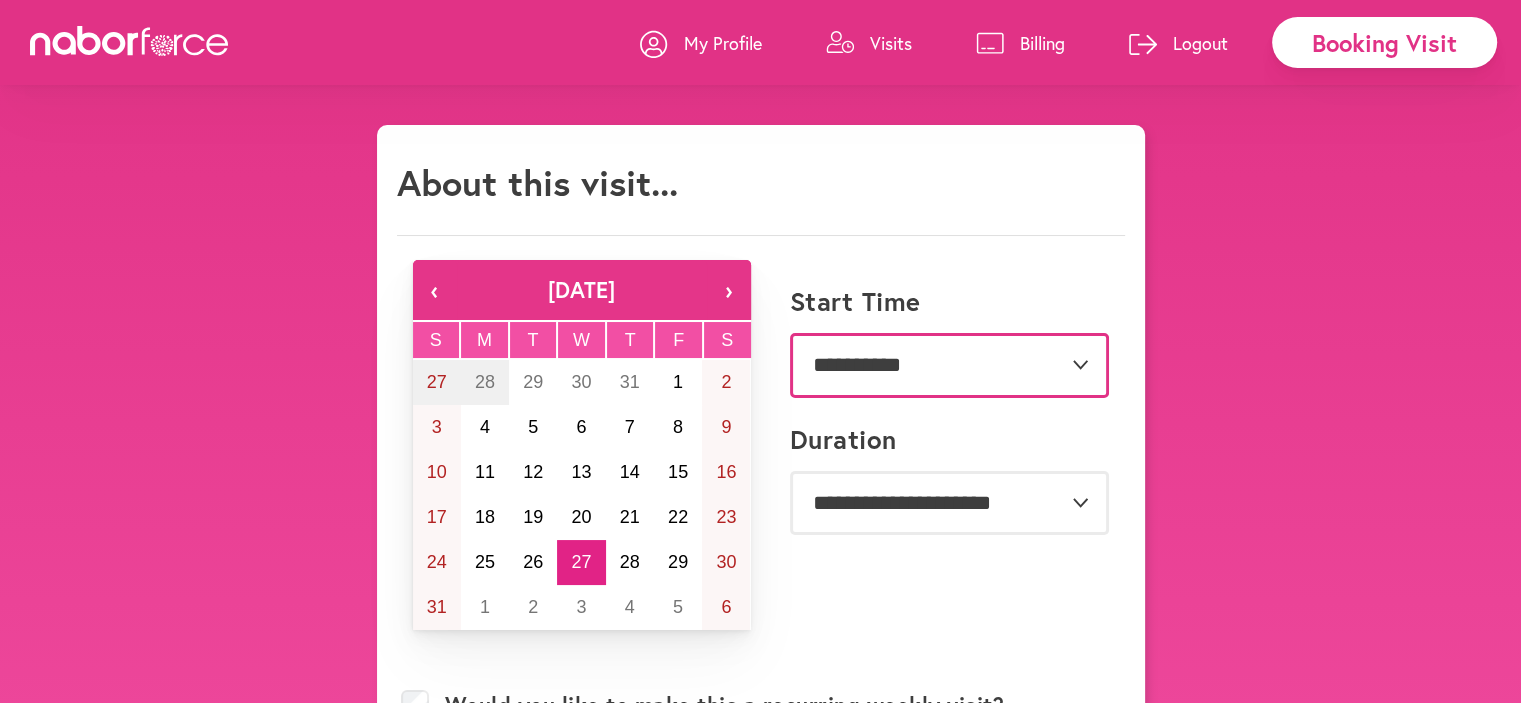 click on "**********" at bounding box center [949, 365] 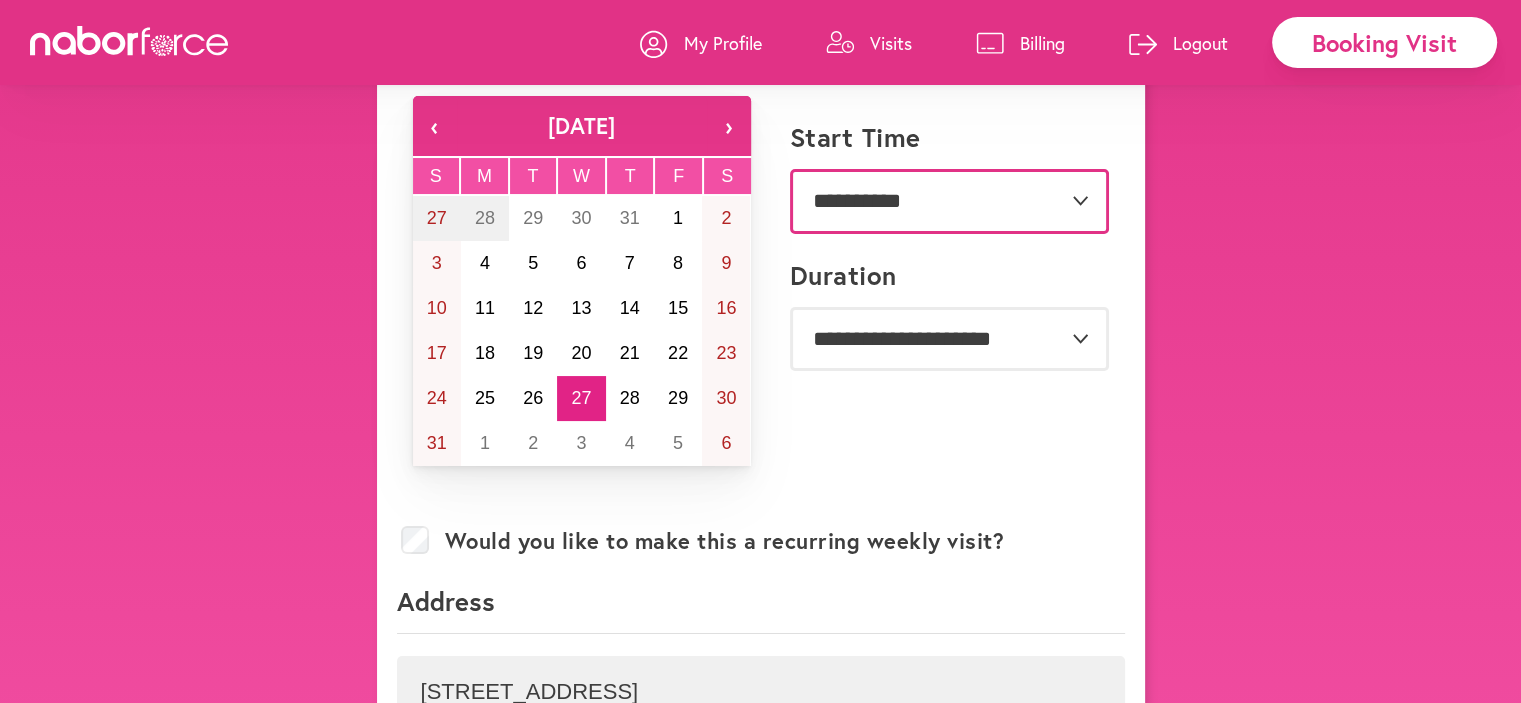 scroll, scrollTop: 200, scrollLeft: 0, axis: vertical 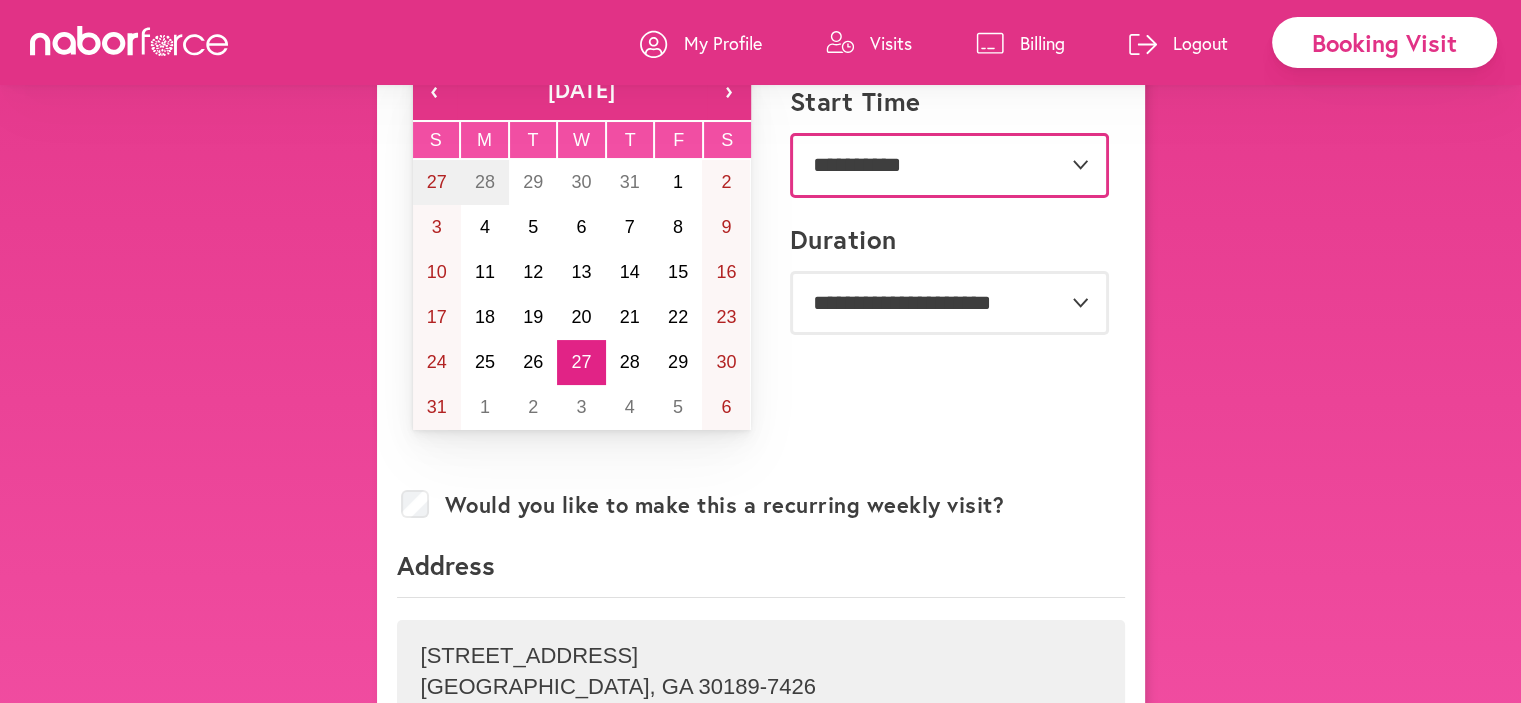 click on "**********" at bounding box center [949, 165] 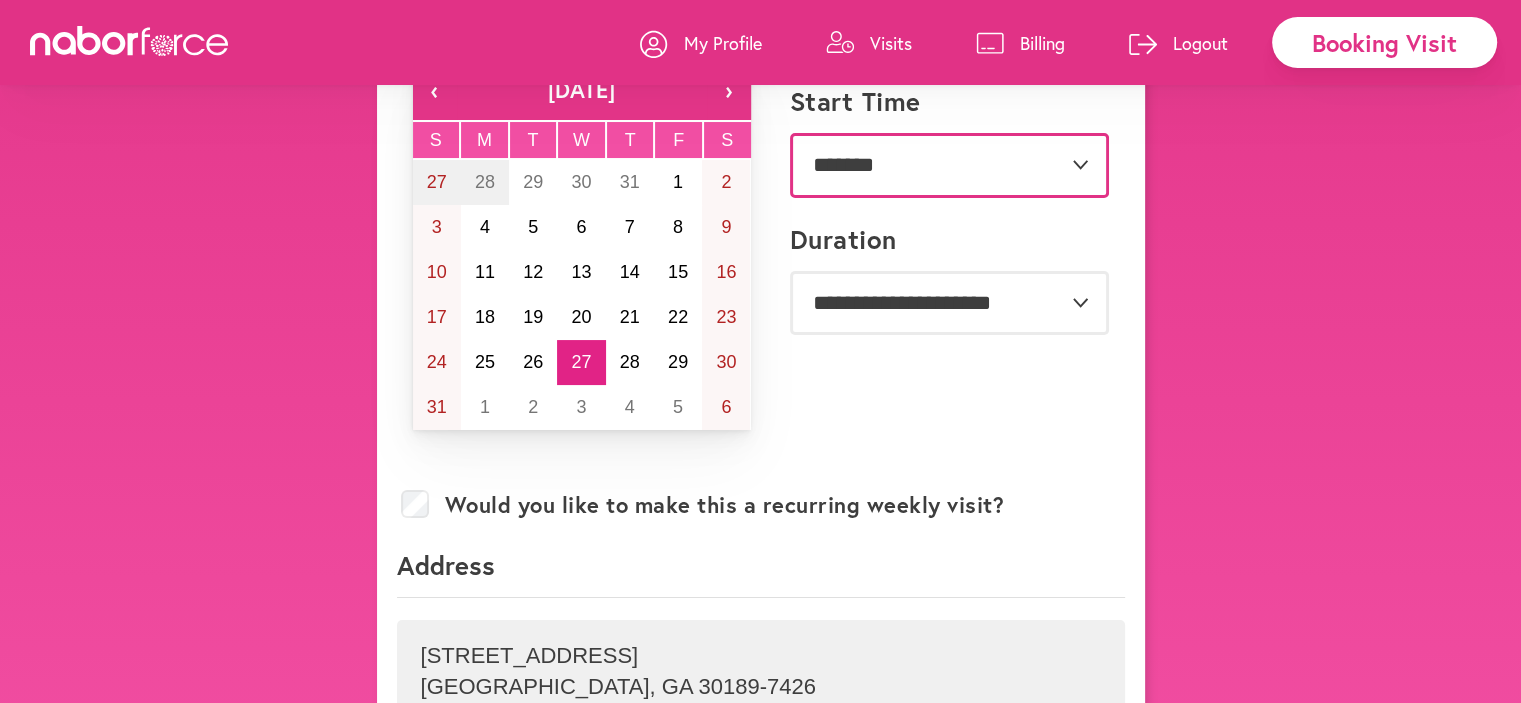 click on "**********" at bounding box center [949, 165] 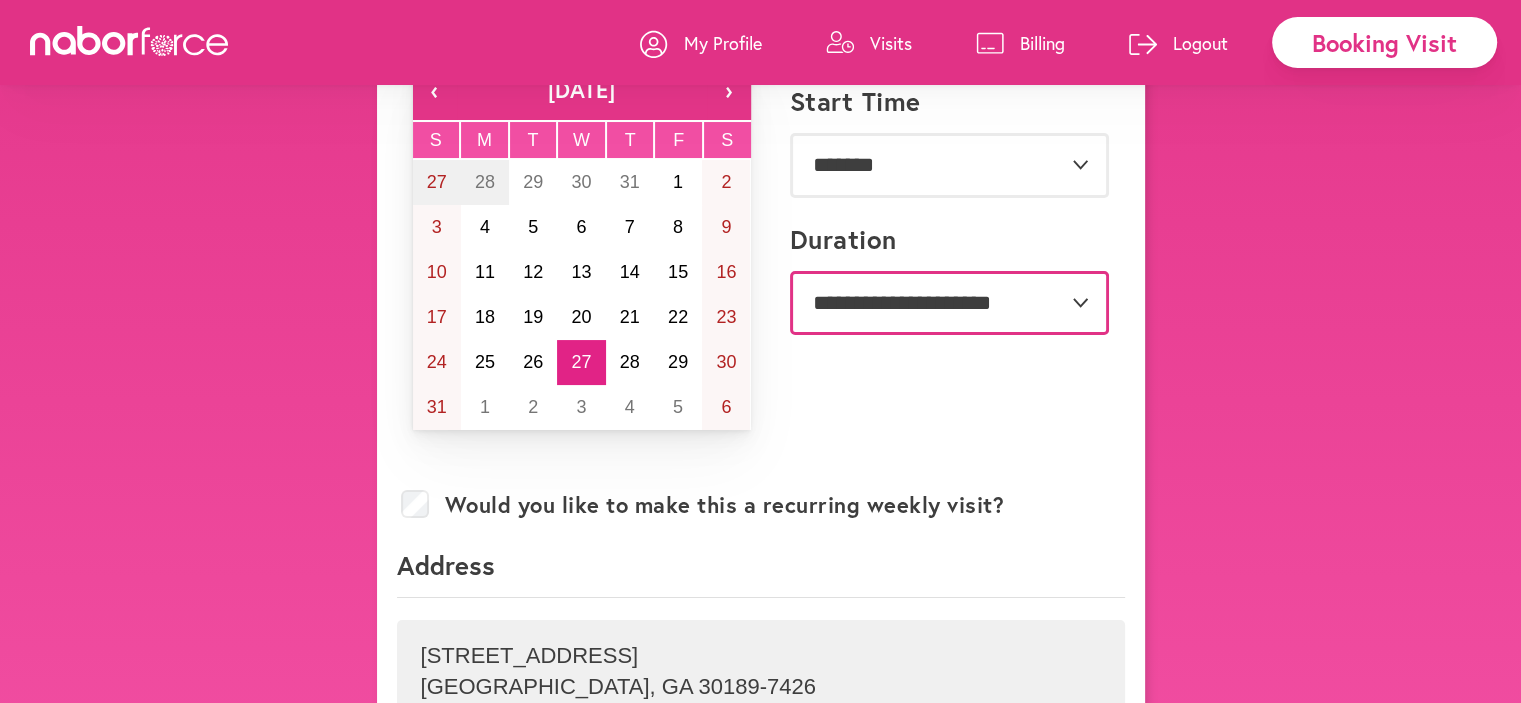 click on "**********" at bounding box center (949, 303) 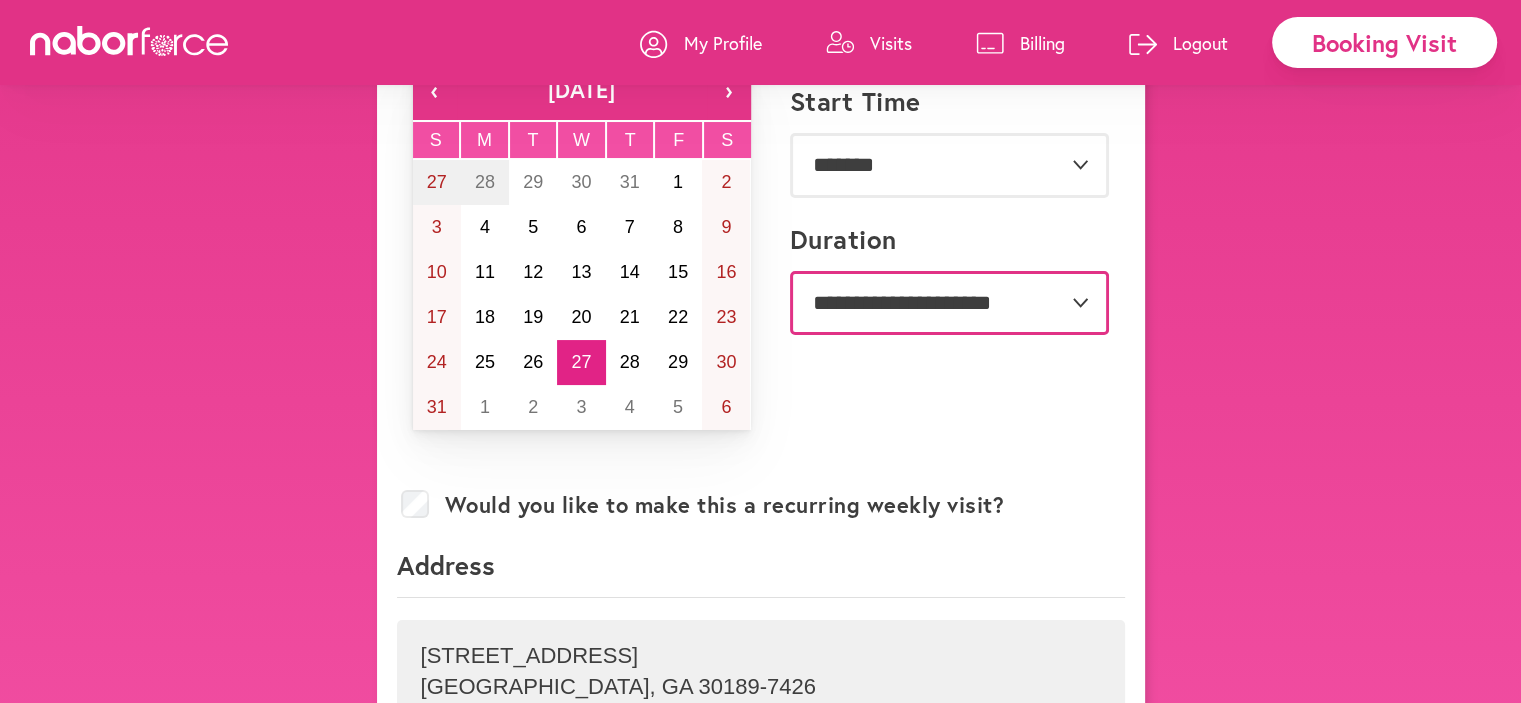 select on "**" 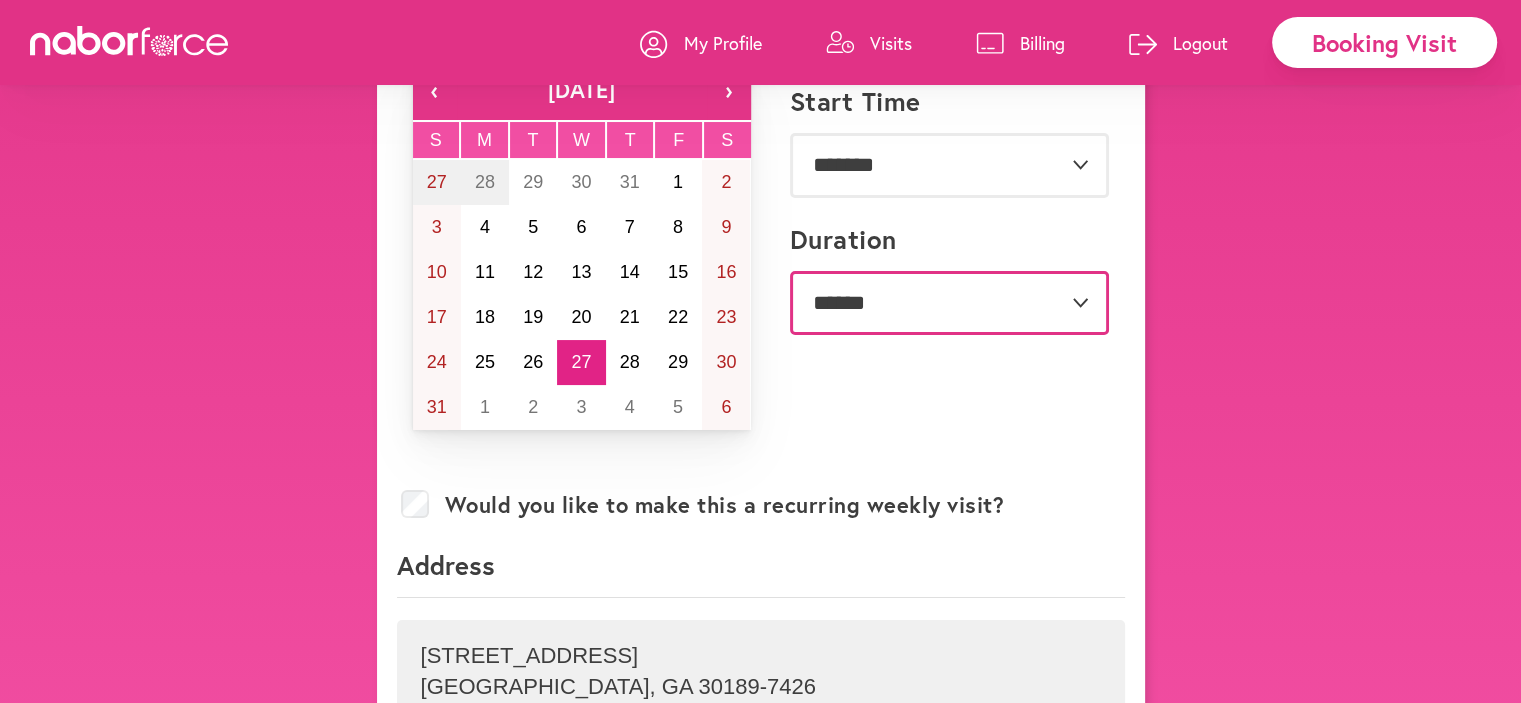 click on "**********" at bounding box center (949, 303) 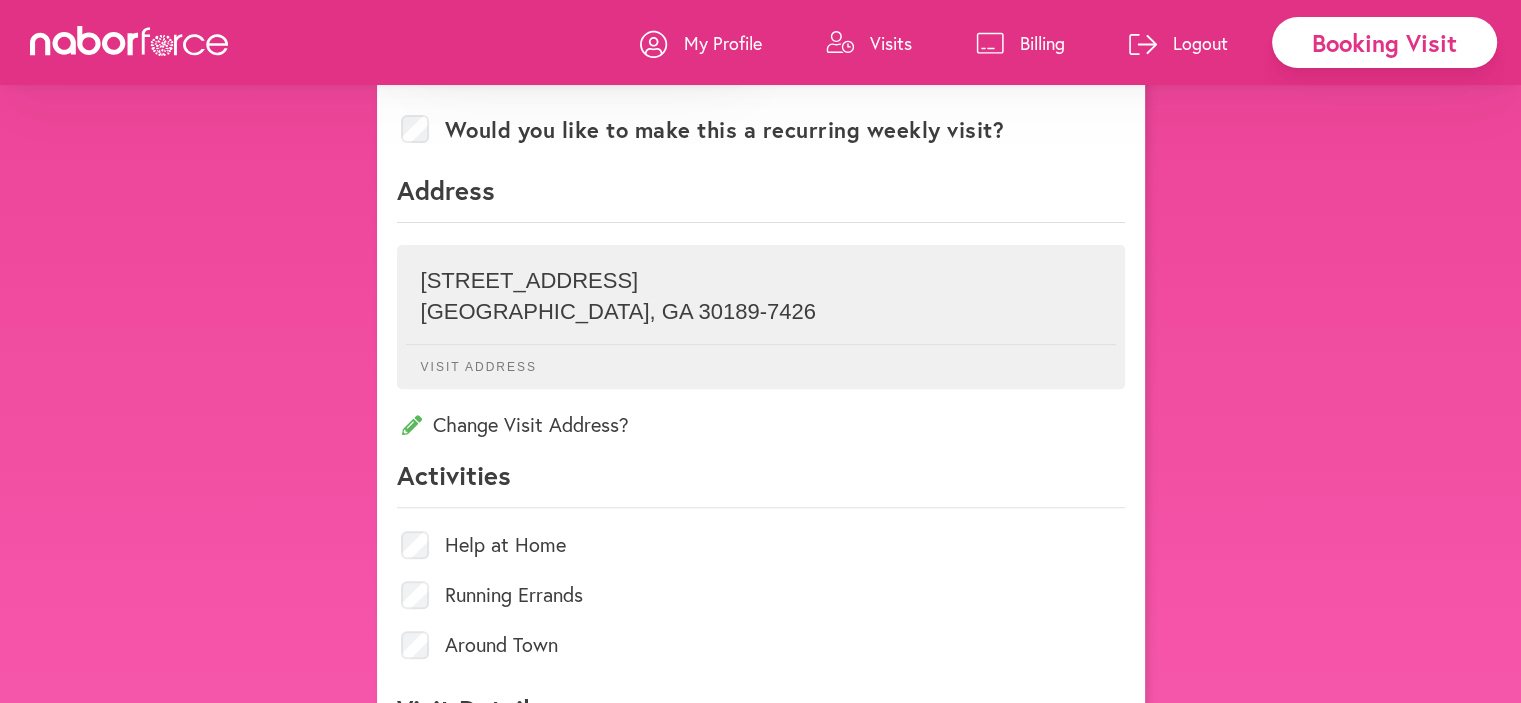 scroll, scrollTop: 600, scrollLeft: 0, axis: vertical 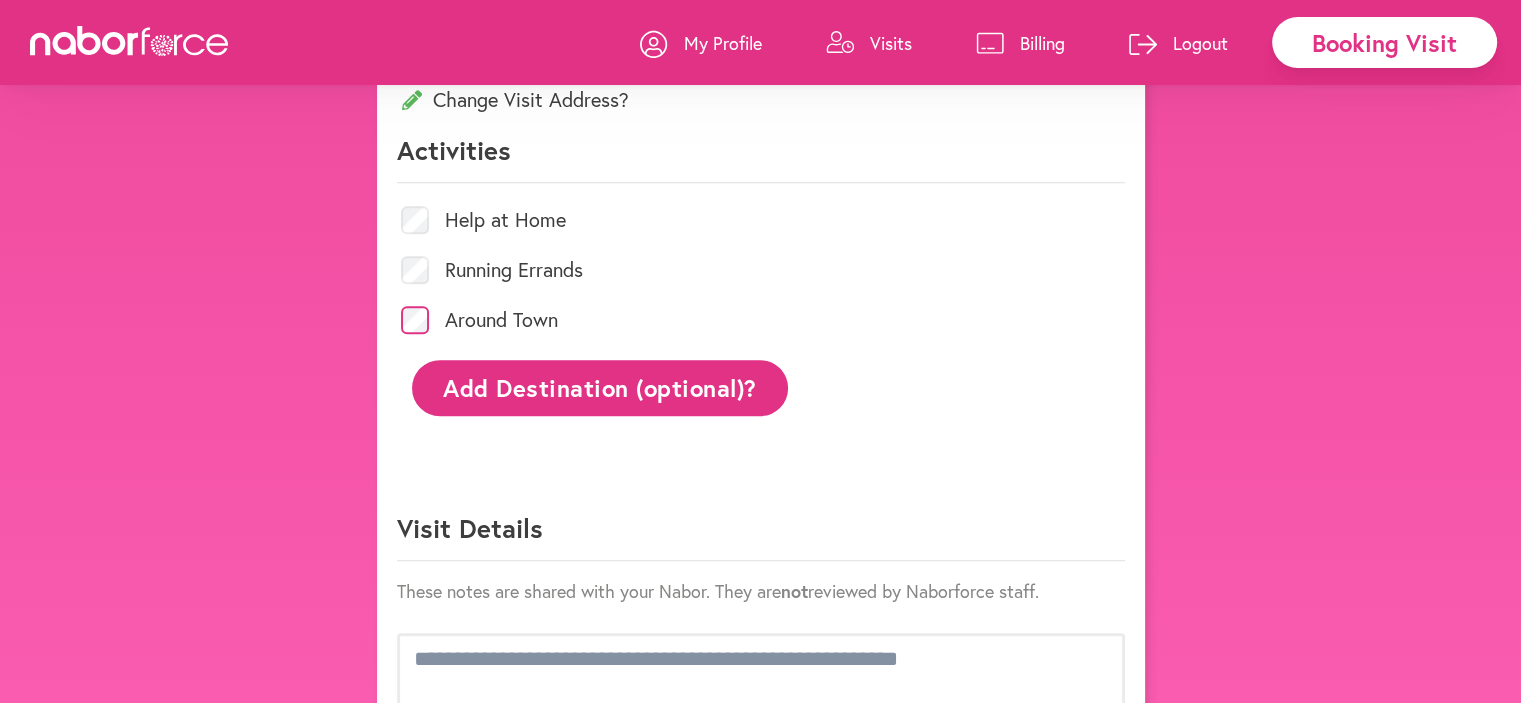 click on "Visit Details" 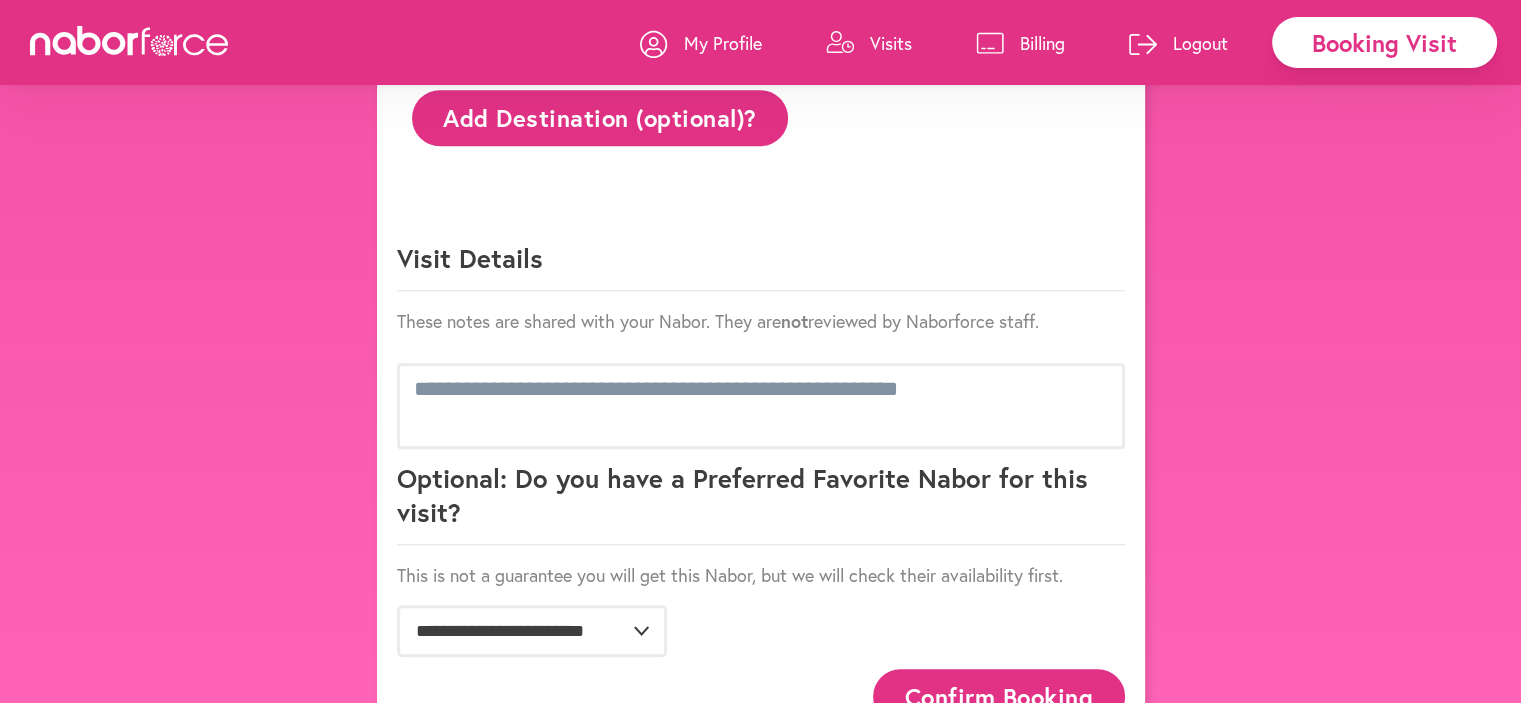 scroll, scrollTop: 1235, scrollLeft: 0, axis: vertical 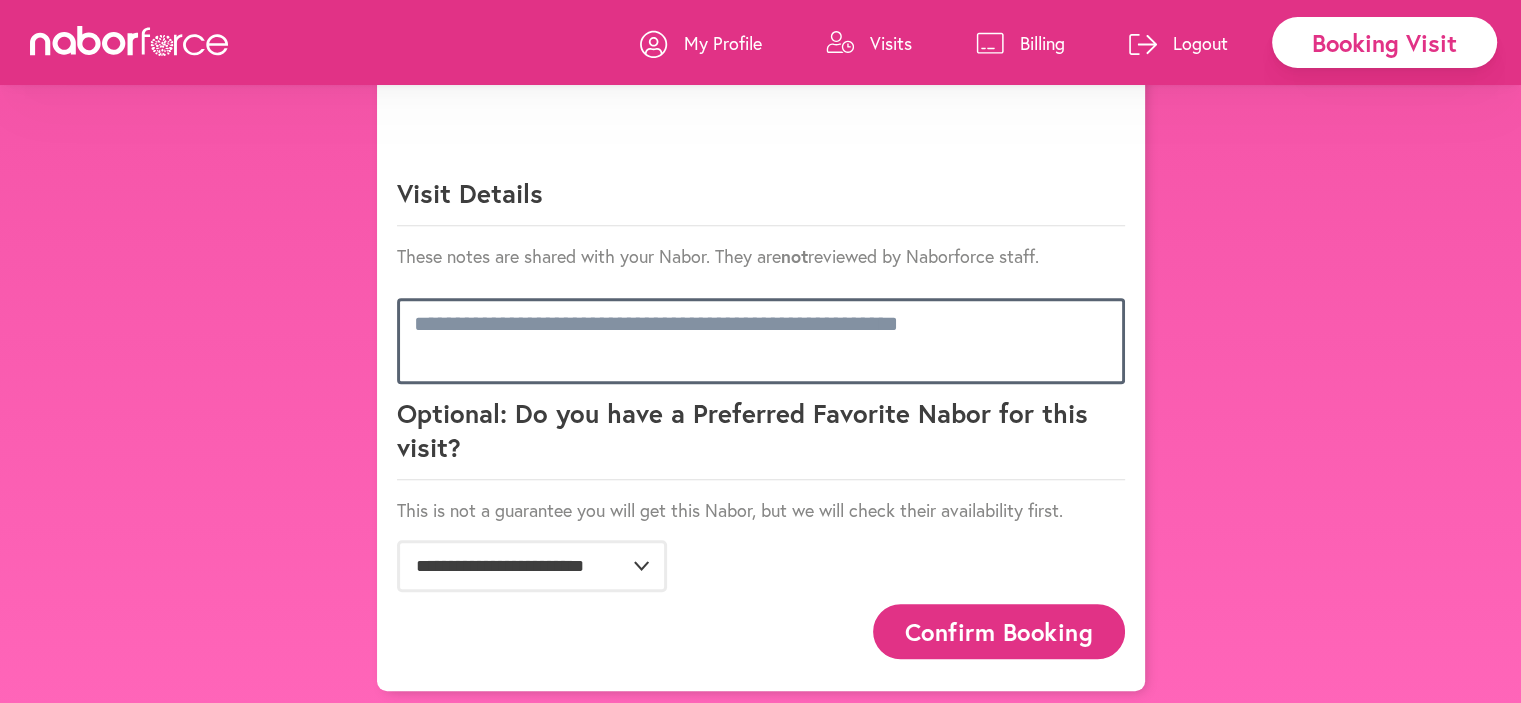 click at bounding box center (761, 341) 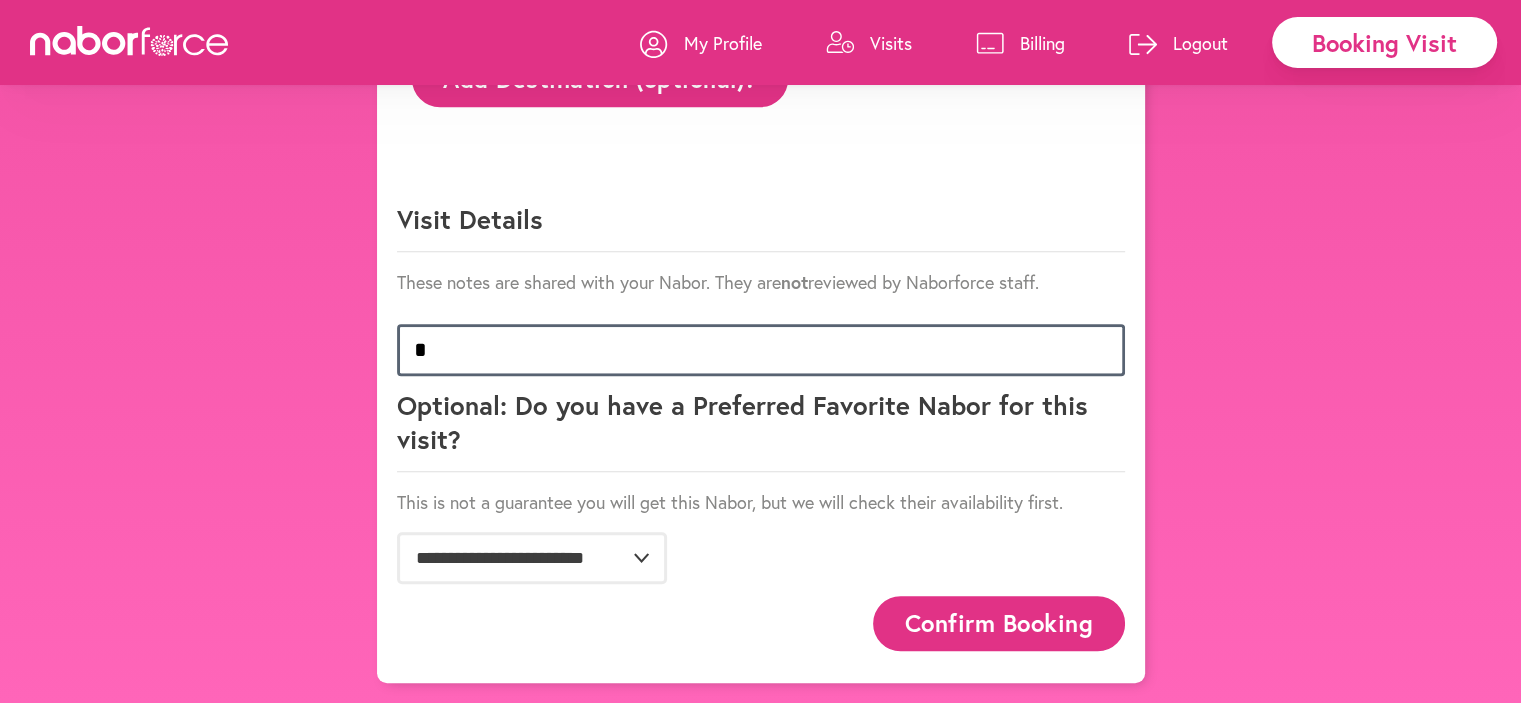 scroll, scrollTop: 1202, scrollLeft: 0, axis: vertical 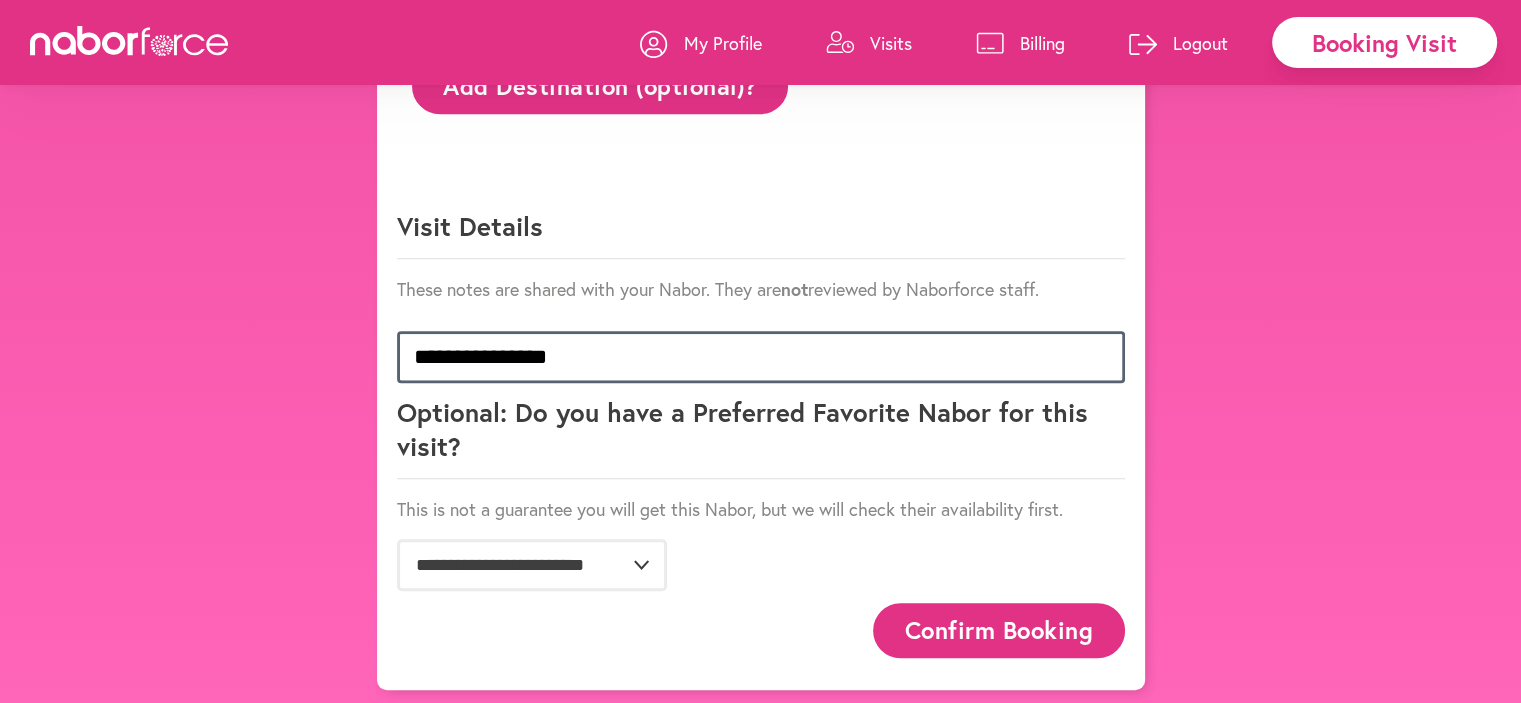 click on "**********" at bounding box center (761, 357) 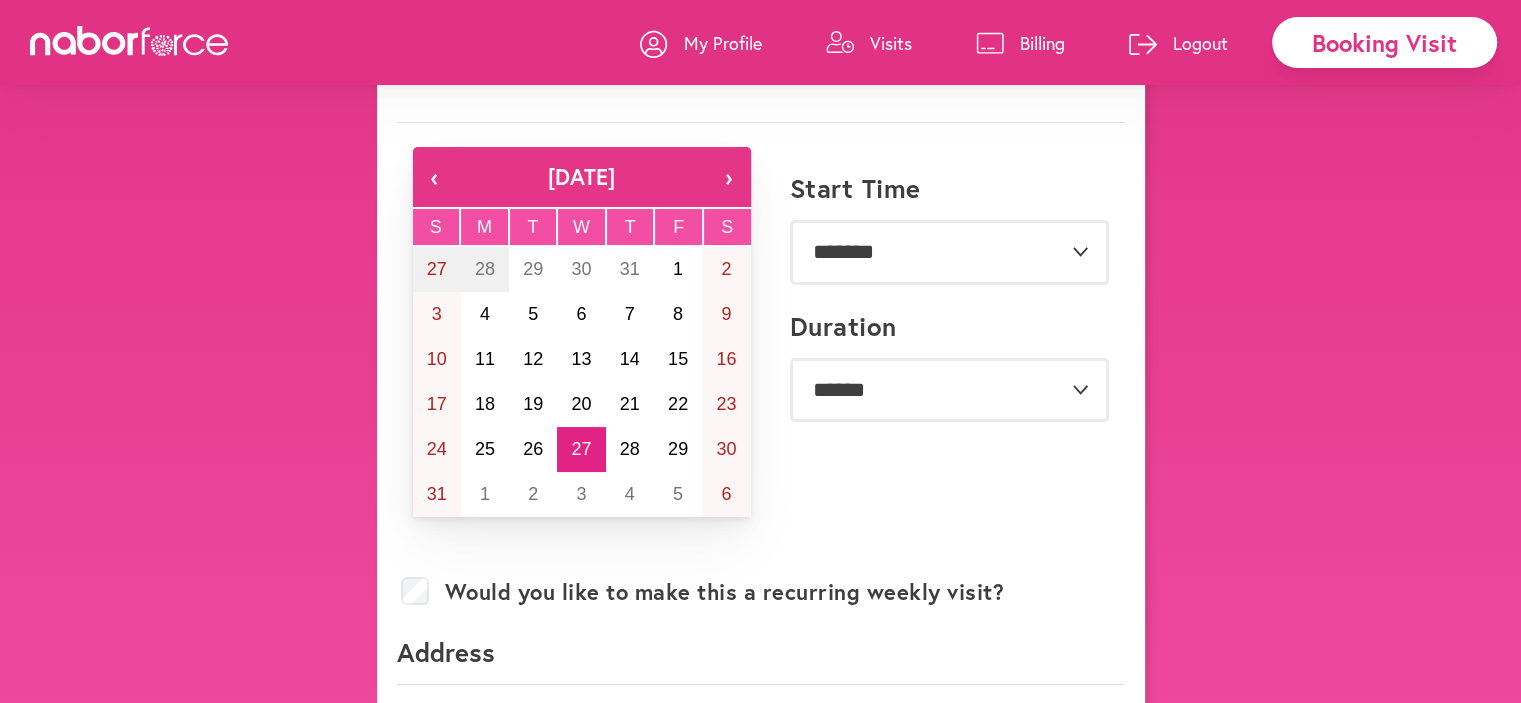 scroll, scrollTop: 102, scrollLeft: 0, axis: vertical 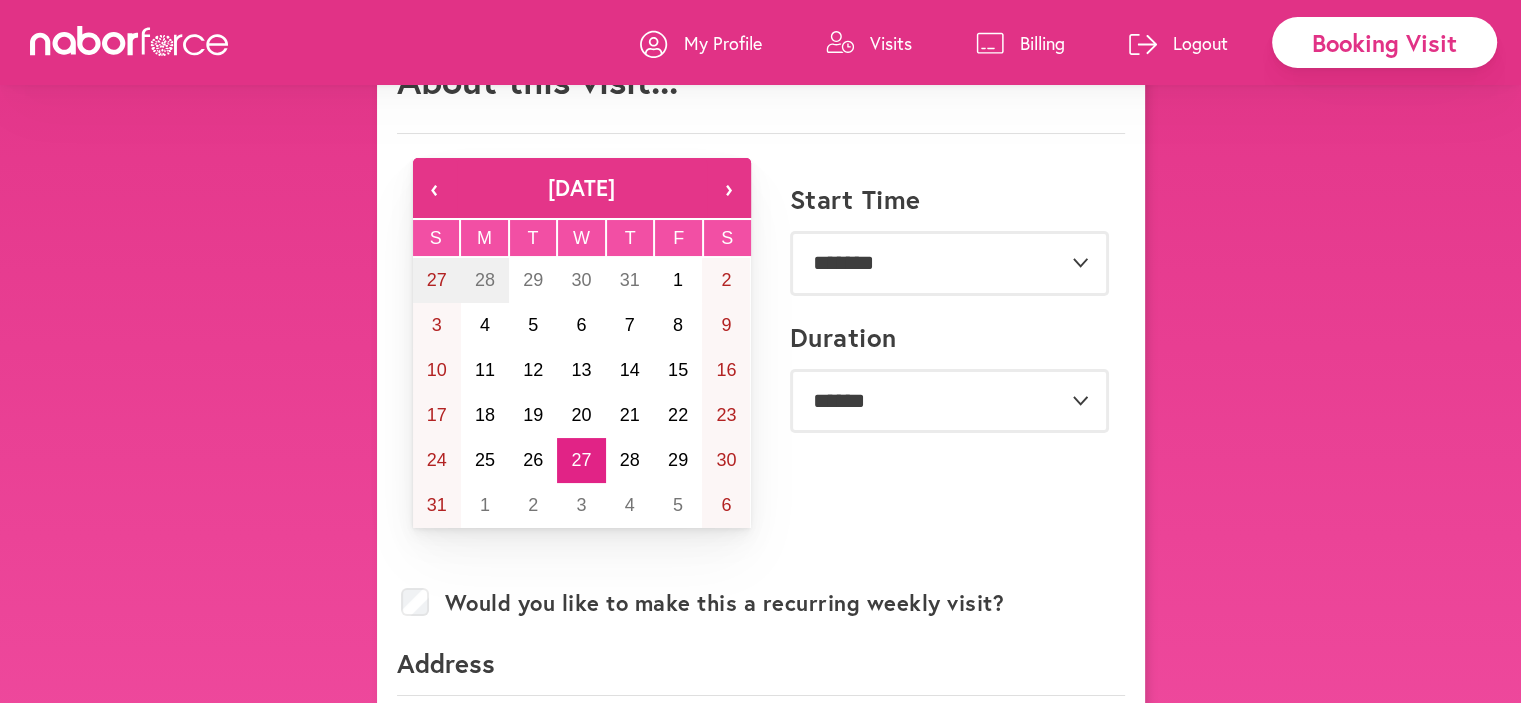 type on "**********" 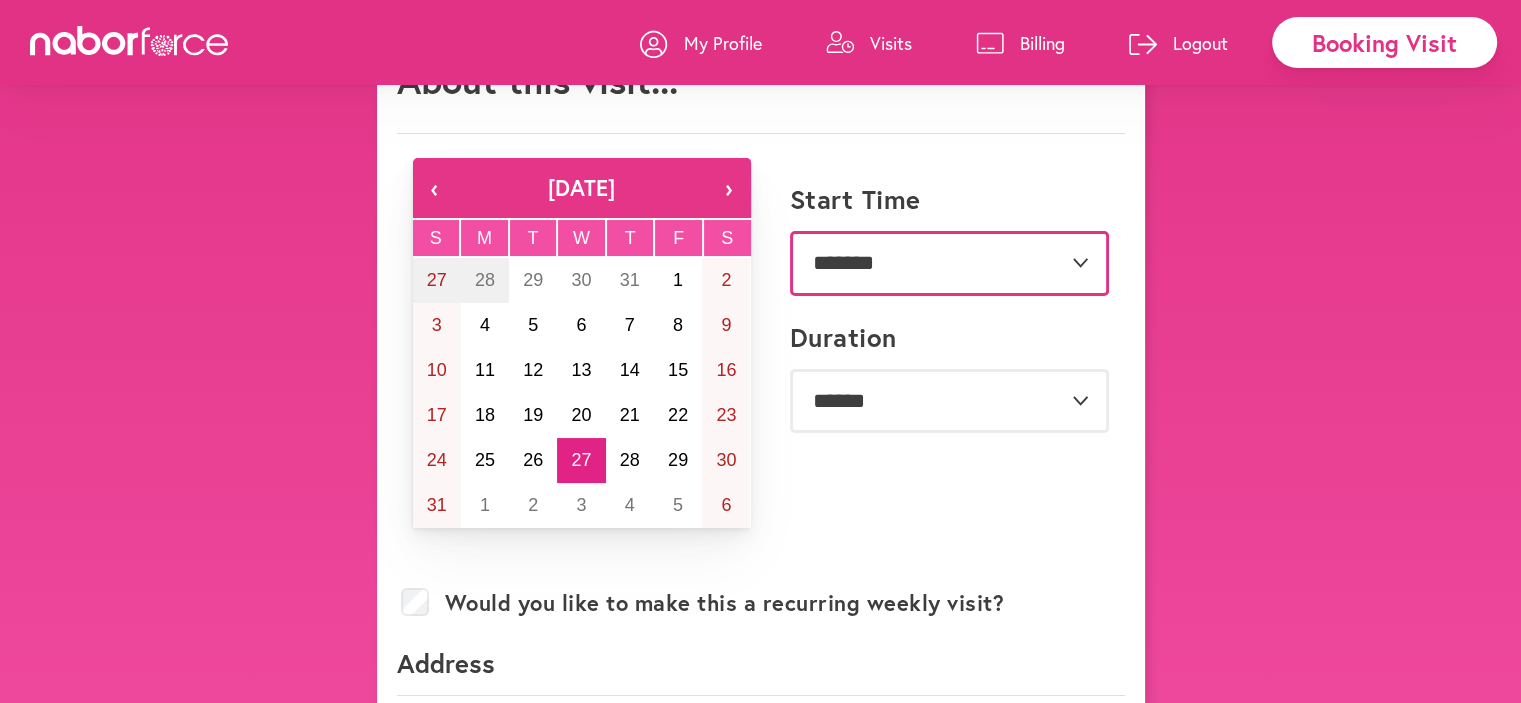 click on "**********" at bounding box center [949, 263] 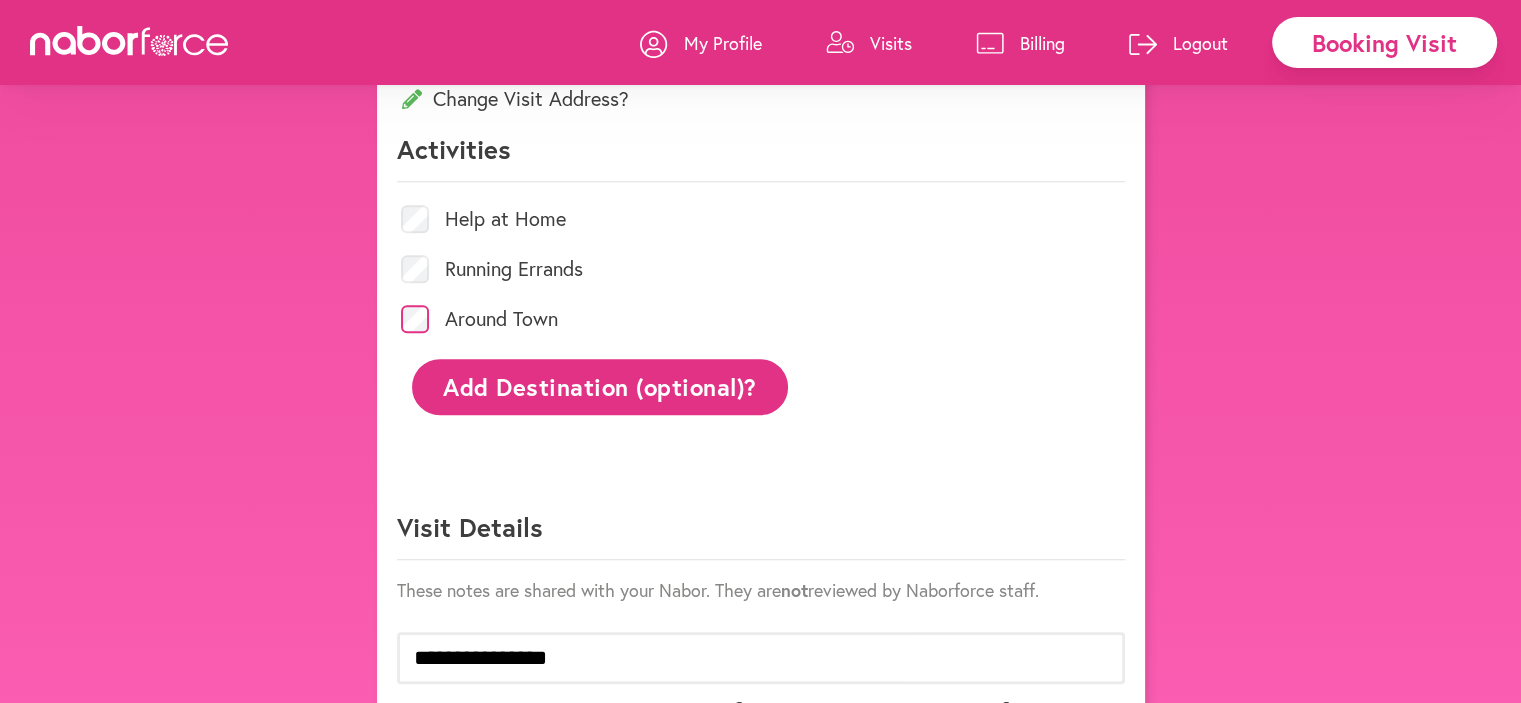 scroll, scrollTop: 902, scrollLeft: 0, axis: vertical 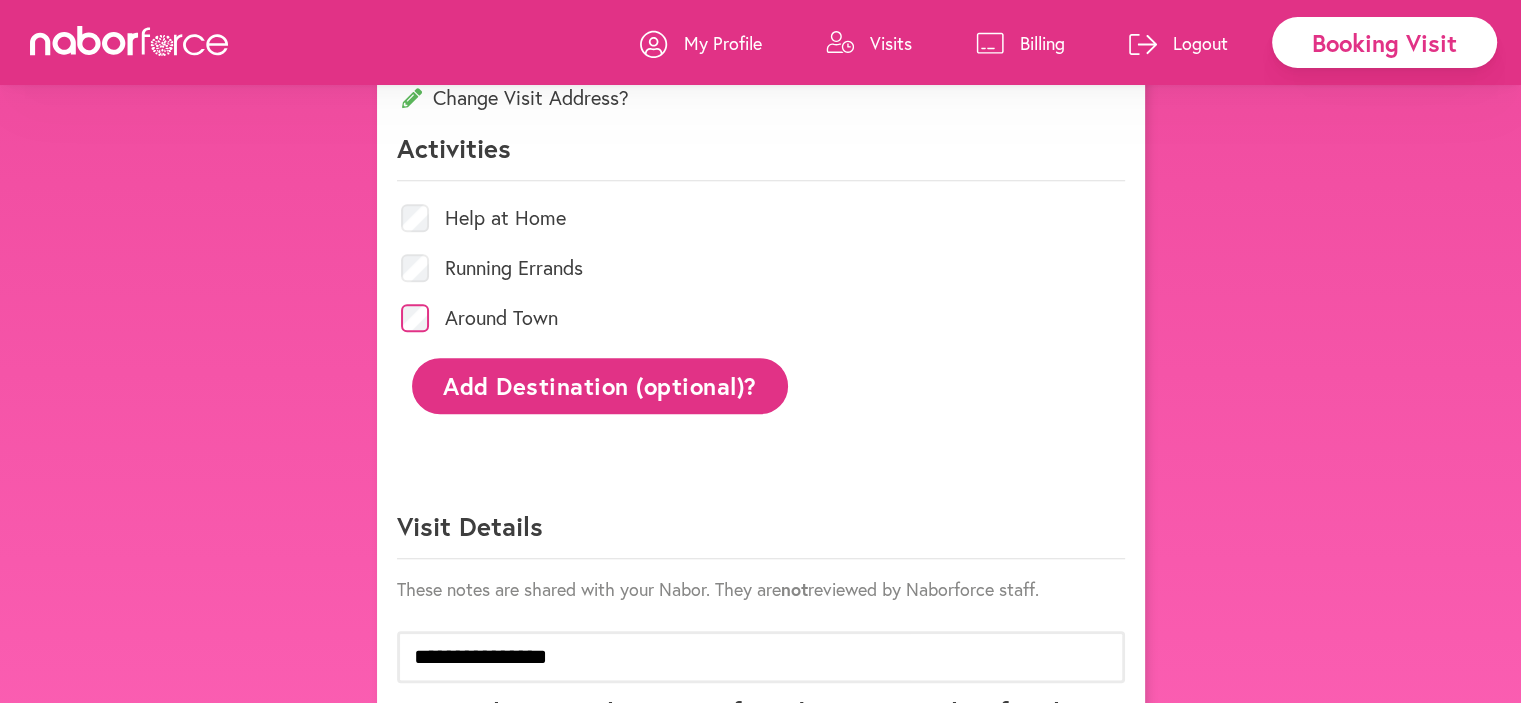 click on "Add Destination (optional)?" 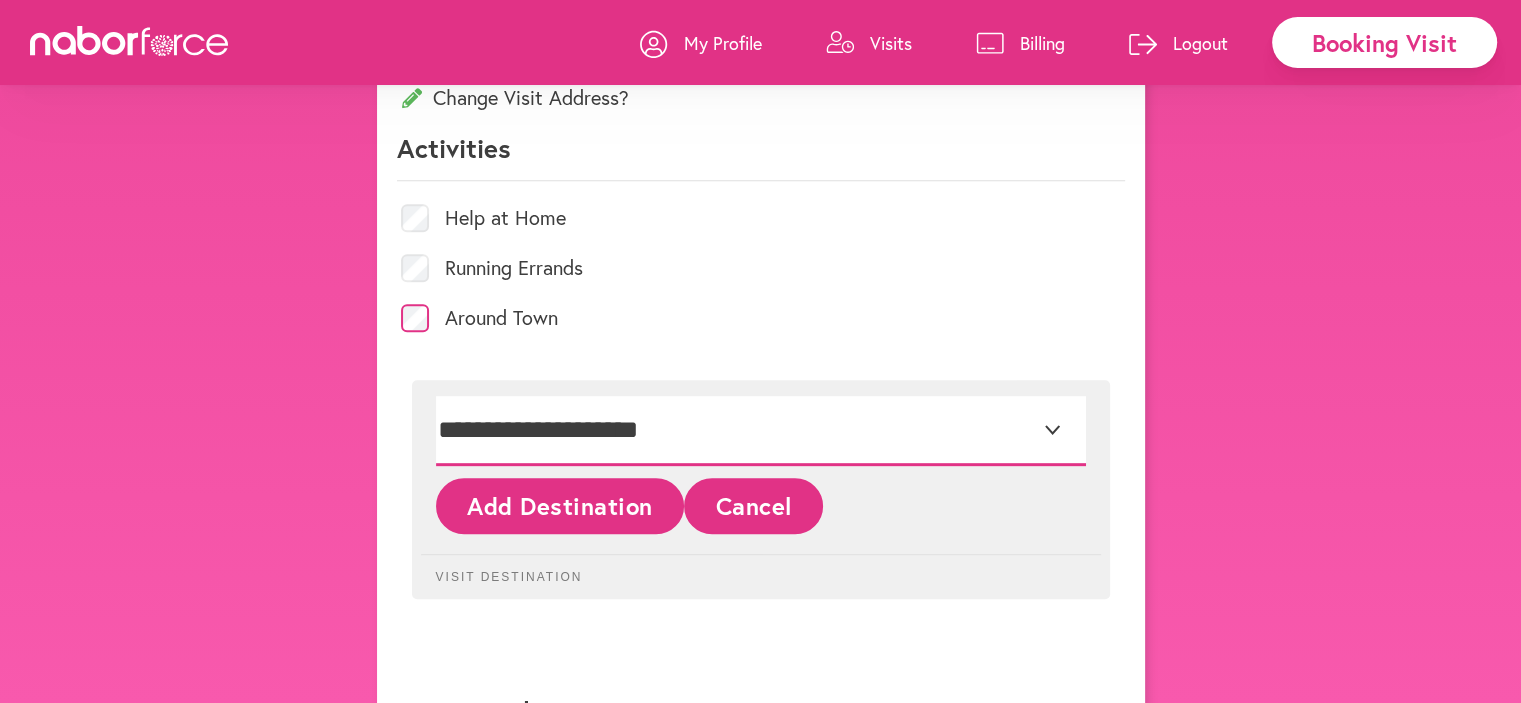 click on "**********" at bounding box center (761, 431) 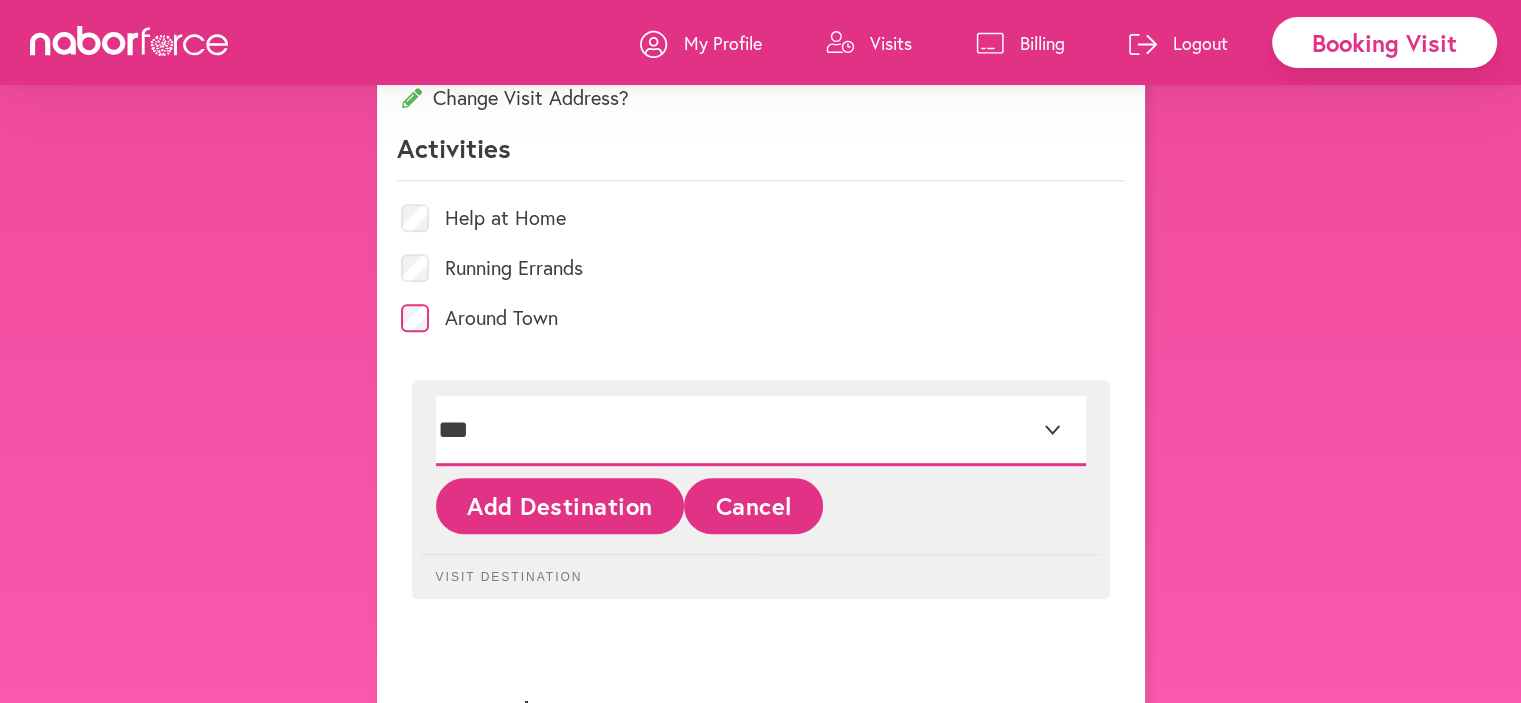 click on "**********" at bounding box center (761, 431) 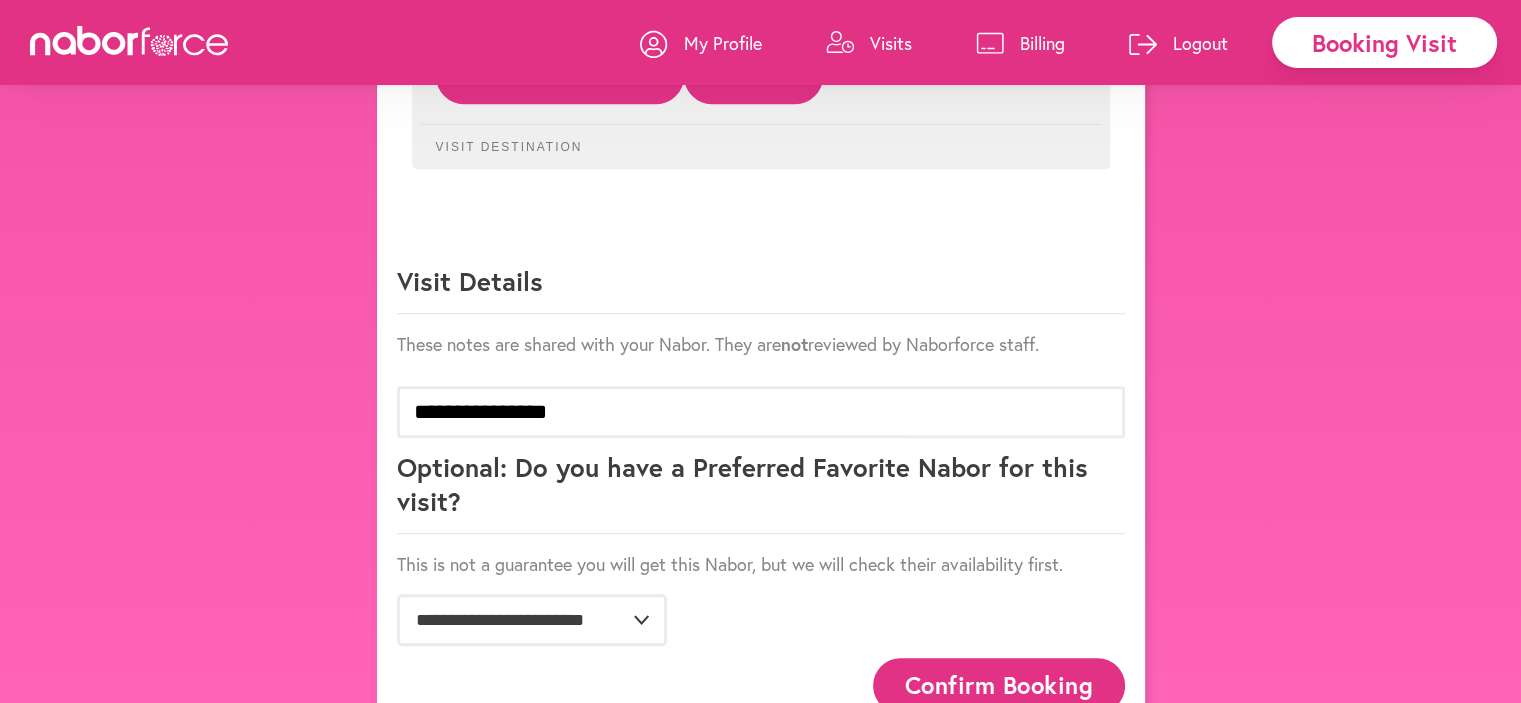 scroll, scrollTop: 1386, scrollLeft: 0, axis: vertical 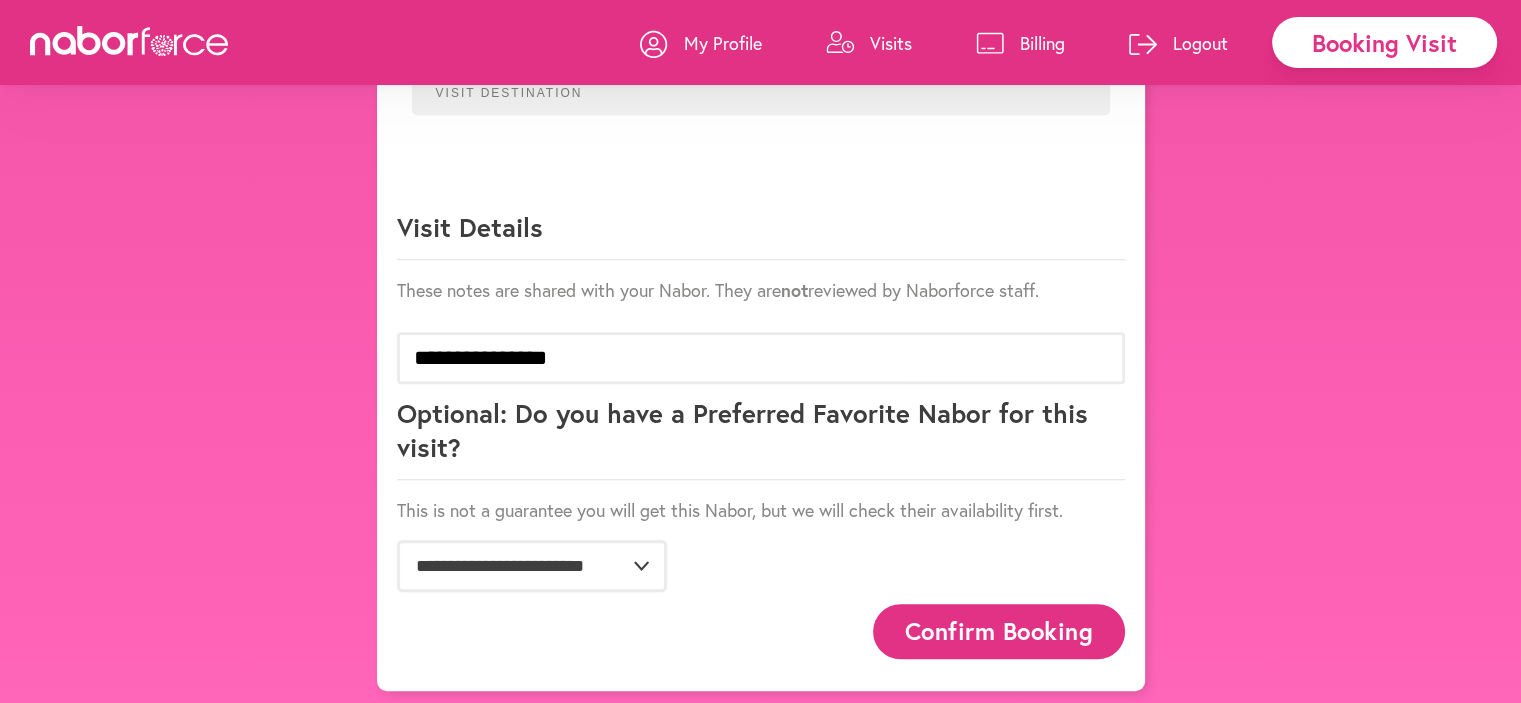 click on "Confirm Booking" at bounding box center [999, 631] 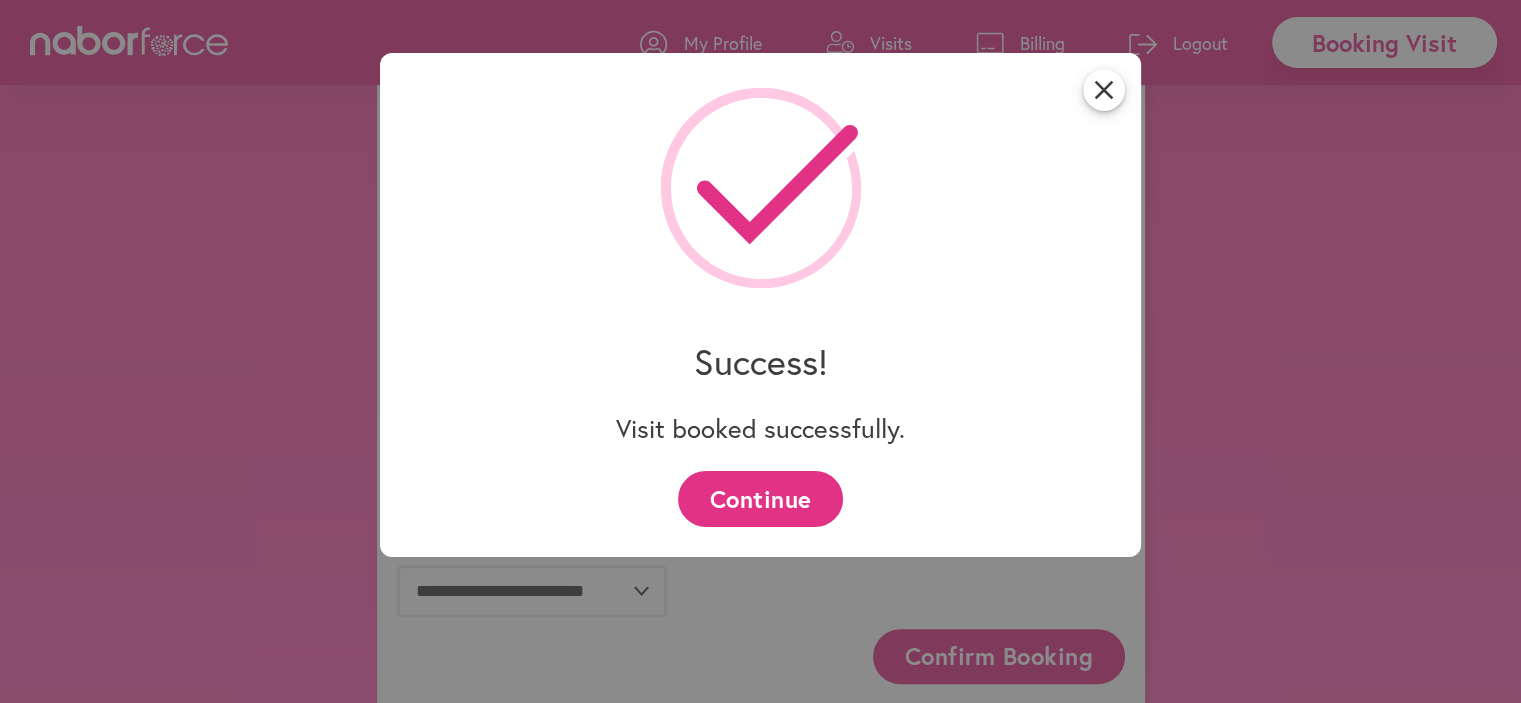 scroll, scrollTop: 1386, scrollLeft: 0, axis: vertical 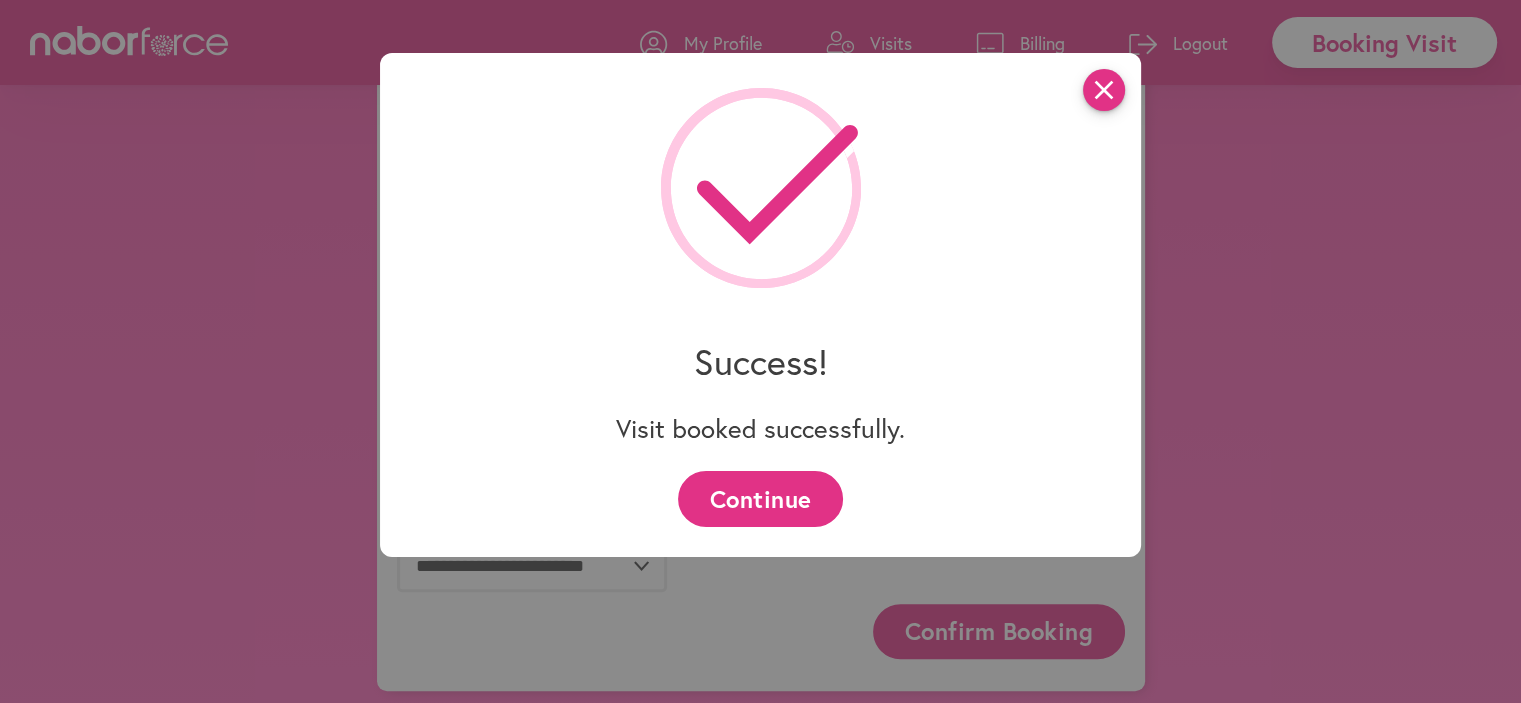 click on "close" at bounding box center (1104, 90) 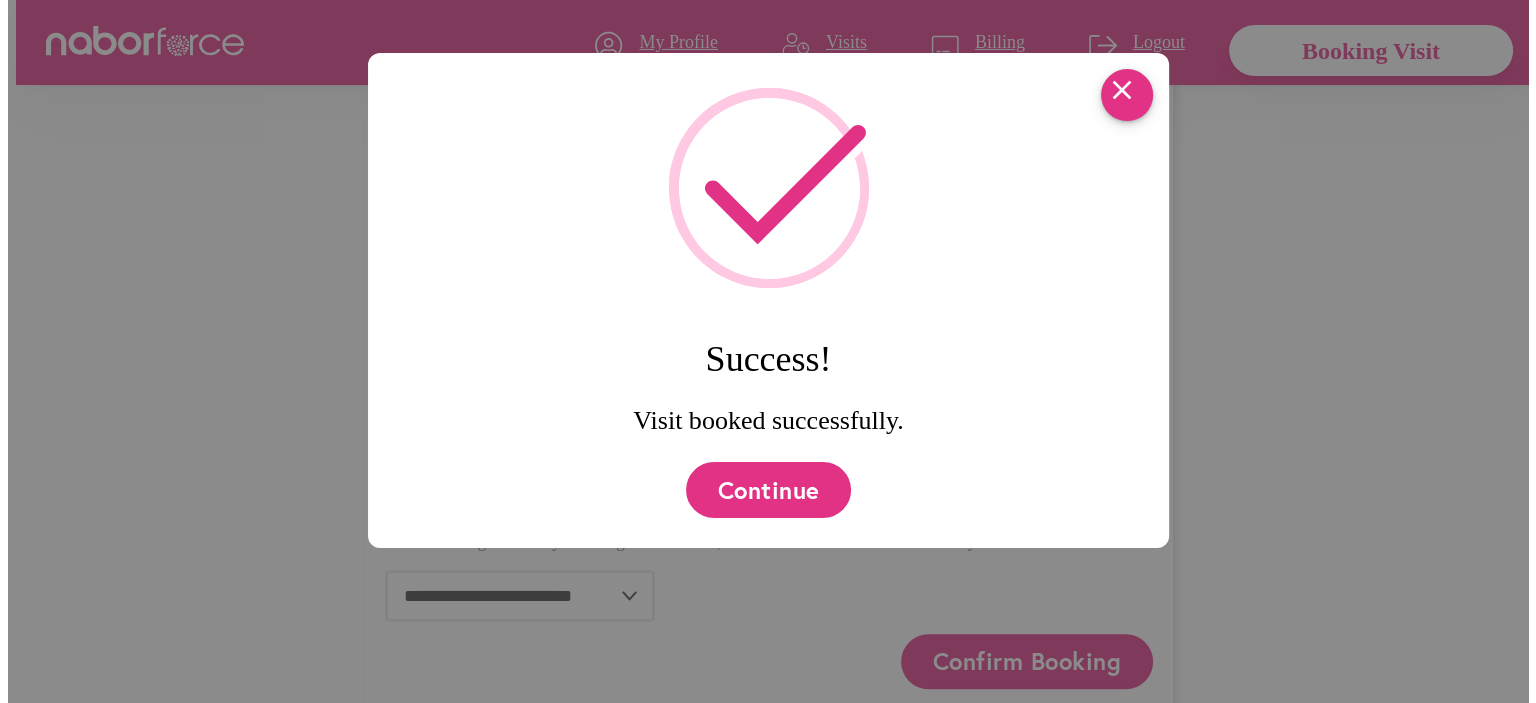scroll, scrollTop: 0, scrollLeft: 0, axis: both 